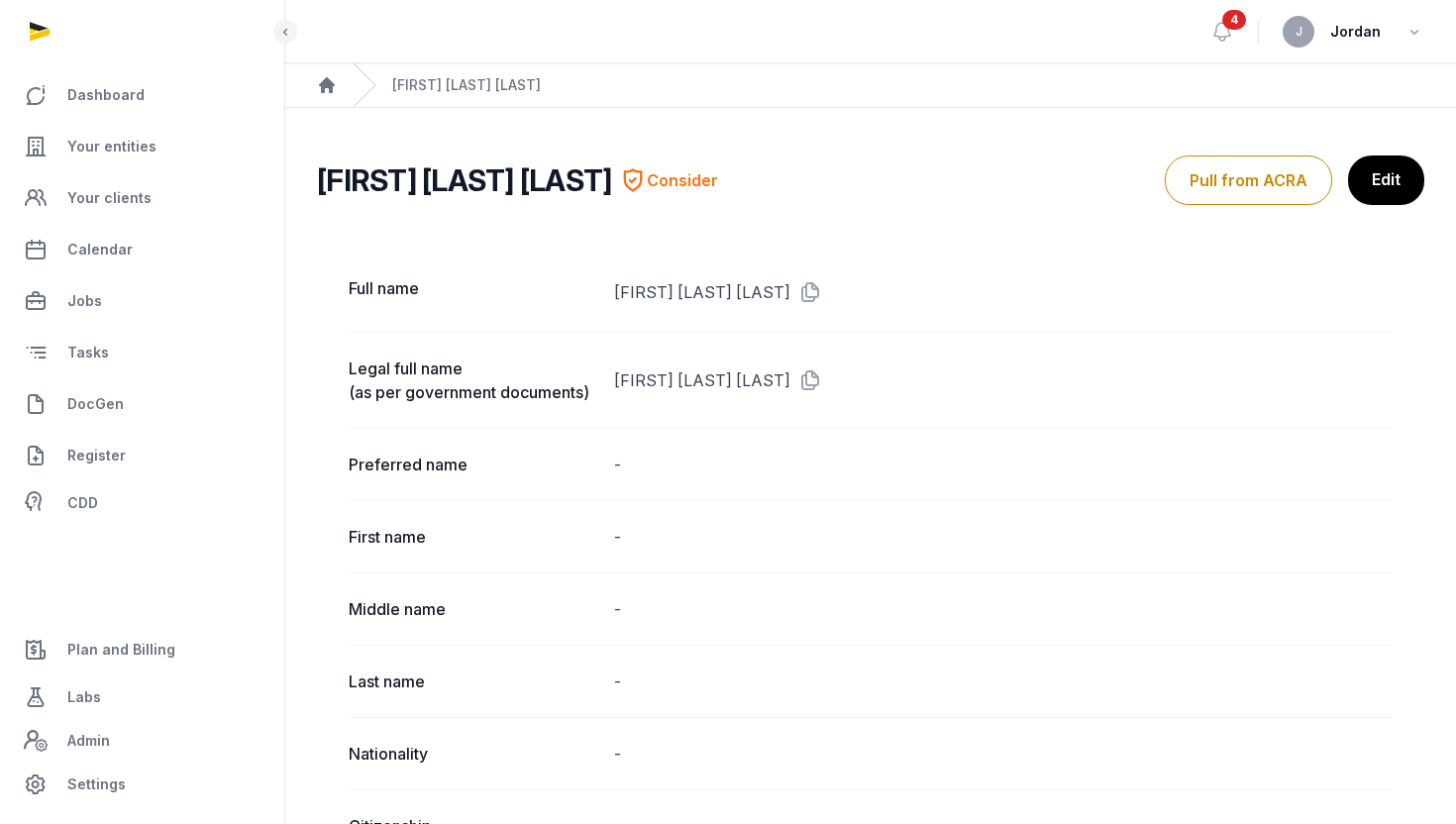 scroll, scrollTop: 221, scrollLeft: 0, axis: vertical 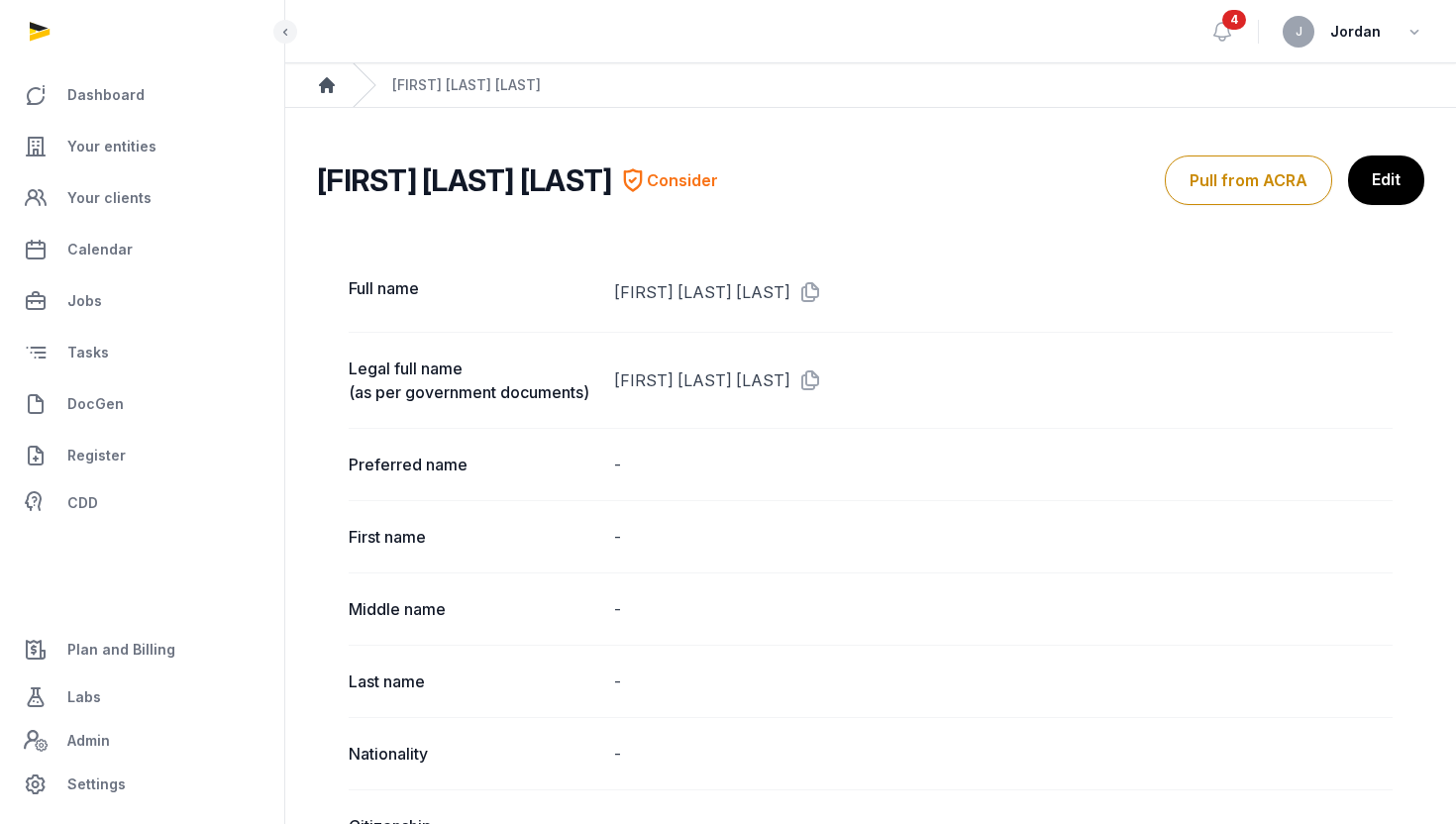 click 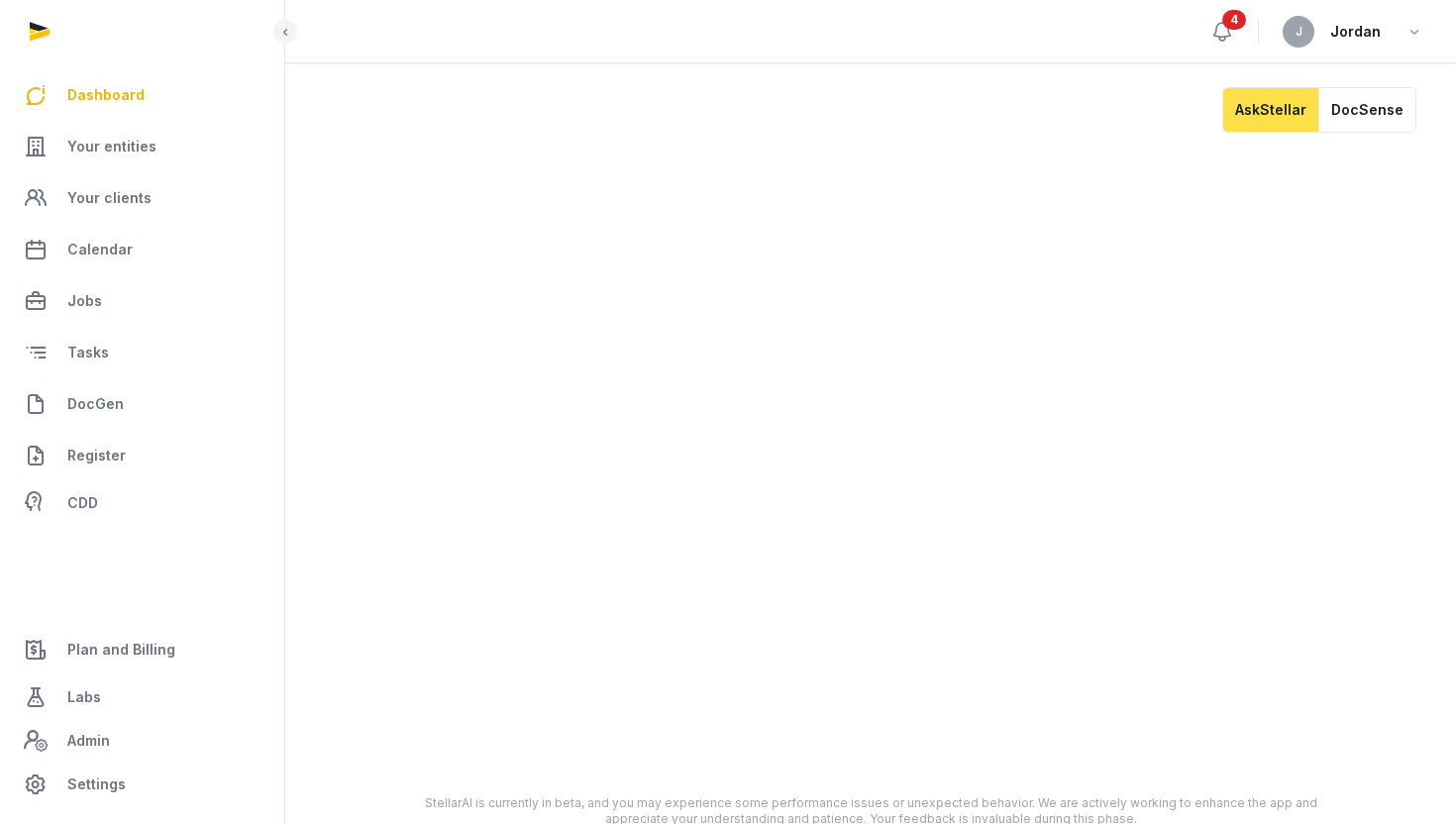 click 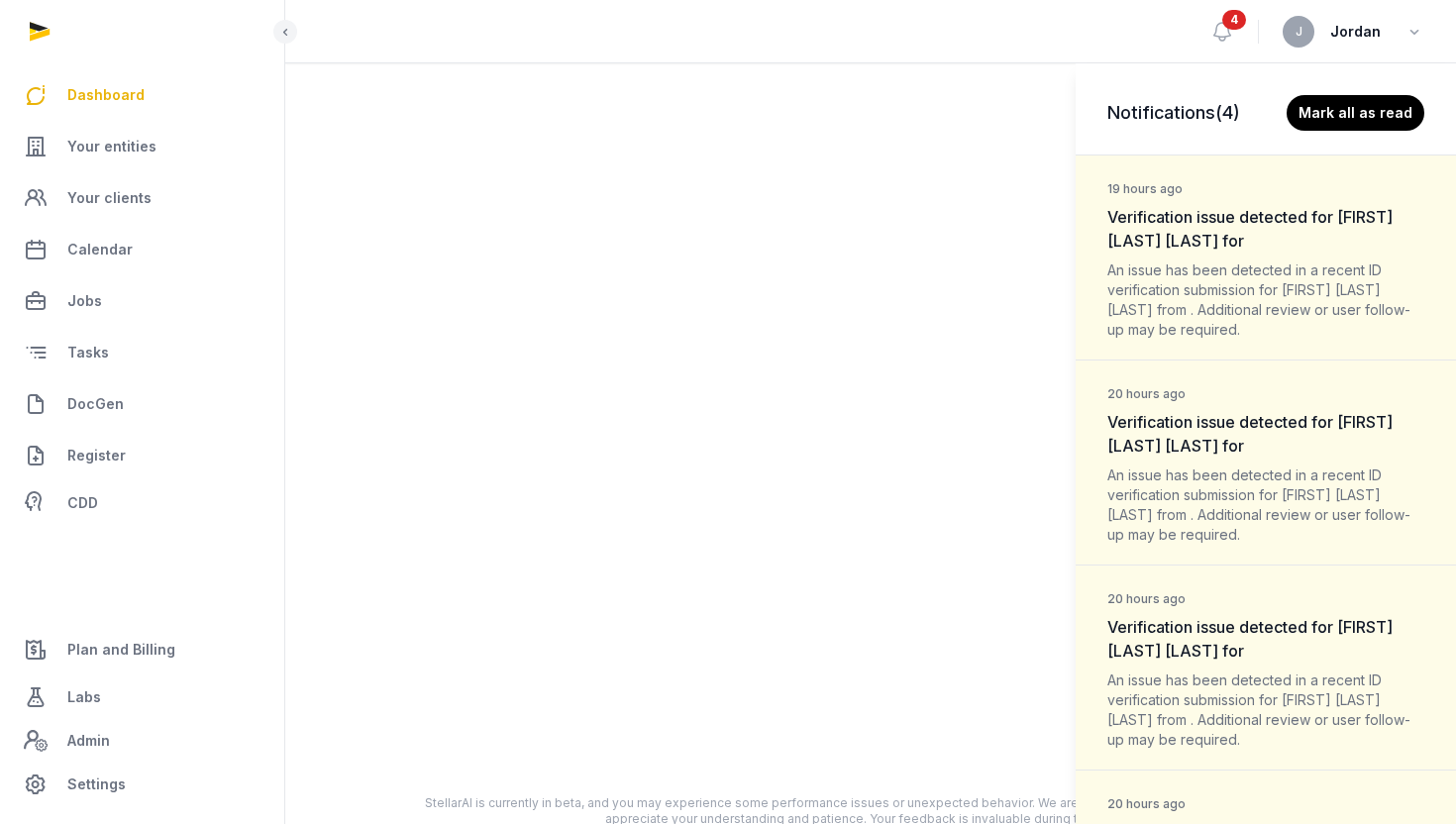 click on "Notifications  (4) Mark all as read 19 hours ago Verification issue detected for Refiloe Gladness Majoro for  An issue has been detected in a recent ID verification submission for Refiloe Gladness Majoro from . Additional review or user follow-up may be required. 20 hours ago Verification issue detected for Munyaradzi Silent Piroro for  An issue has been detected in a recent ID verification submission for Munyaradzi Silent Piroro from . Additional review or user follow-up may be required. 20 hours ago Verification issue detected for Refiloe Gladness Majoro for  An issue has been detected in a recent ID verification submission for Refiloe Gladness Majoro from . Additional review or user follow-up may be required. 20 hours ago Verification issue detected for Fadzai Salome Piroro for  An issue has been detected in a recent ID verification submission for Fadzai Salome Piroro from . Additional review or user follow-up may be required. See all notifications" at bounding box center (728, 412) 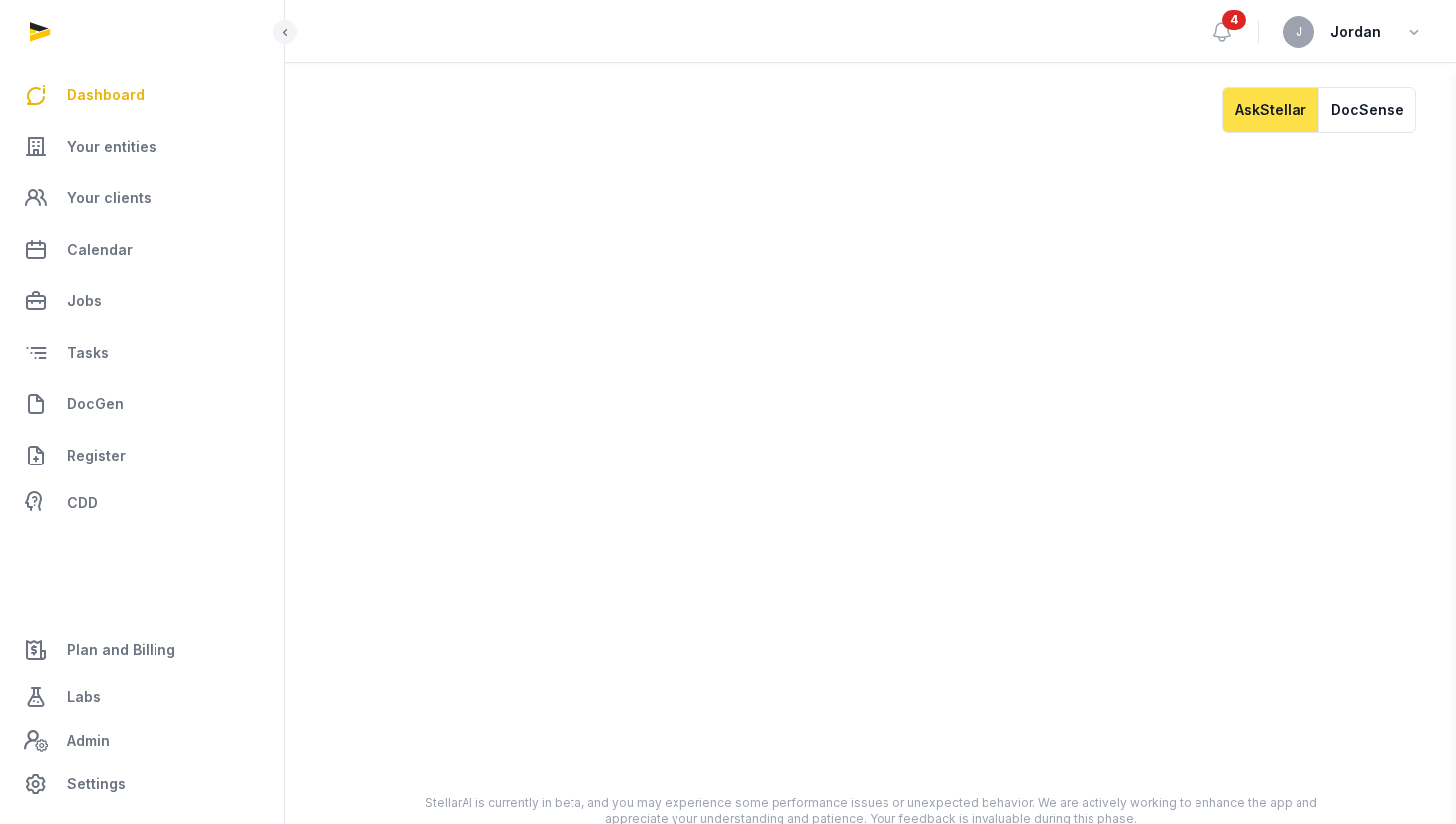 click on "Notifications  (4) Mark all as read 19 hours ago Verification issue detected for Refiloe Gladness Majoro for  An issue has been detected in a recent ID verification submission for Refiloe Gladness Majoro from . Additional review or user follow-up may be required. 20 hours ago Verification issue detected for Munyaradzi Silent Piroro for  An issue has been detected in a recent ID verification submission for Munyaradzi Silent Piroro from . Additional review or user follow-up may be required. 20 hours ago Verification issue detected for Refiloe Gladness Majoro for  An issue has been detected in a recent ID verification submission for Refiloe Gladness Majoro from . Additional review or user follow-up may be required. 20 hours ago Verification issue detected for Fadzai Salome Piroro for  An issue has been detected in a recent ID verification submission for Fadzai Salome Piroro from . Additional review or user follow-up may be required. See all notifications" at bounding box center [728, 412] 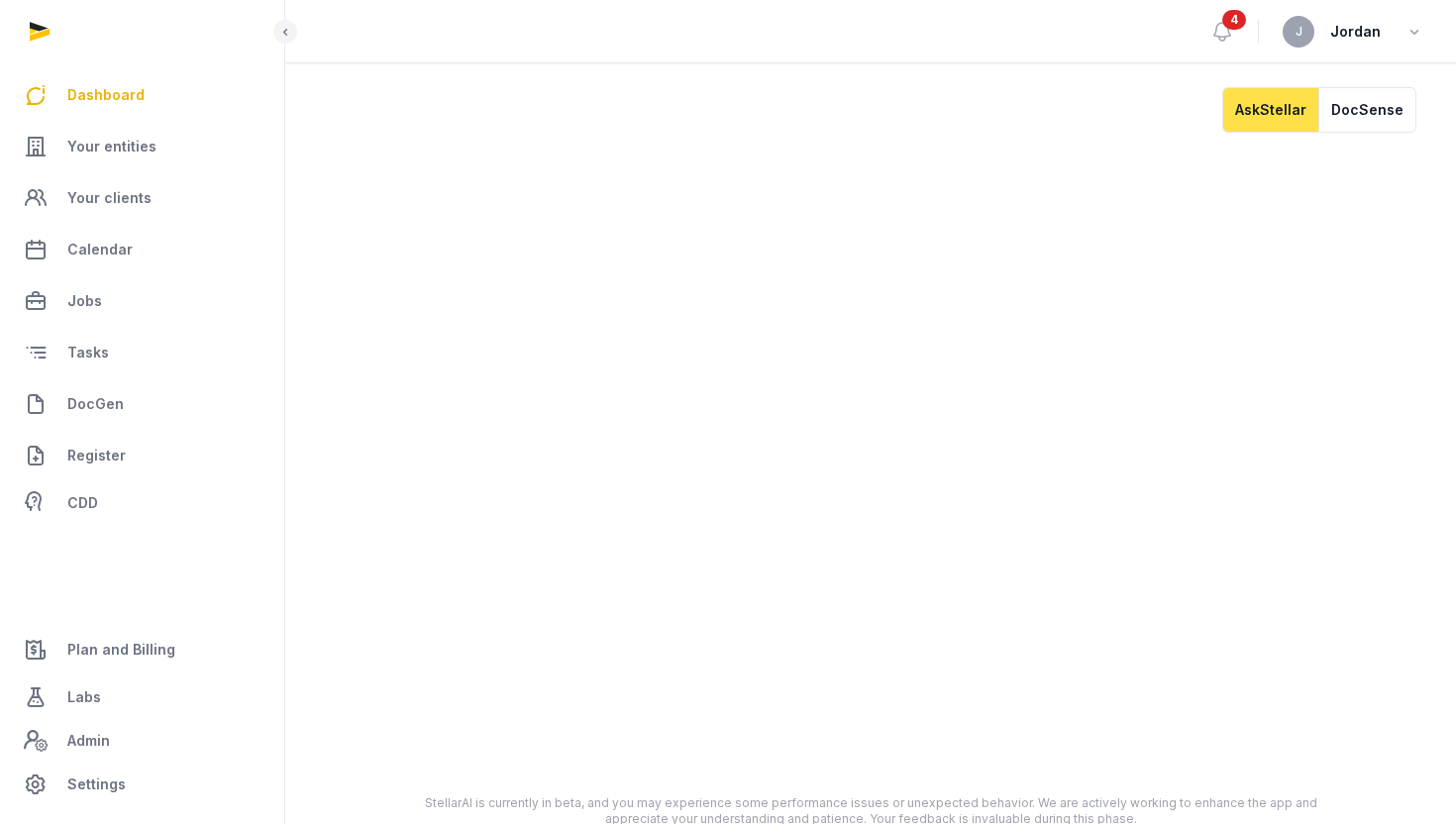 click 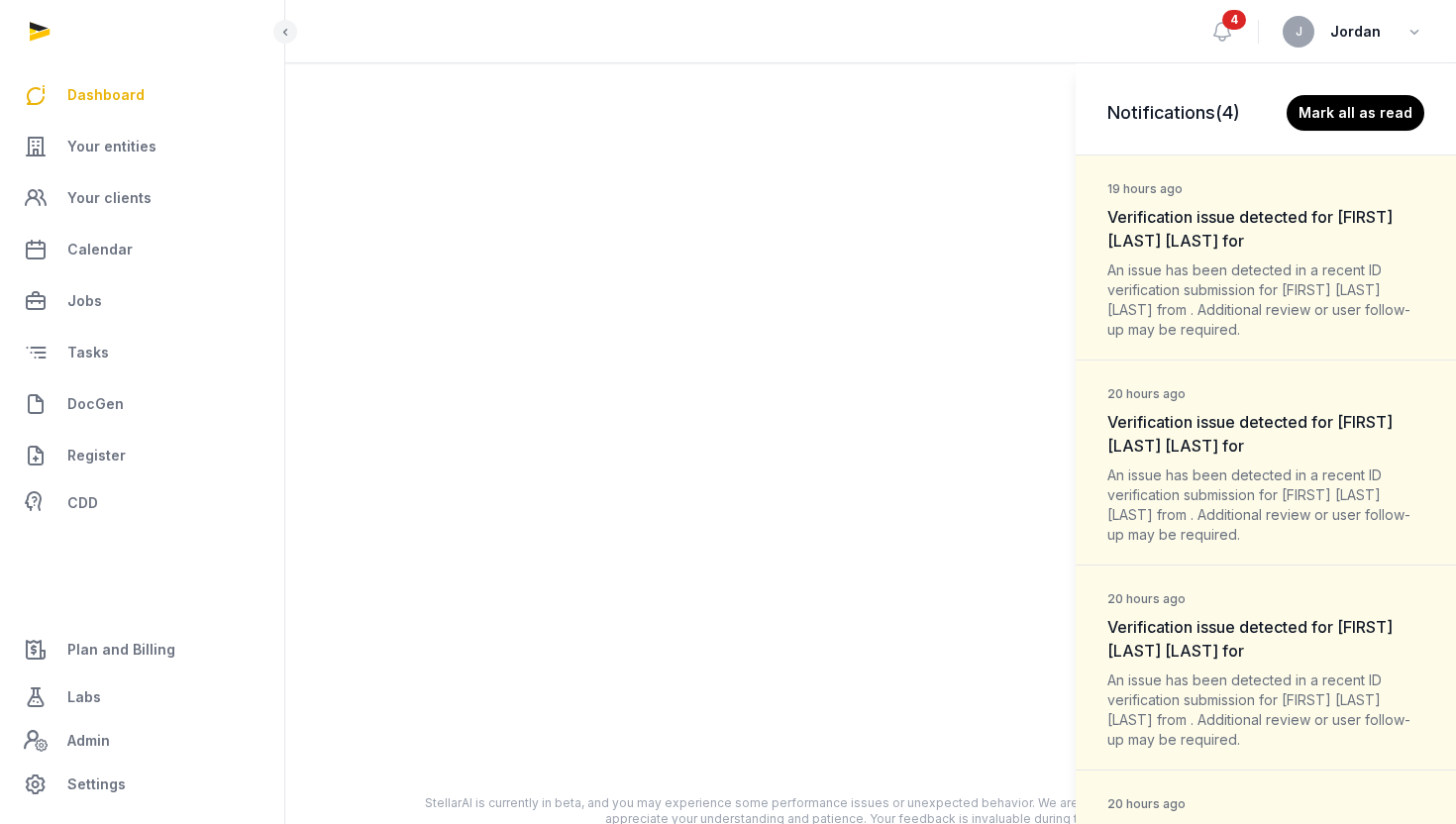 click on "An issue has been detected in a recent ID verification submission for [FIRST] [LAST] from . Additional review or user follow-up may be required." at bounding box center (1266, 300) 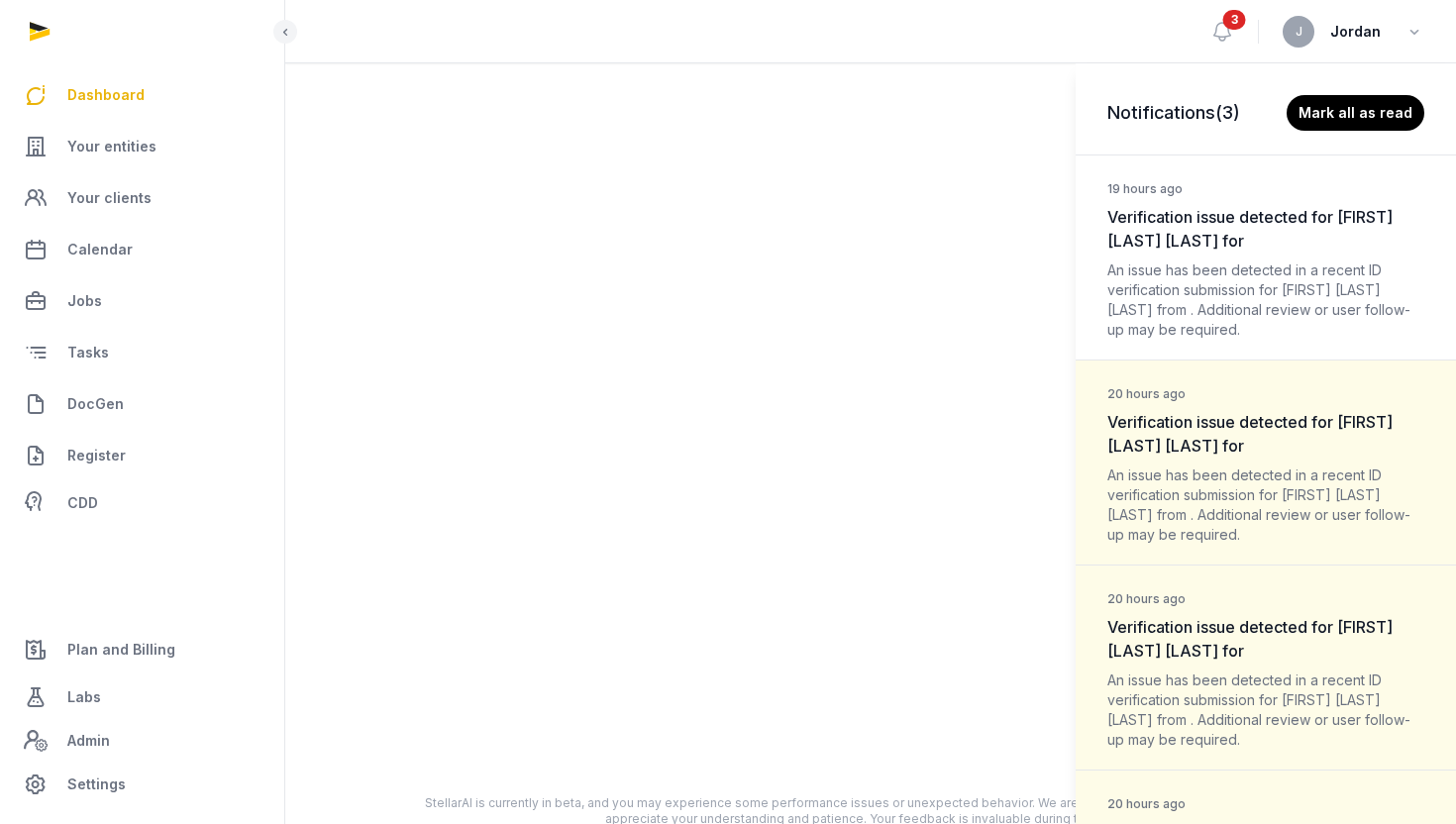 click on "Verification issue detected for [FIRST] [LAST] for" at bounding box center [1250, 229] 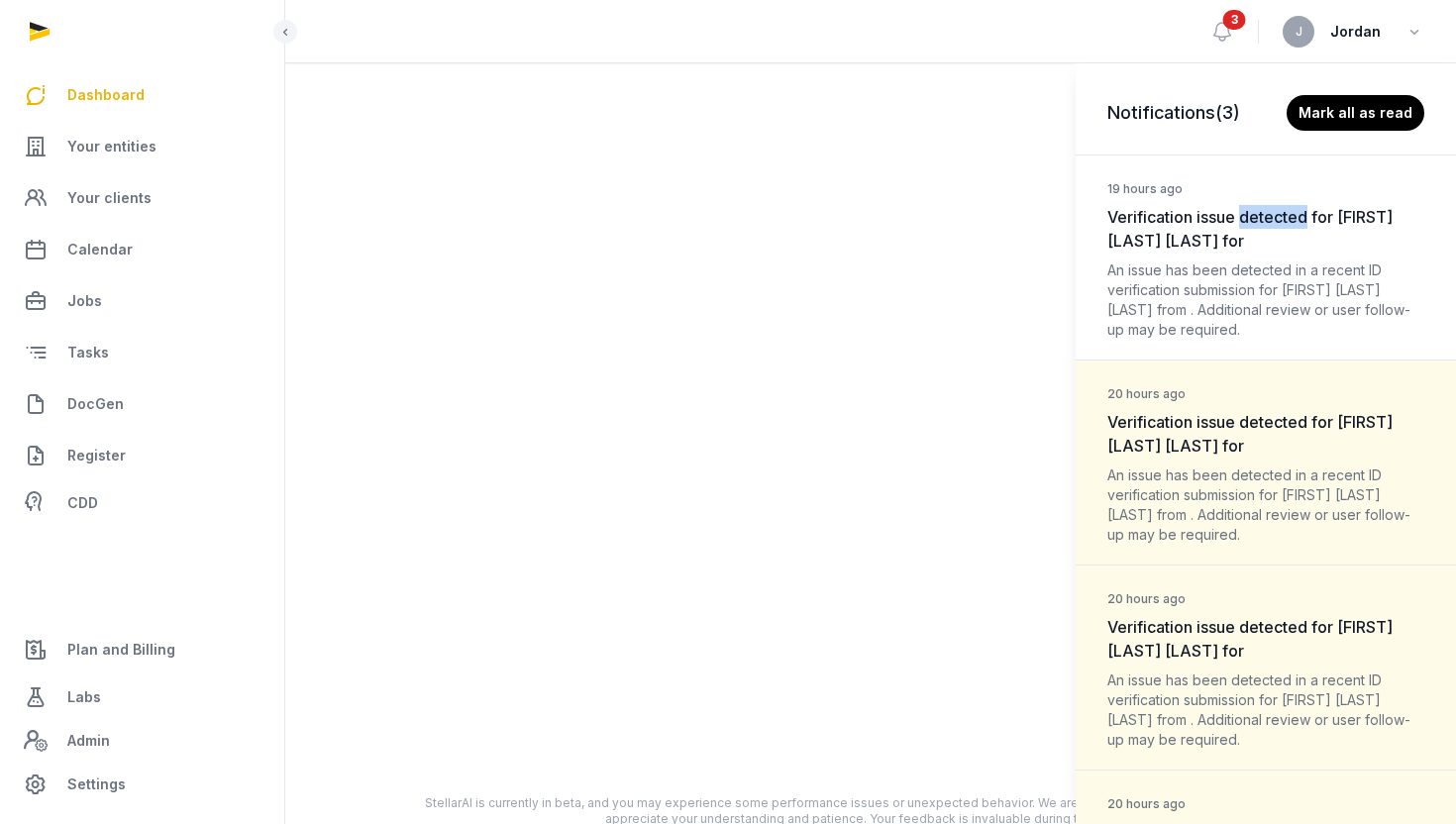 click on "Verification issue detected for [FIRST] [LAST] for" at bounding box center (1250, 229) 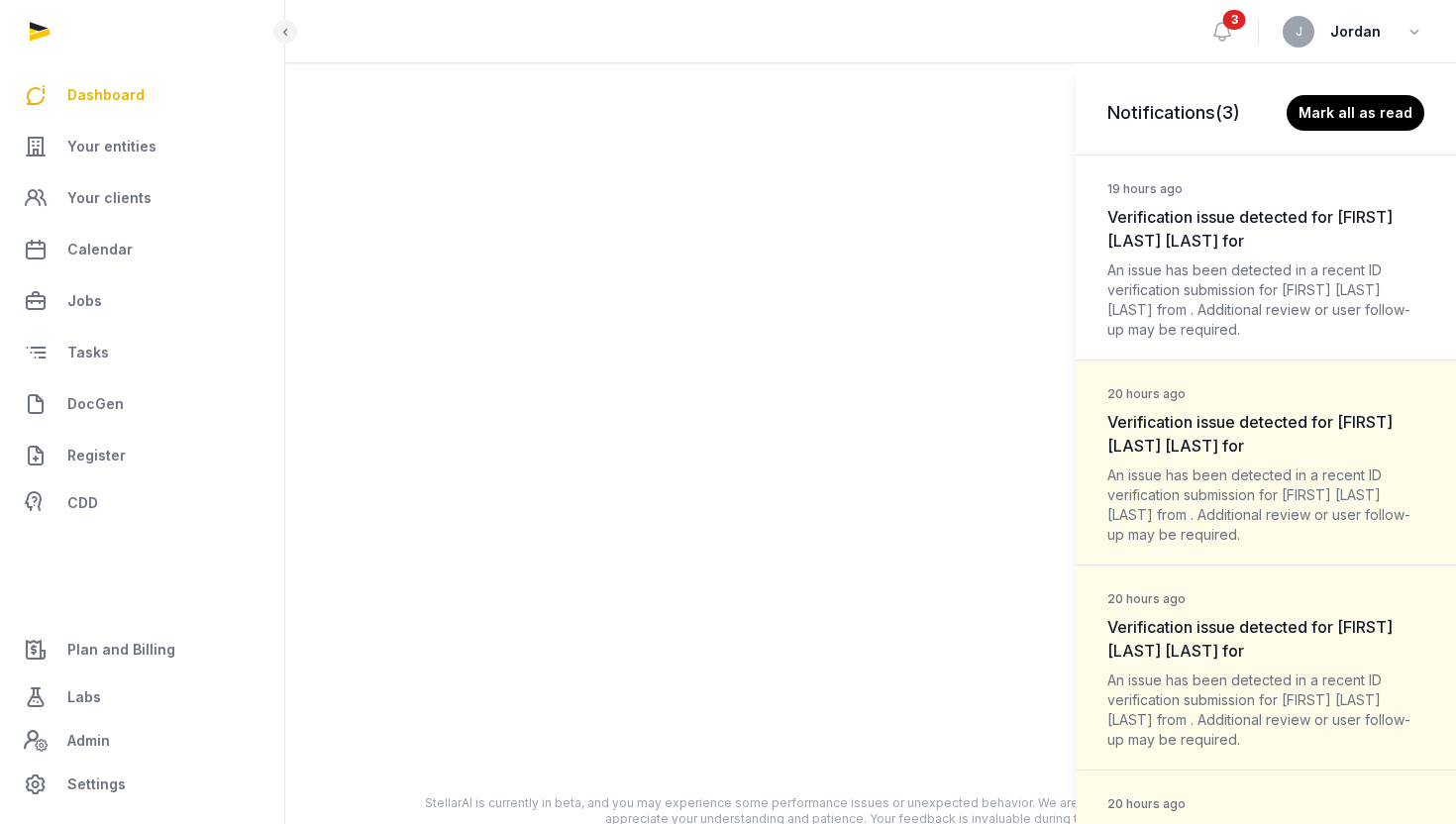 click on "An issue has been detected in a recent ID verification submission for [FIRST] [LAST] from . Additional review or user follow-up may be required." at bounding box center (1266, 300) 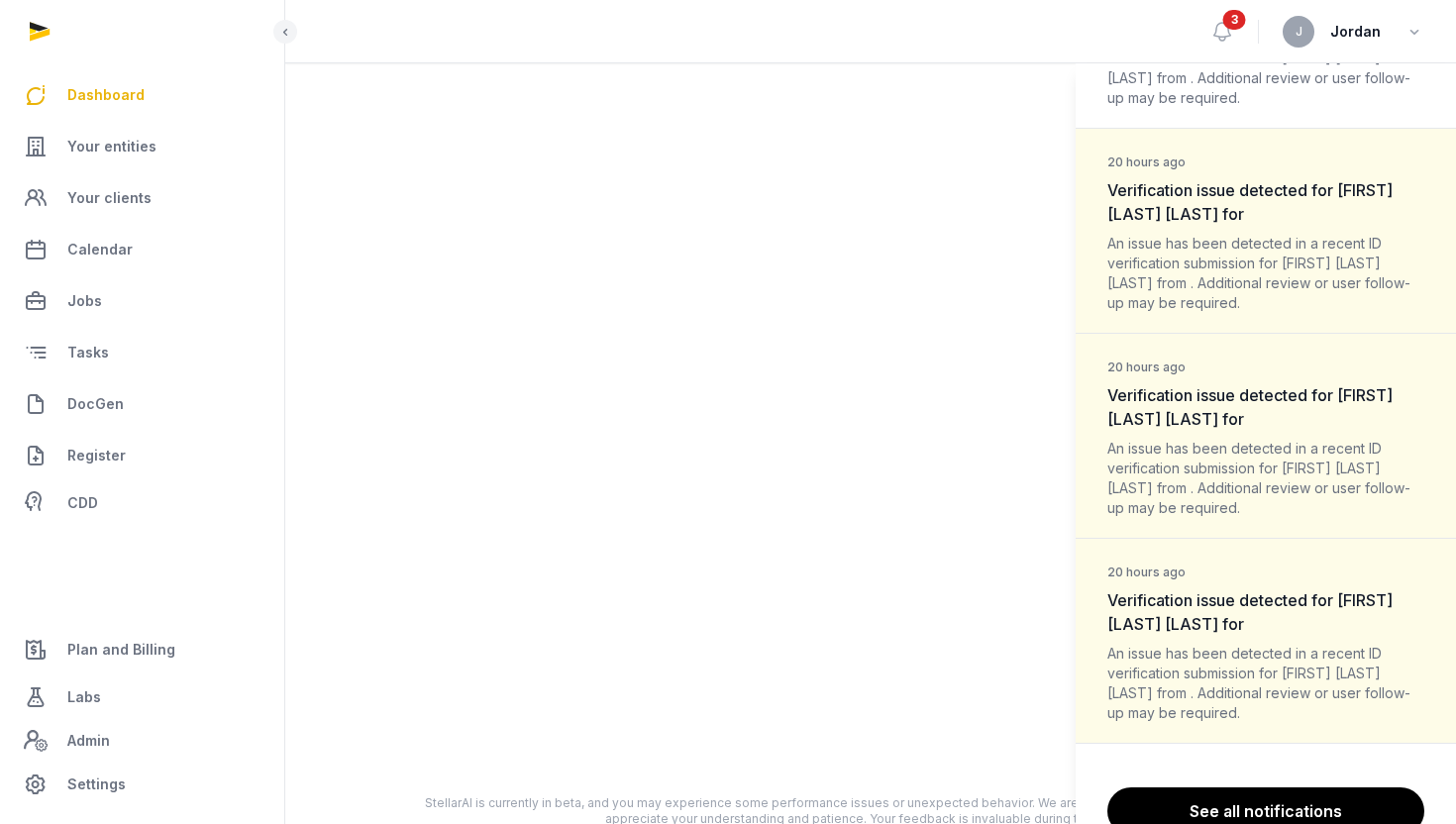 scroll, scrollTop: 276, scrollLeft: 0, axis: vertical 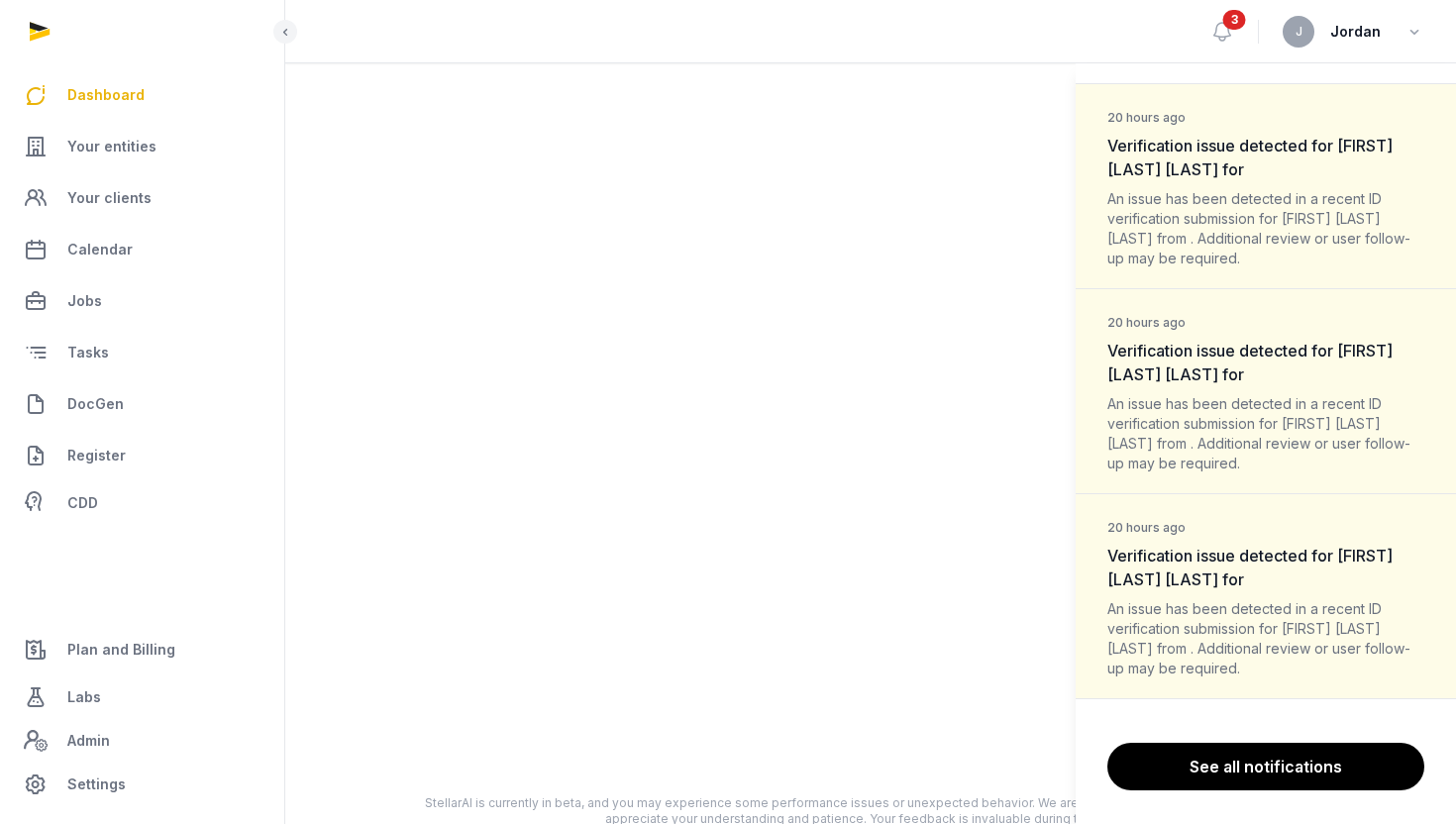 click on "Notifications  (3) Mark all as read 19 hours ago Verification issue detected for Refiloe Gladness Majoro for  An issue has been detected in a recent ID verification submission for Refiloe Gladness Majoro from . Additional review or user follow-up may be required. 20 hours ago Verification issue detected for Munyaradzi Silent Piroro for  An issue has been detected in a recent ID verification submission for Munyaradzi Silent Piroro from . Additional review or user follow-up may be required. 20 hours ago Verification issue detected for Refiloe Gladness Majoro for  An issue has been detected in a recent ID verification submission for Refiloe Gladness Majoro from . Additional review or user follow-up may be required. 20 hours ago Verification issue detected for Fadzai Salome Piroro for  An issue has been detected in a recent ID verification submission for Fadzai Salome Piroro from . Additional review or user follow-up may be required. See all notifications" at bounding box center [728, 412] 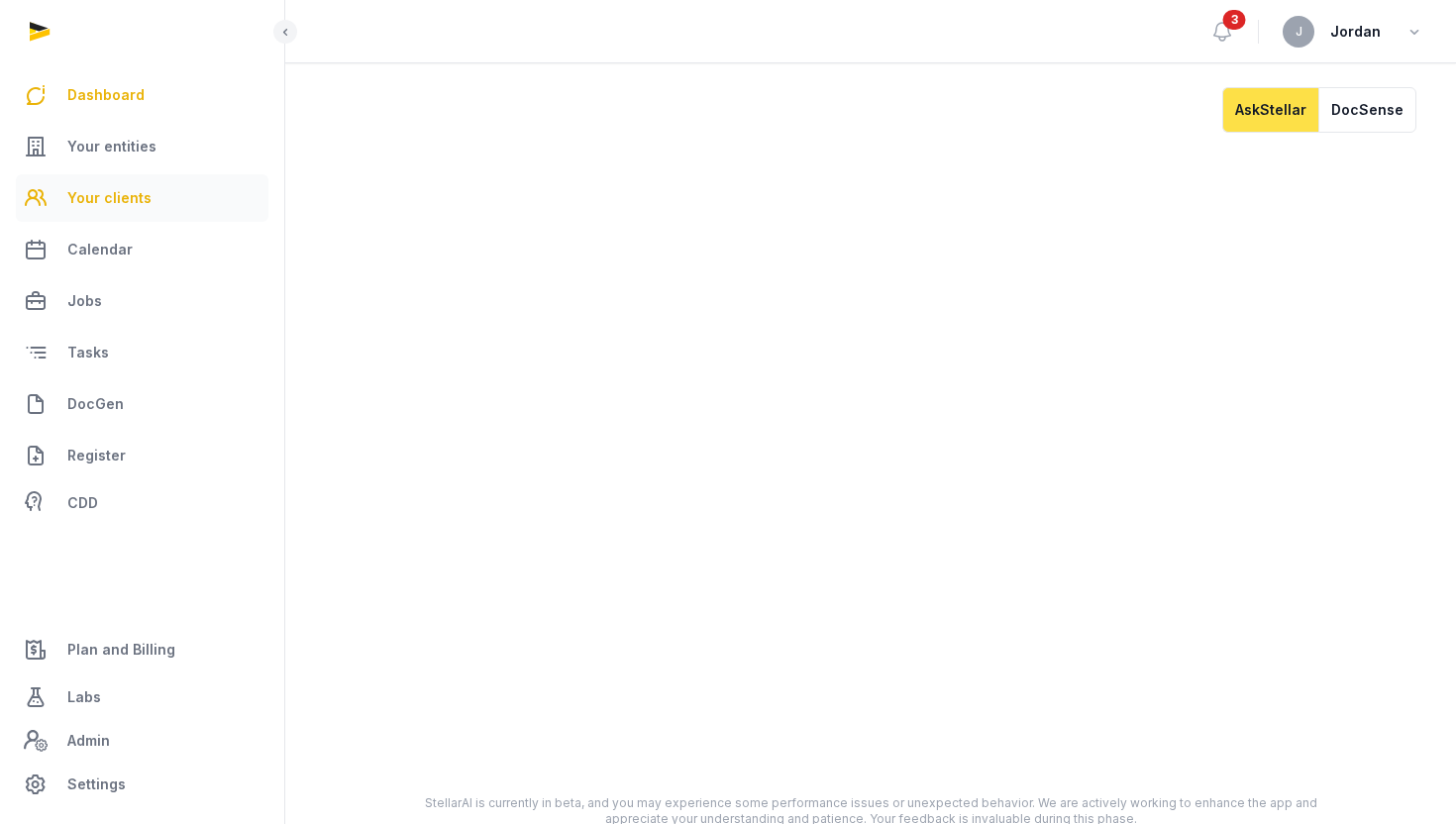 click on "Your clients" at bounding box center (109, 198) 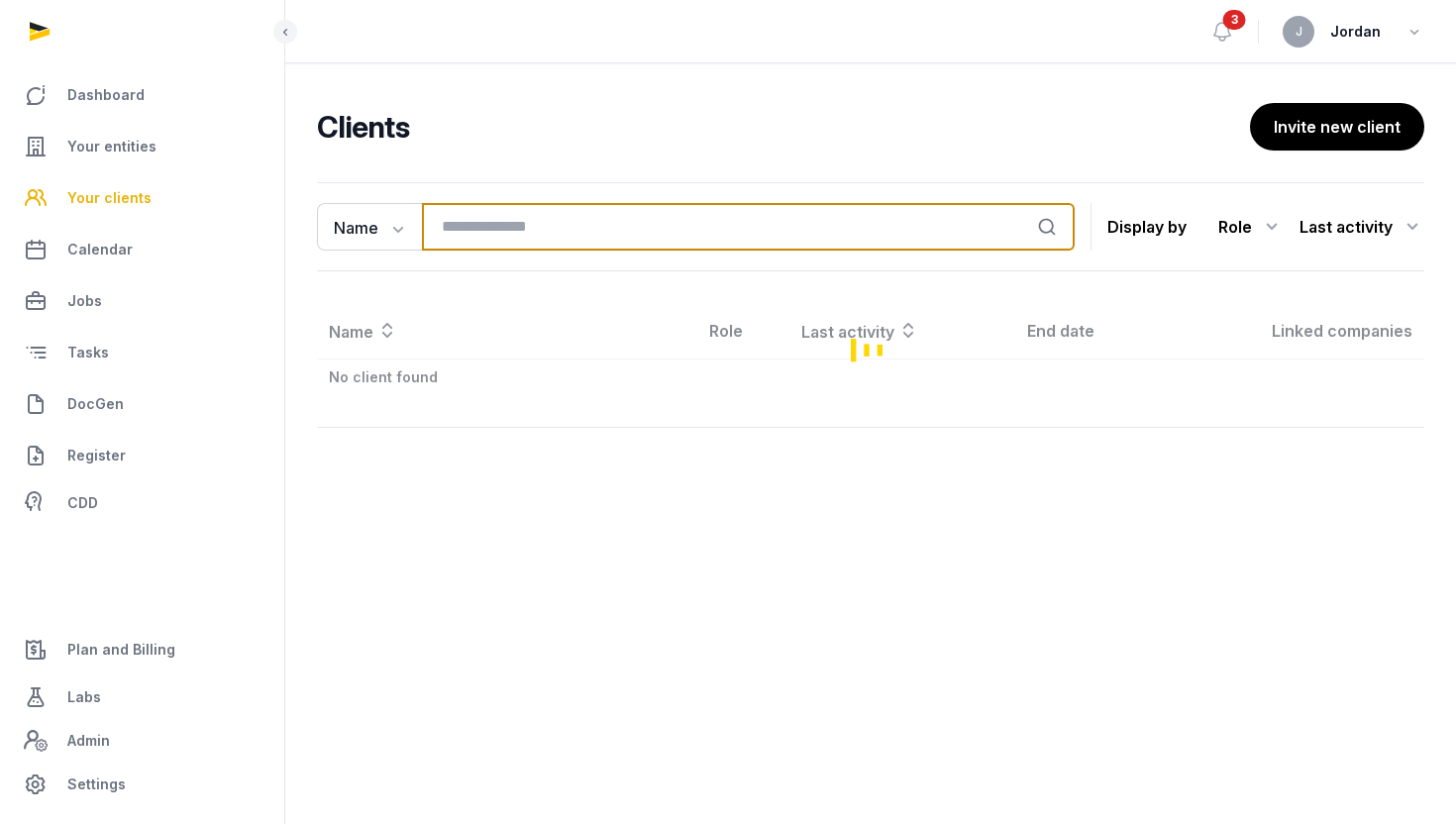click at bounding box center [748, 227] 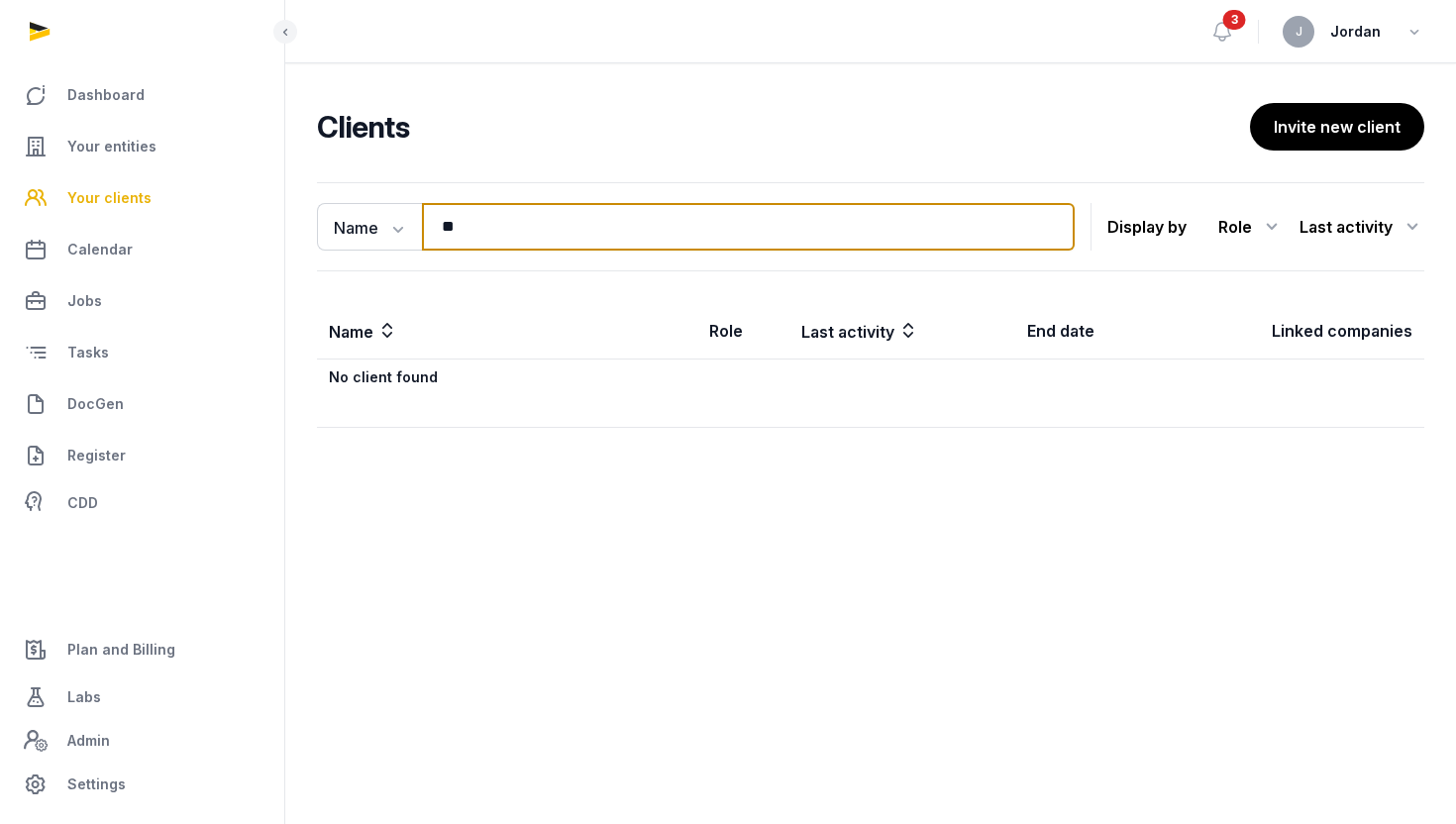 type on "*" 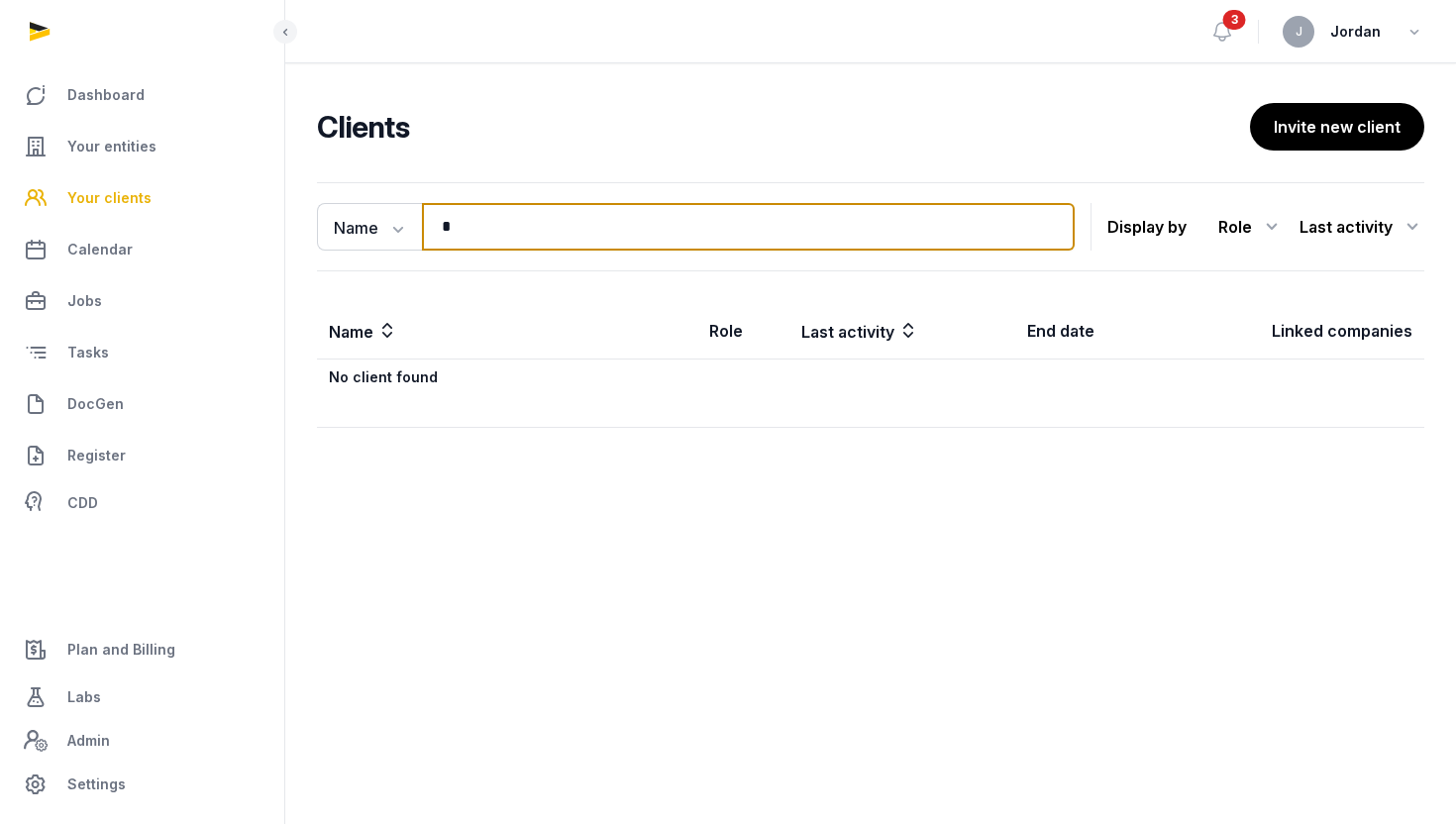 type 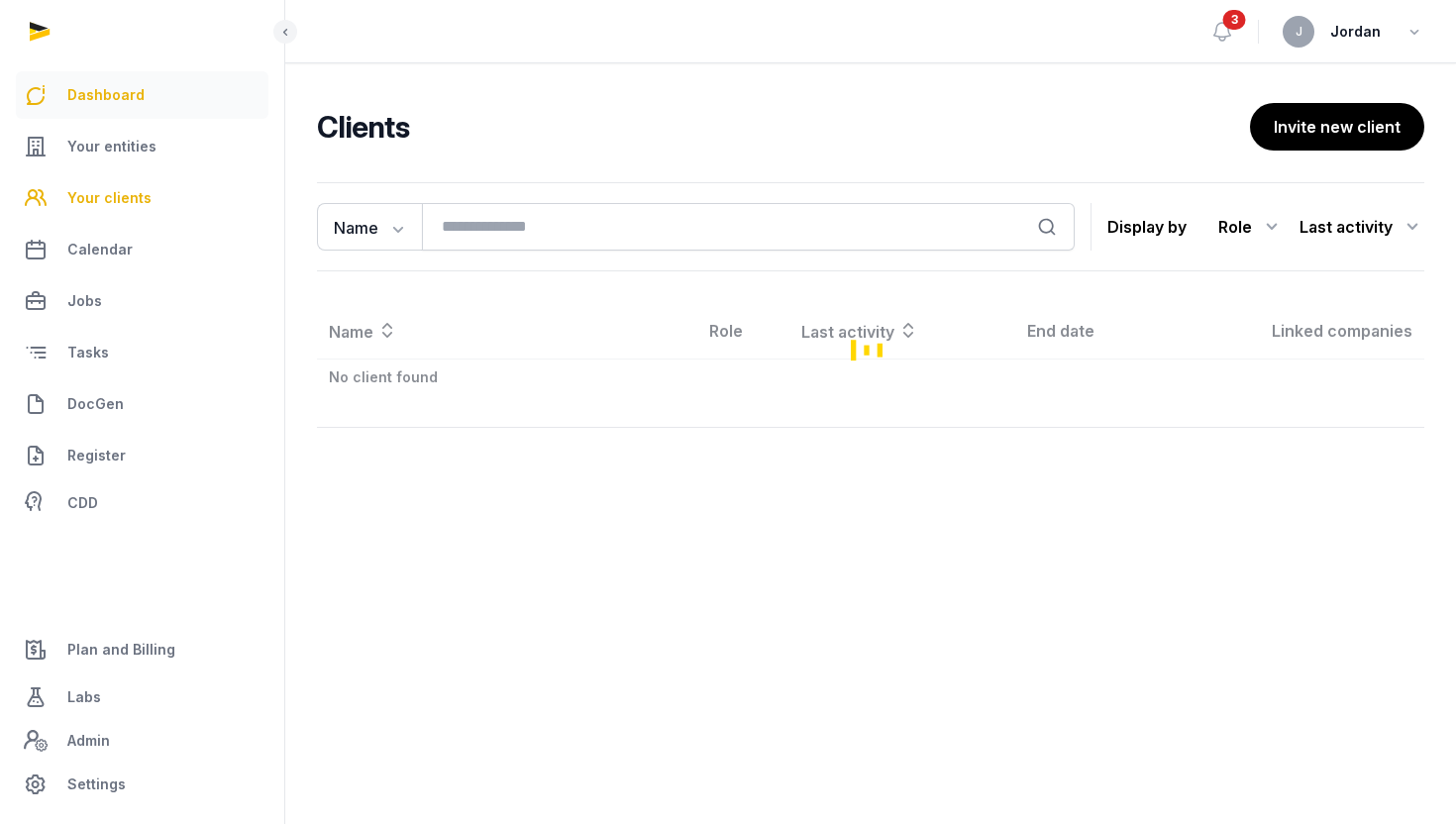 click on "Dashboard" at bounding box center (106, 95) 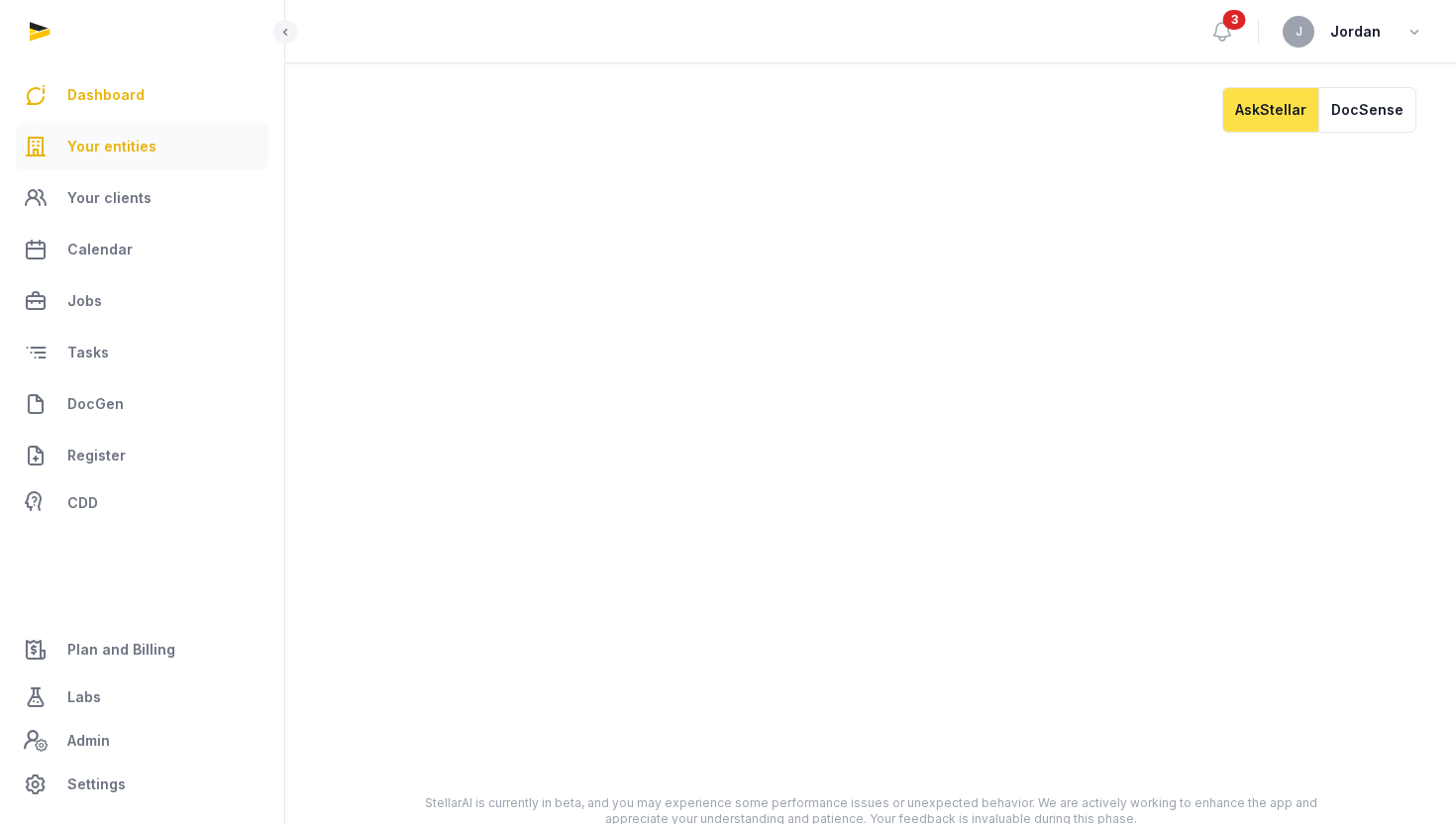 click on "Your entities" at bounding box center (112, 147) 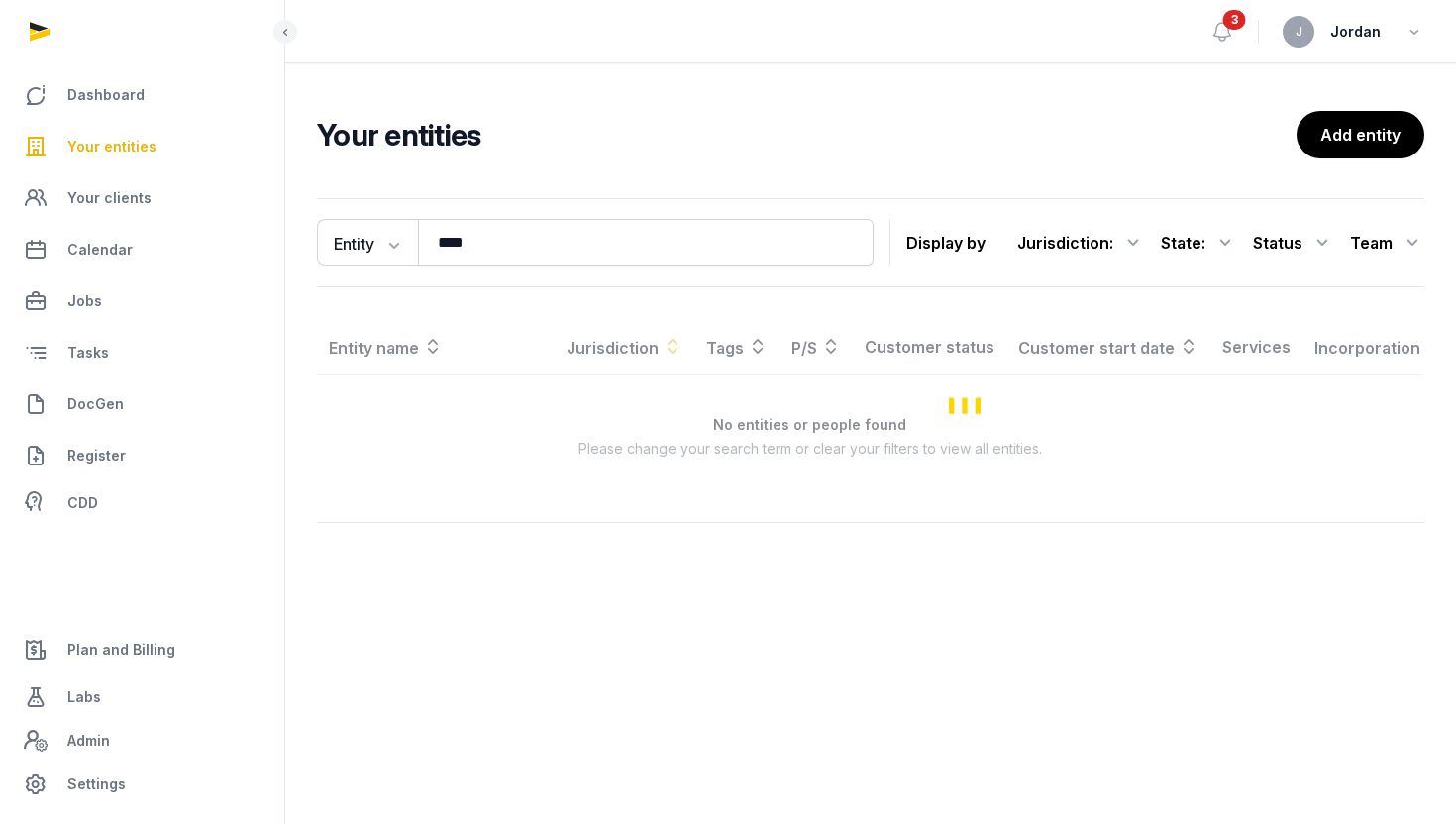 click on ":" at bounding box center (1203, 243) 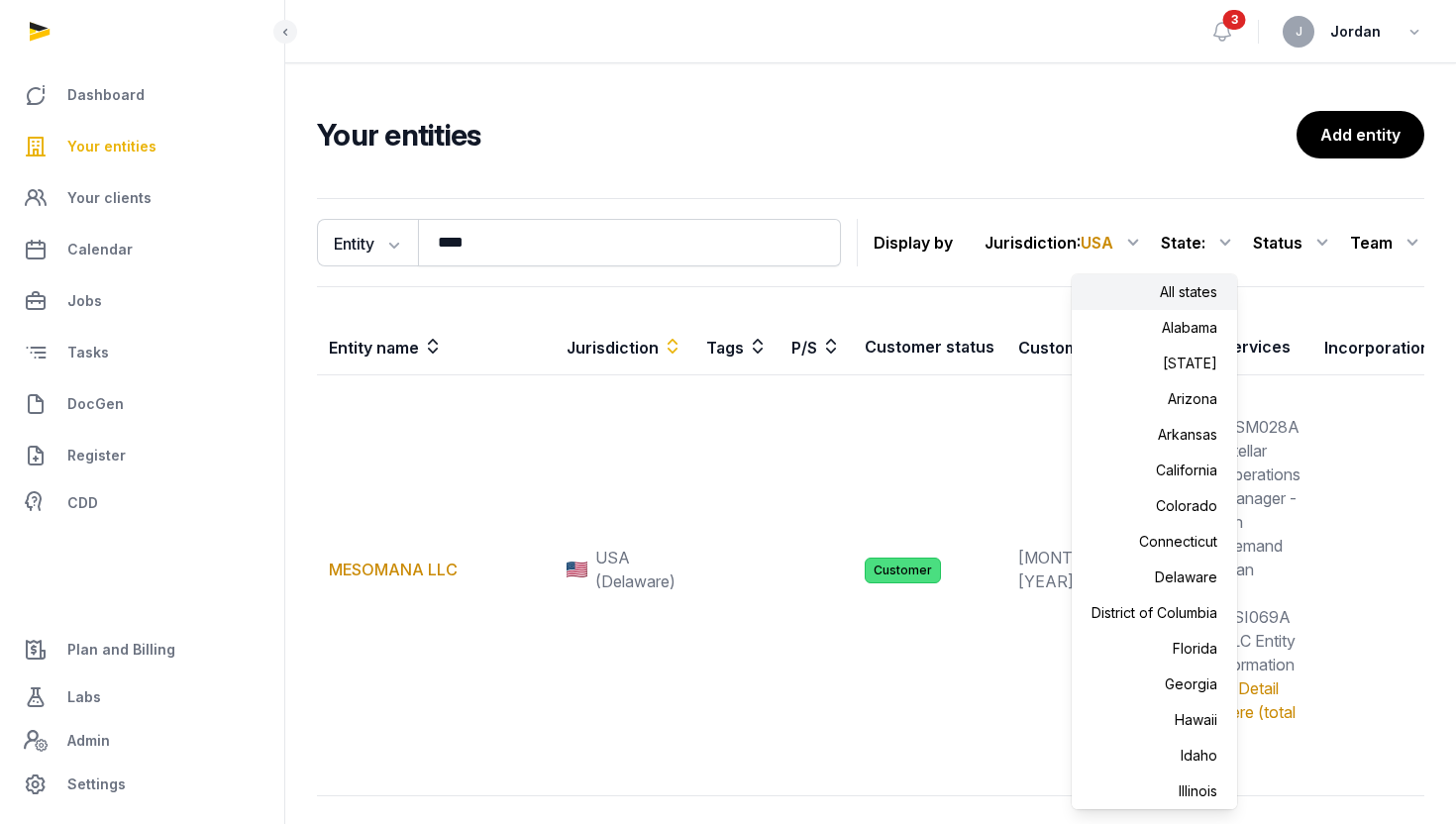 click on "Your entities Add entity  Entity   Entity   People   Tags  Services **** Search Display by  Jurisdiction  :  USA All jurisdiction Malaysia Singapore USA  State  :  All states Alabama Alaska Arizona Arkansas California Colorado Connecticut Delaware District of Columbia Florida Georgia Hawaii Idaho Illinois Indiana Iowa Kansas Kentucky Louisiana Maine Maryland Massachusetts Michigan Minnesota Mississippi Missouri Montana Nebraska Nevada New Hampshire New Jersey New Mexico New York North Carolina North Dakota Ohio Oklahoma Oregon Pennsylvania Rhode Island South Carolina South Dakota Tennessee Texas Utah Vermont Virginia Washington West Virginia Wisconsin Wyoming  Status   All statuses  Lead Customer Churned None  Team  All members Aditi Akon Dey ALAN ALICIA VOON SU LYNN AMRITA DHINGRA AN'NAJWA BINTE AN'NAHARI Angelica Marcelo Anna Santos Annie Bong Chai Ling CHOONG SZE WEN Christina Gan Crupa Pati Danielle King David Jones Devyani Chitlangia Elpollero Eric Sheh Fonih Test Helen Foo Henry Adams HUANG HO PU John 1" at bounding box center [871, 507] 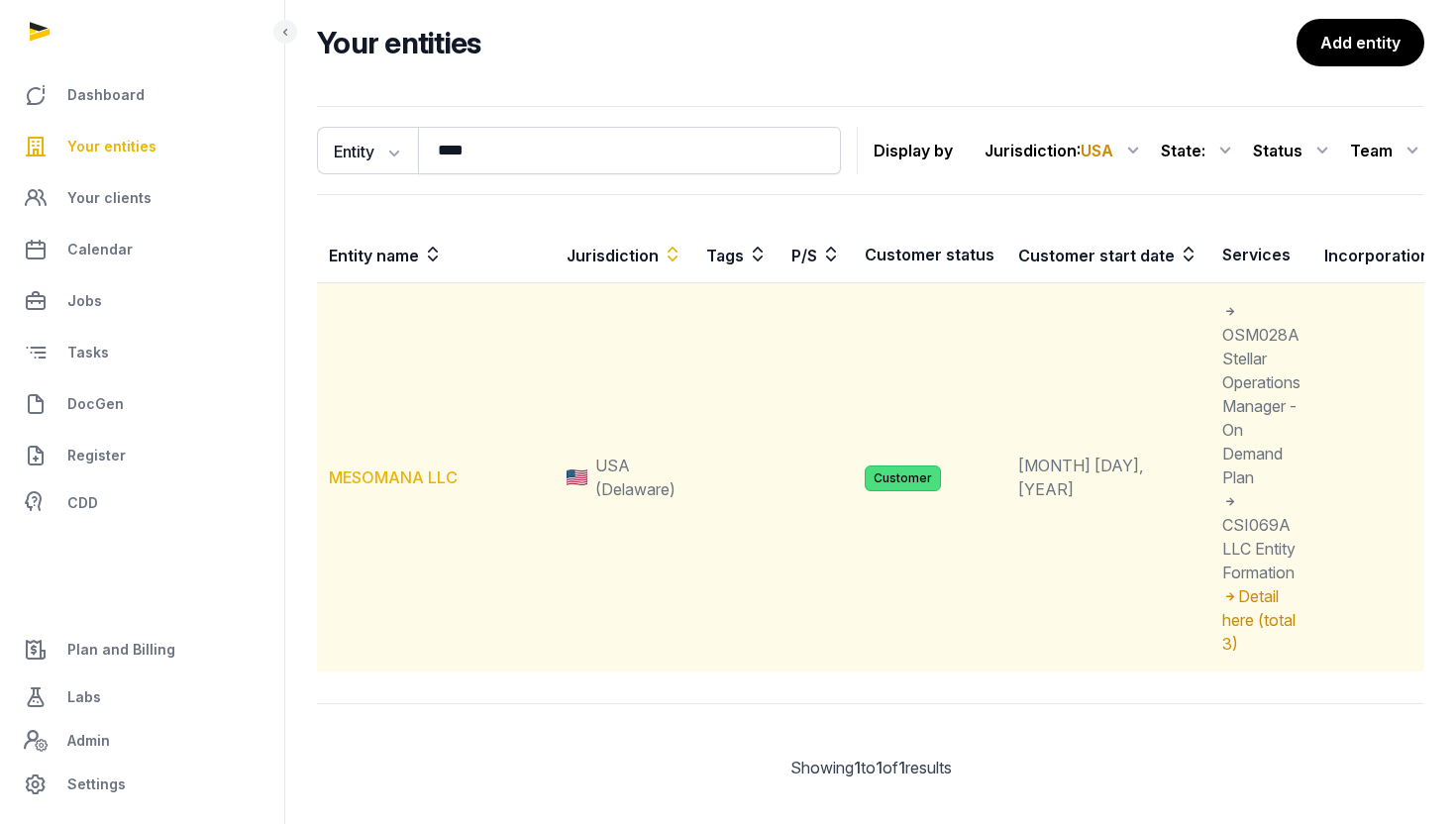 scroll, scrollTop: 119, scrollLeft: 0, axis: vertical 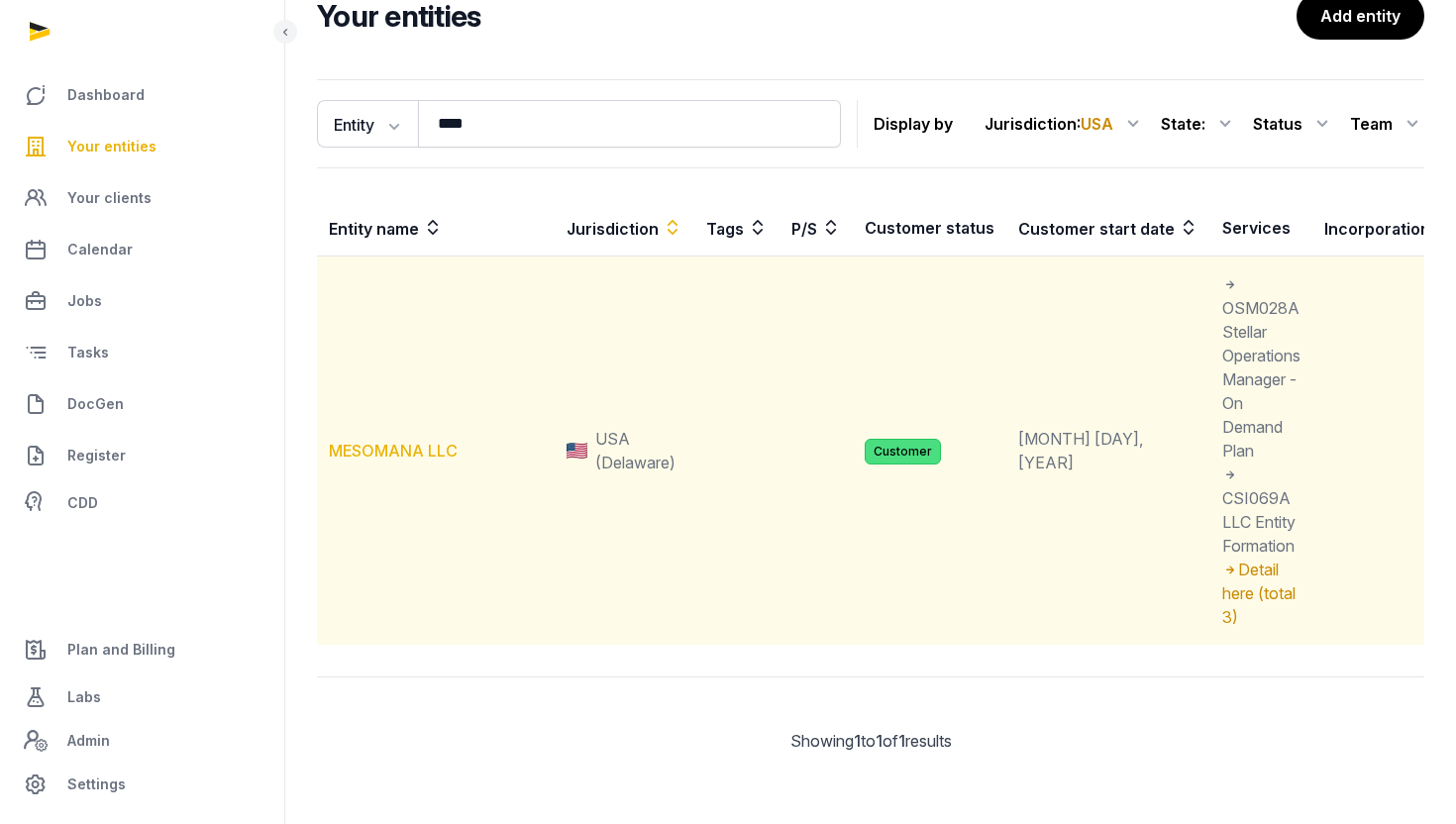 click on "MESOMANA LLC" at bounding box center [393, 451] 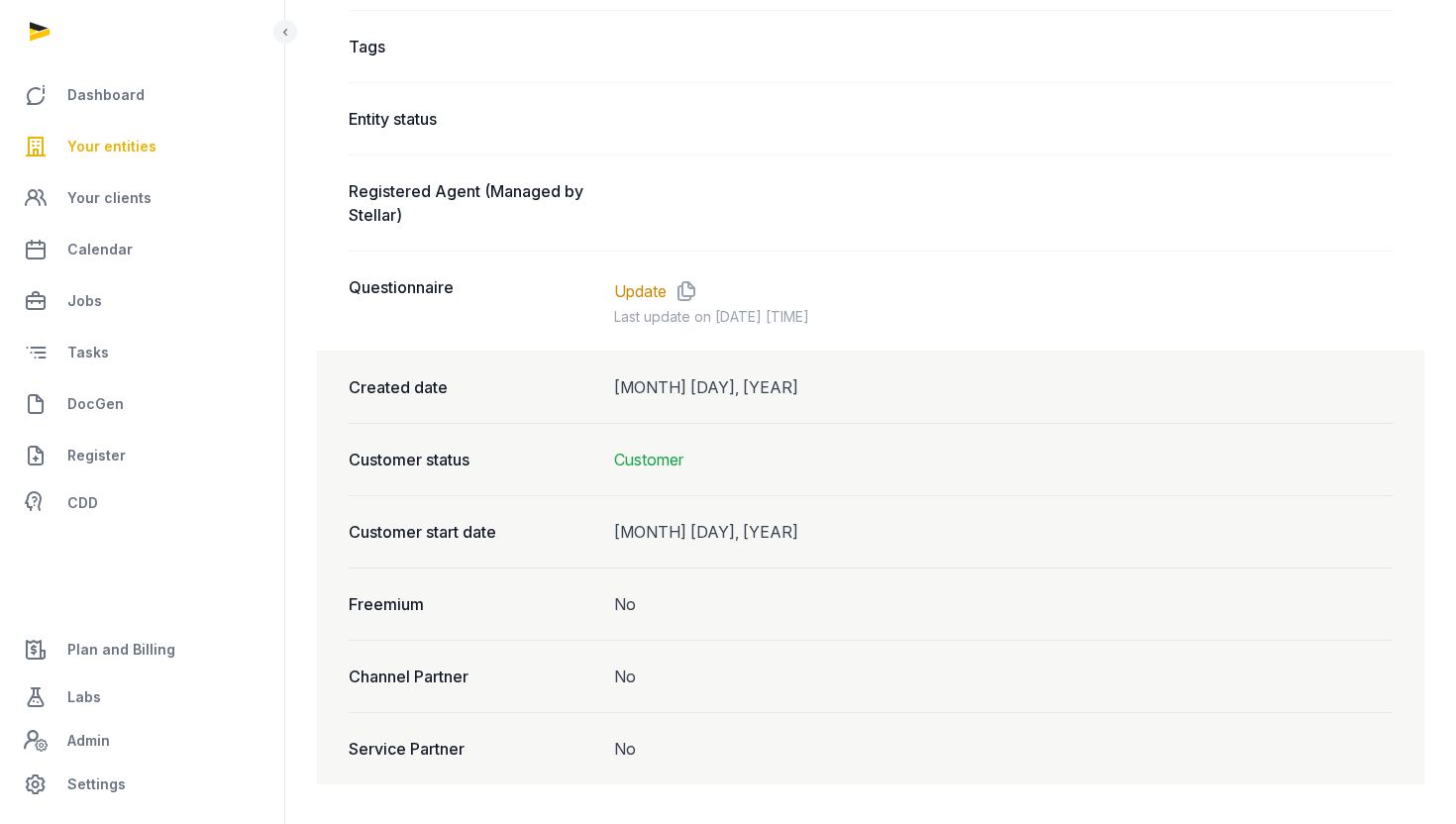 scroll, scrollTop: 0, scrollLeft: 0, axis: both 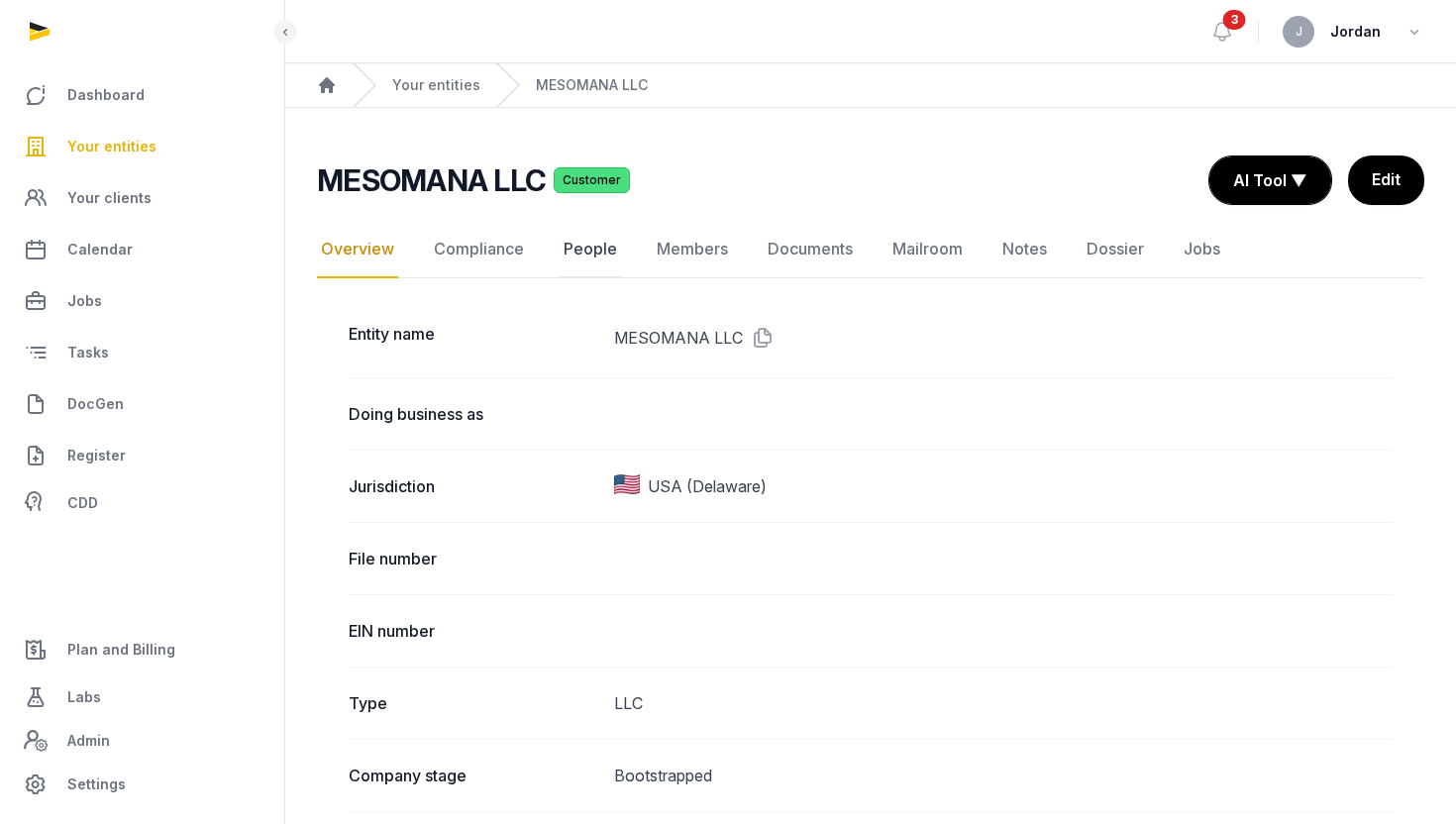 click on "People" 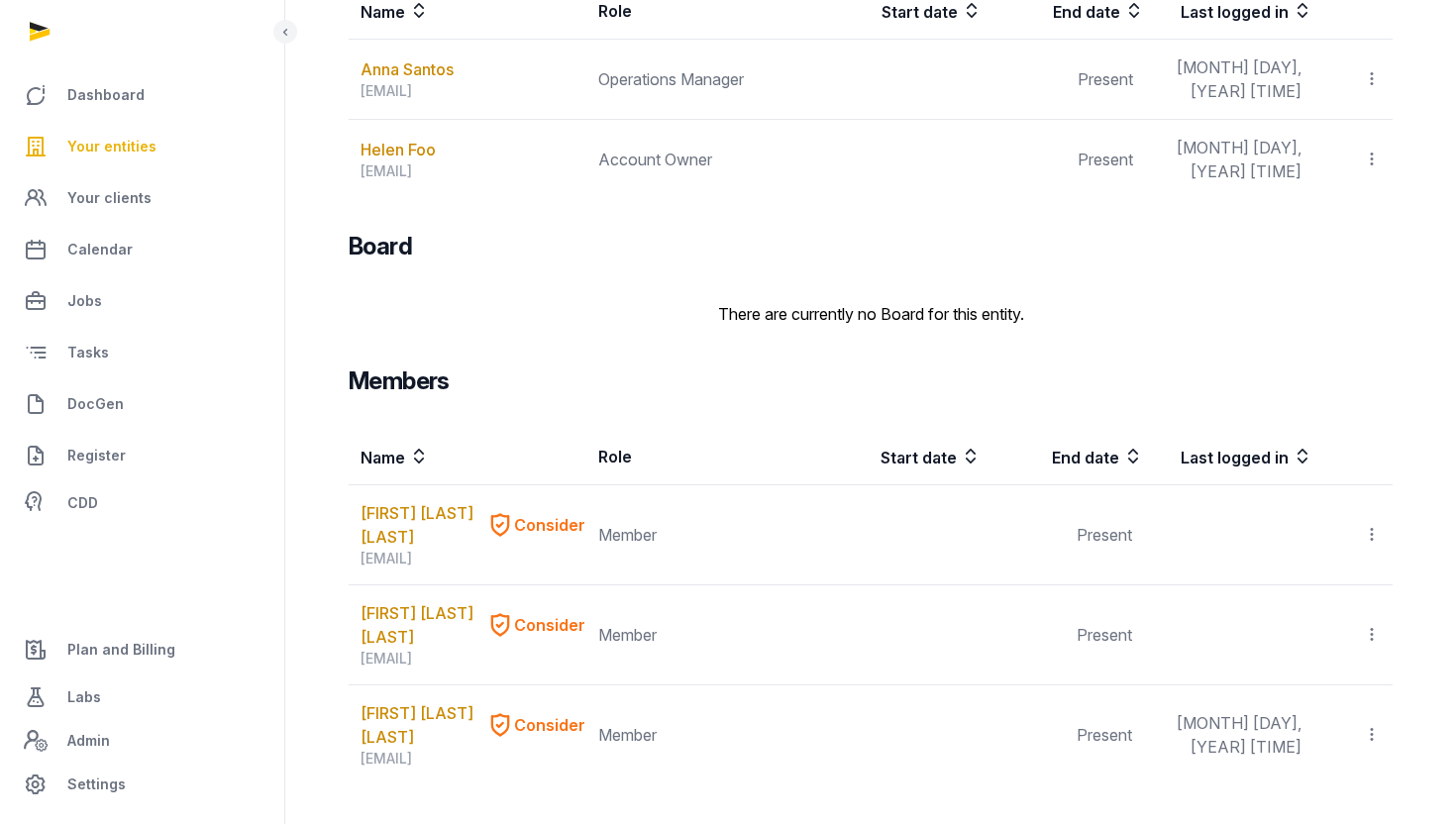scroll, scrollTop: 686, scrollLeft: 0, axis: vertical 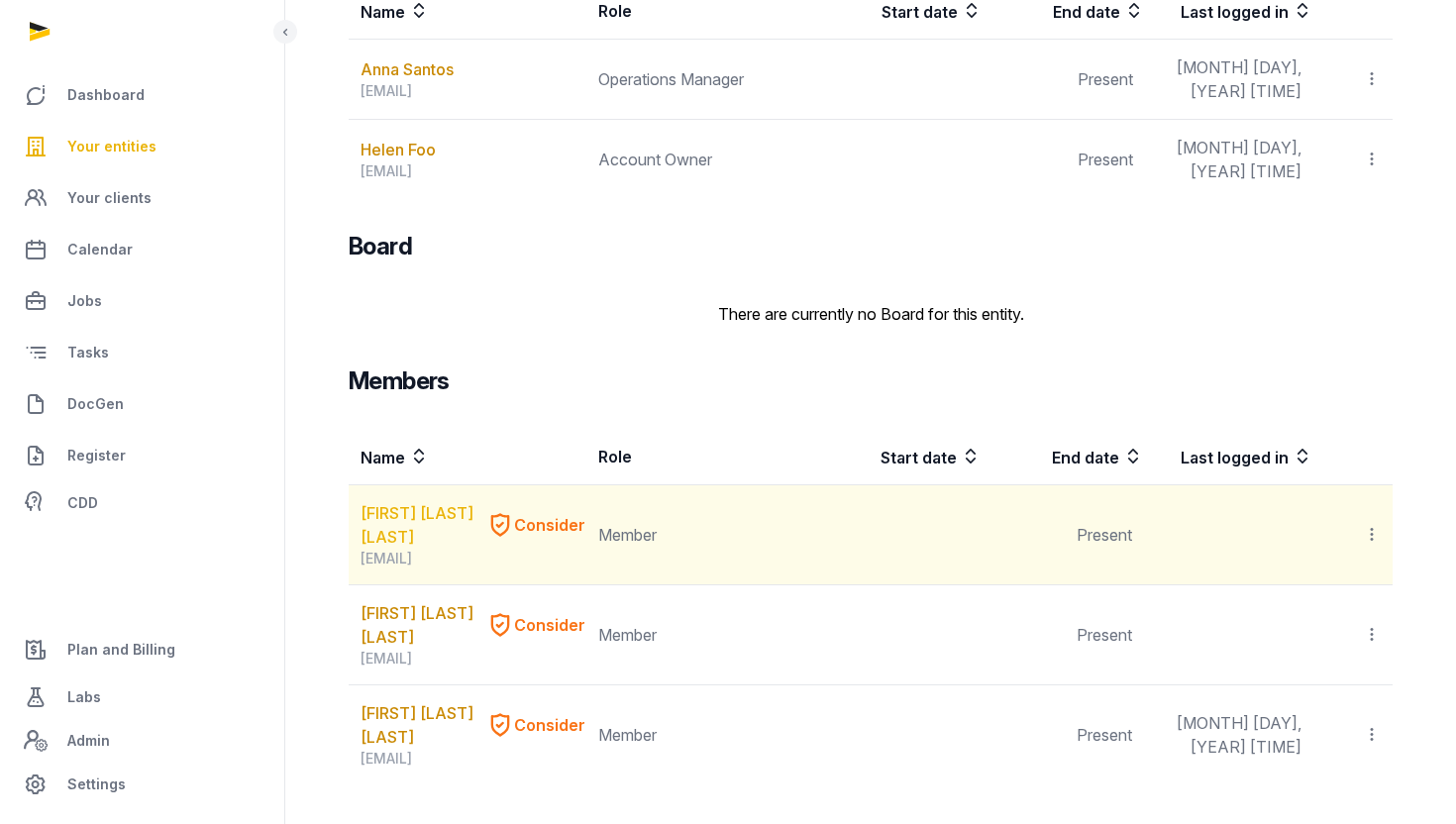 click on "[FIRST] [LAST] [LAST]" at bounding box center (419, 525) 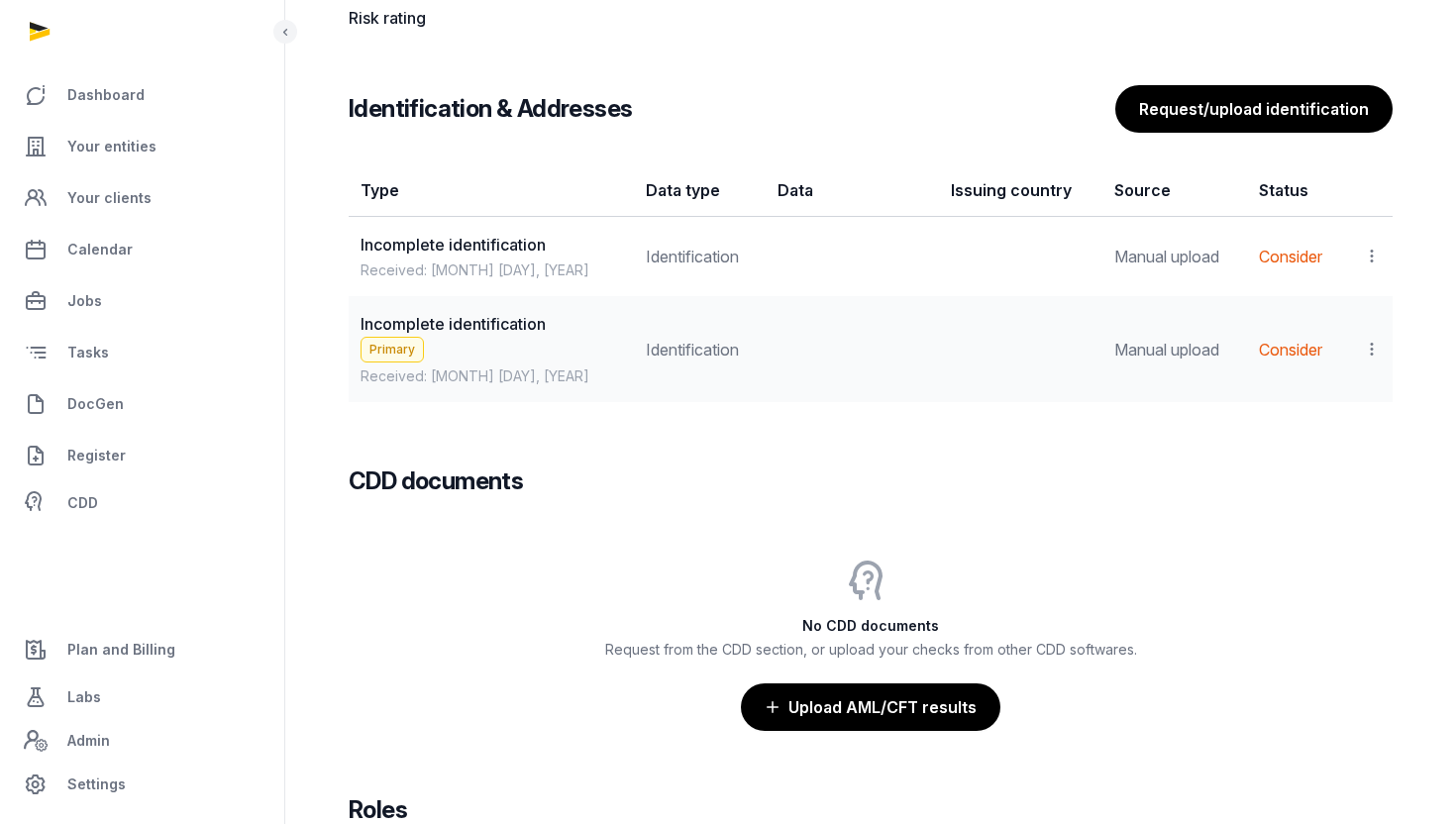 scroll, scrollTop: 1614, scrollLeft: 0, axis: vertical 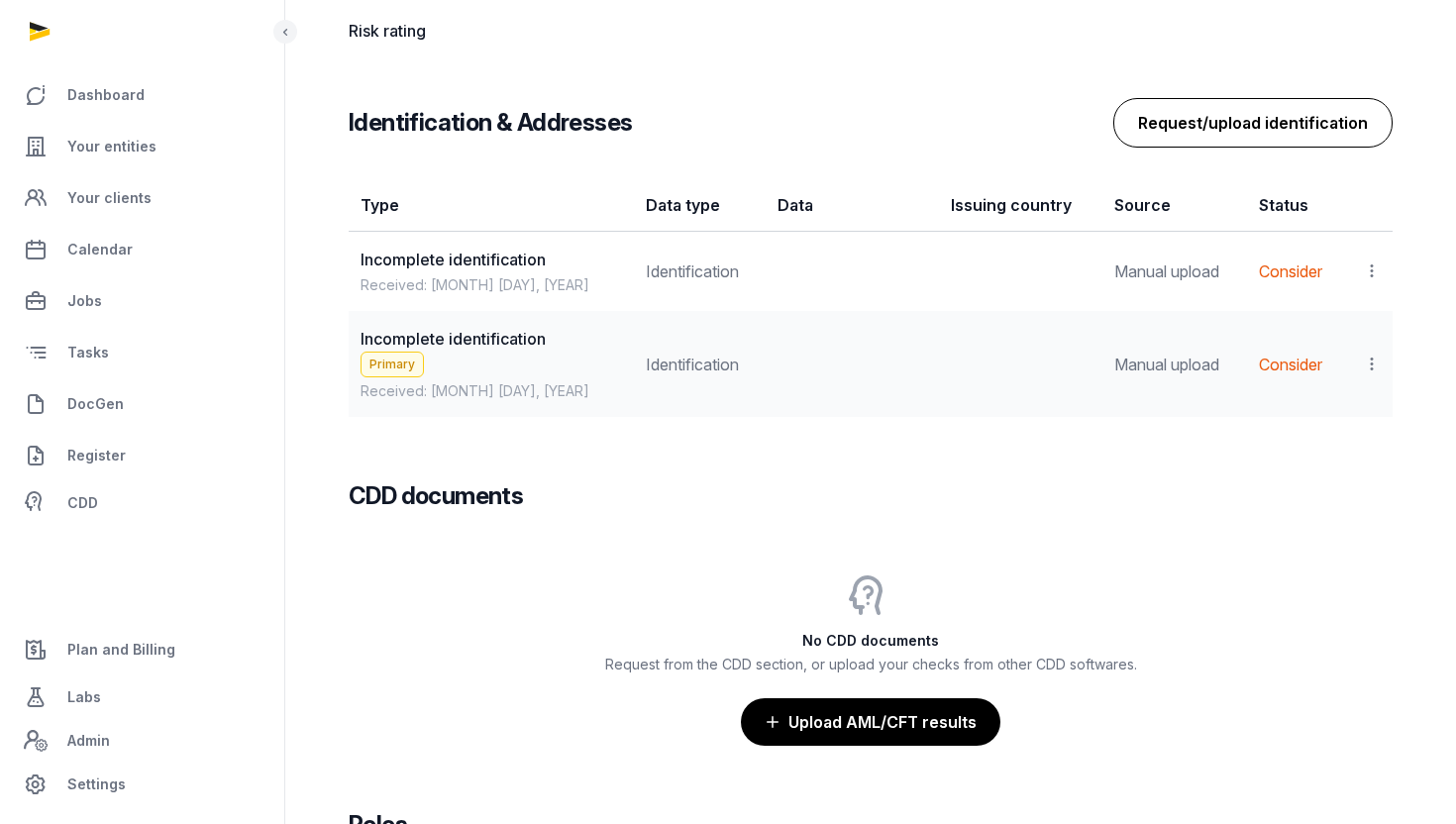 click on "Request/upload identification" at bounding box center [1253, 123] 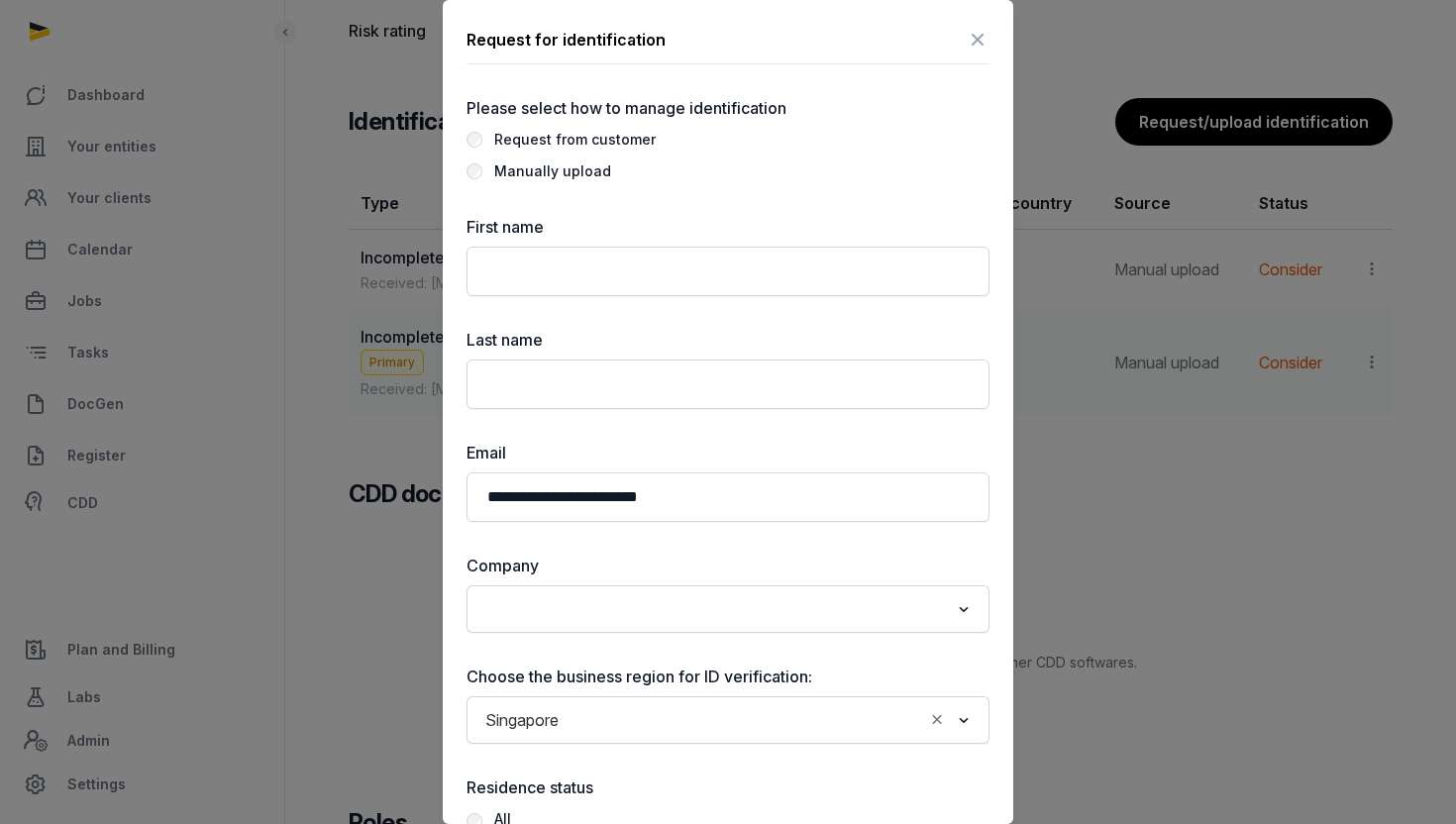 click at bounding box center [978, 40] 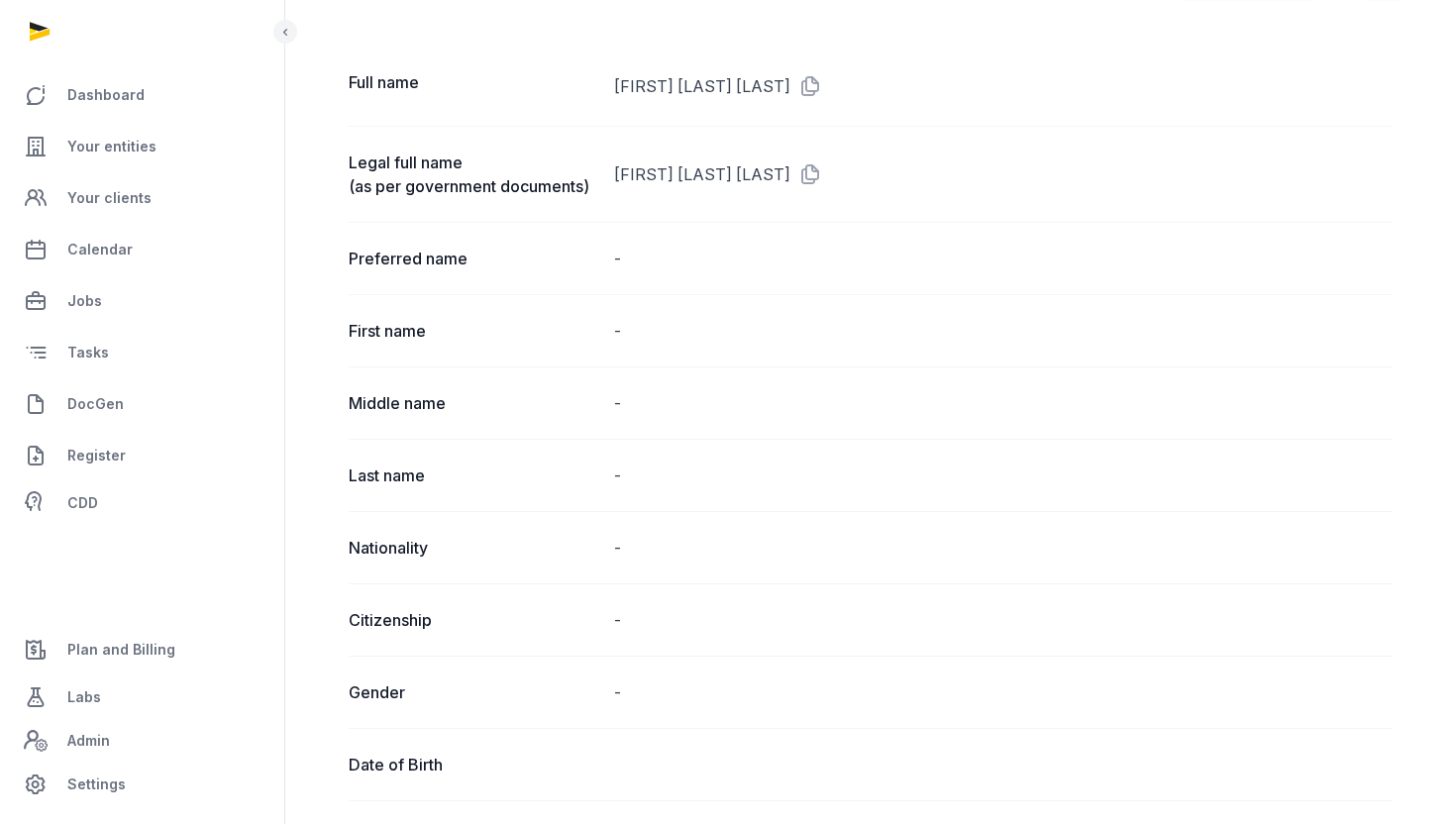 scroll, scrollTop: 0, scrollLeft: 0, axis: both 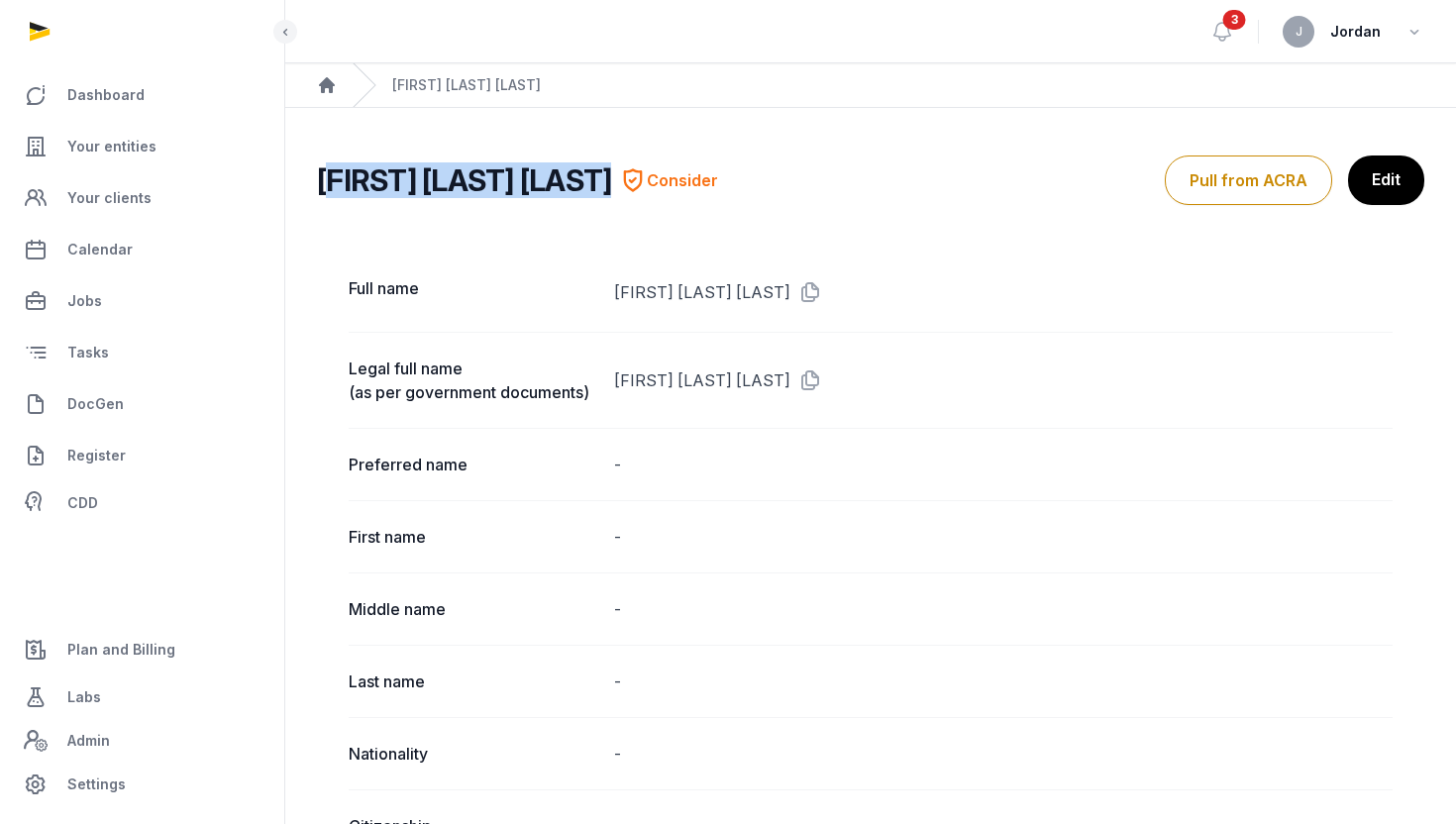 drag, startPoint x: 639, startPoint y: 181, endPoint x: 328, endPoint y: 196, distance: 311.36153 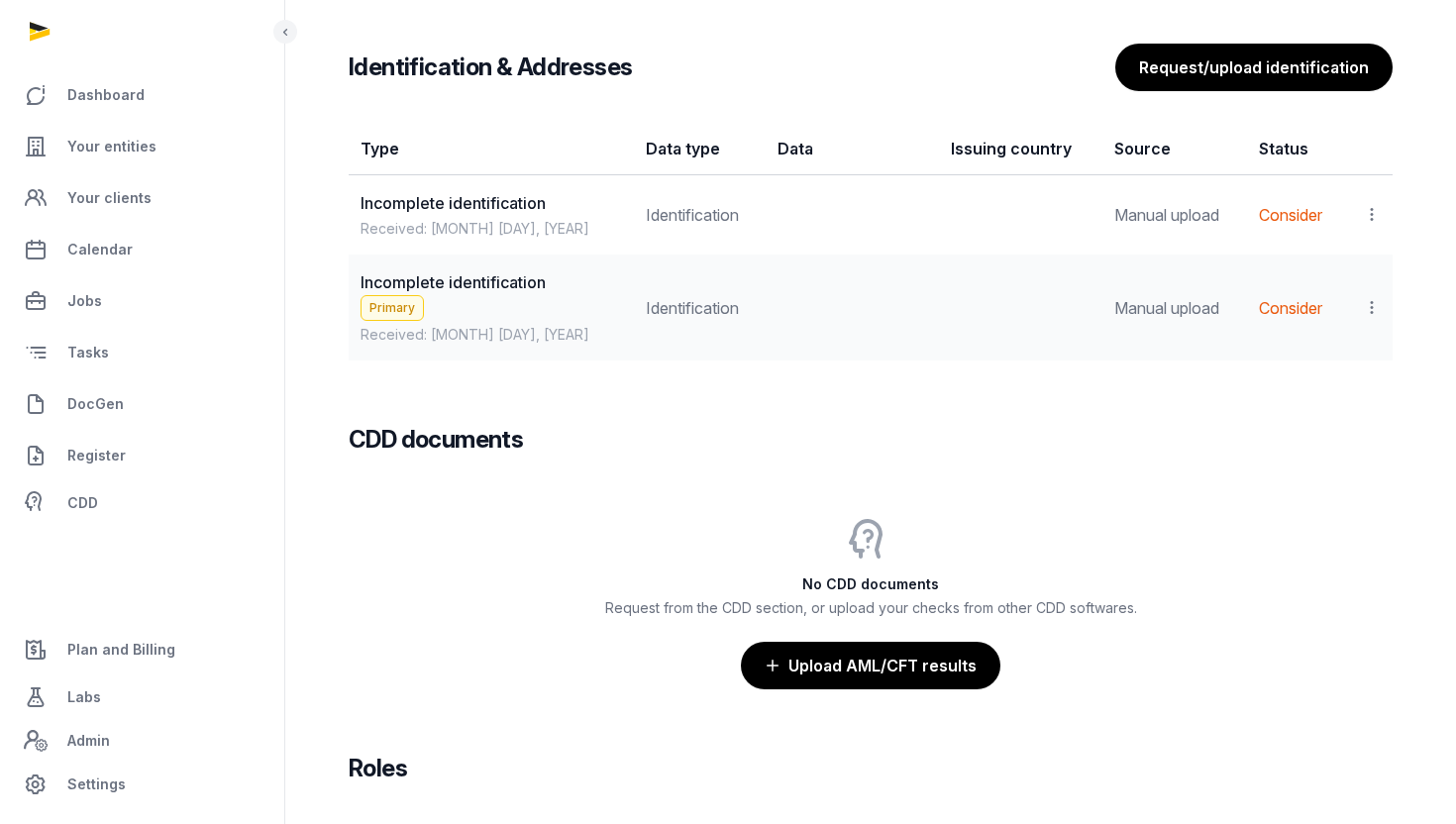 scroll, scrollTop: 1663, scrollLeft: 0, axis: vertical 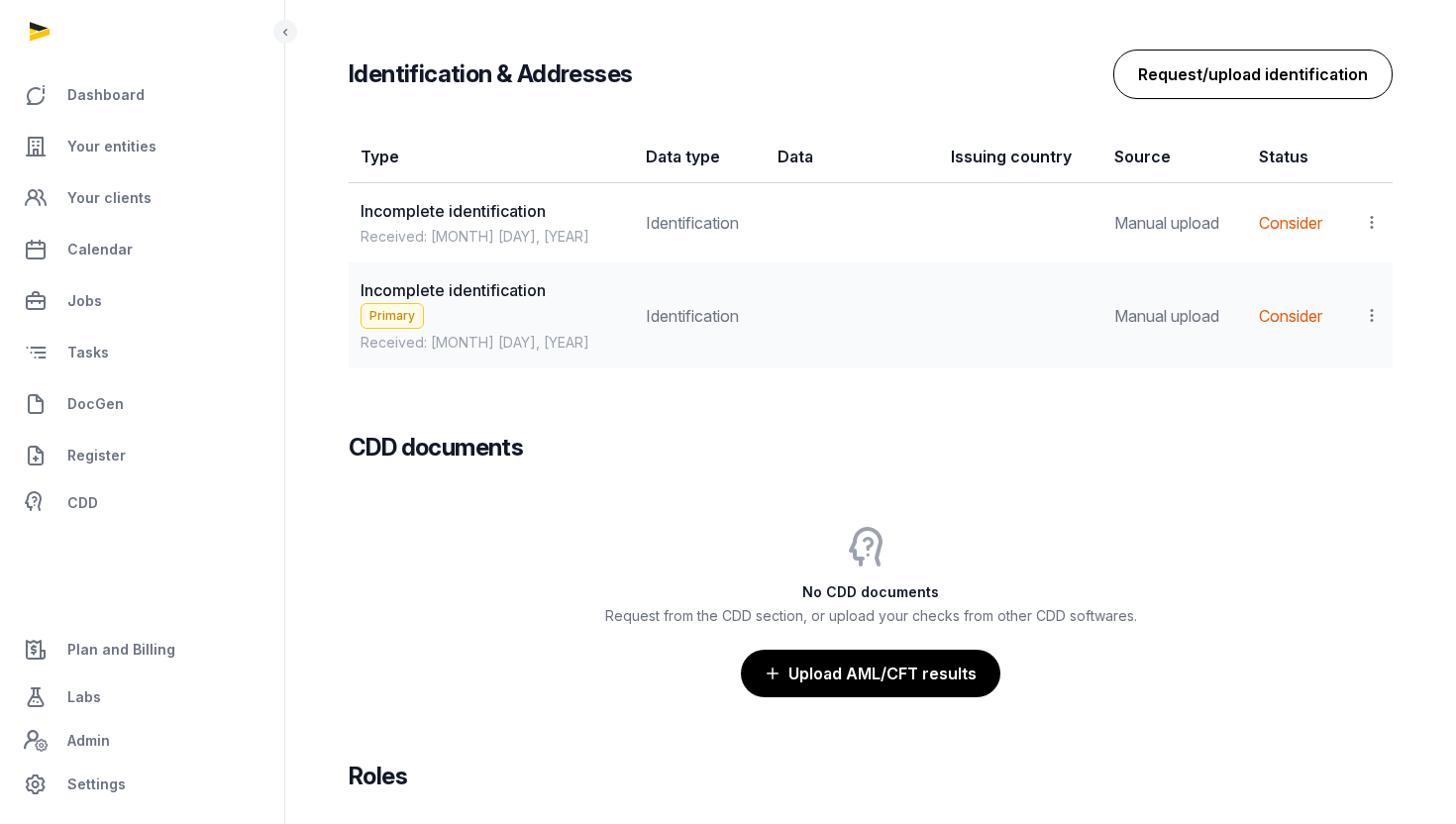 click on "Request/upload identification" at bounding box center (1253, 74) 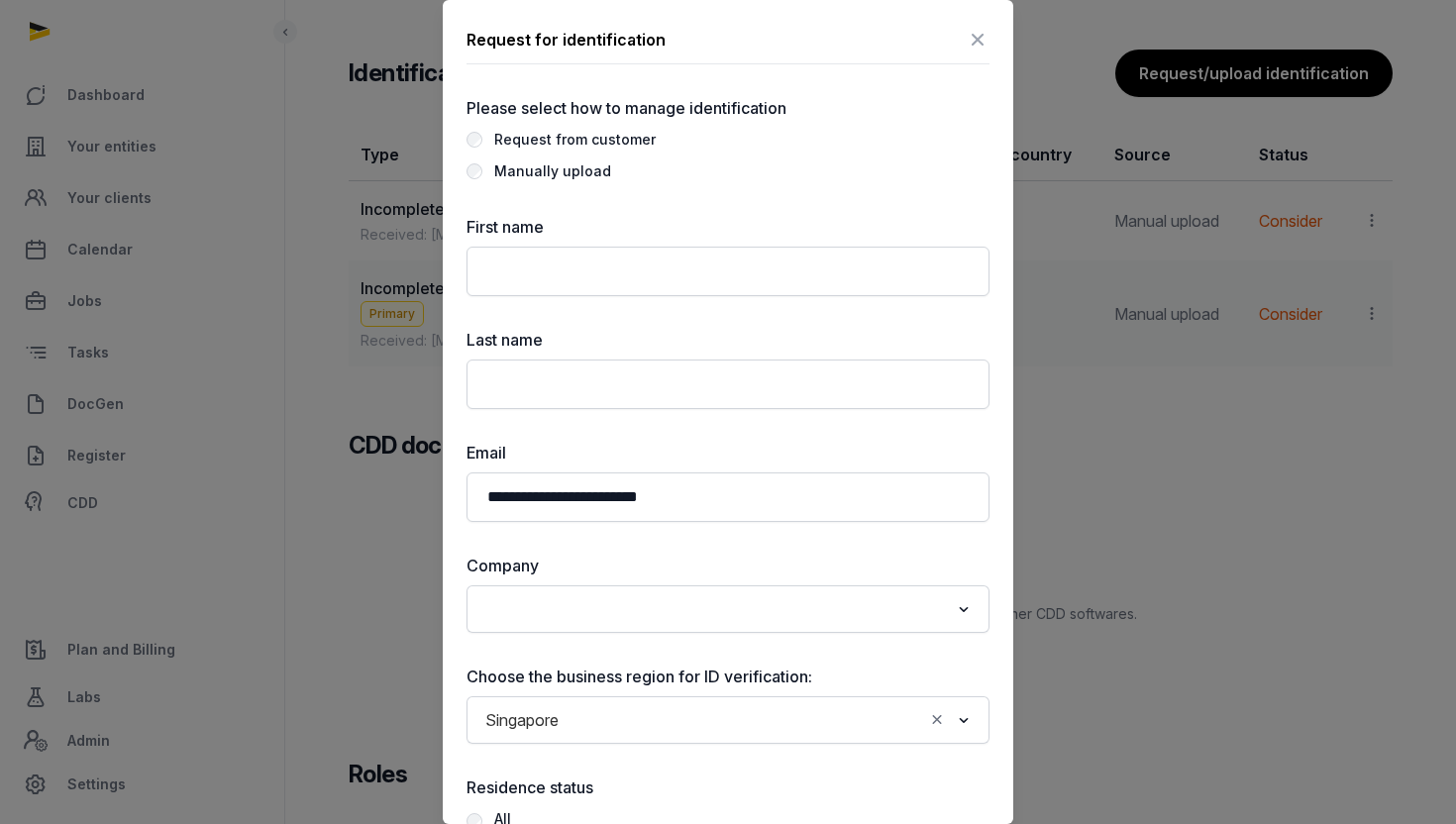 click on "**********" at bounding box center (728, 650) 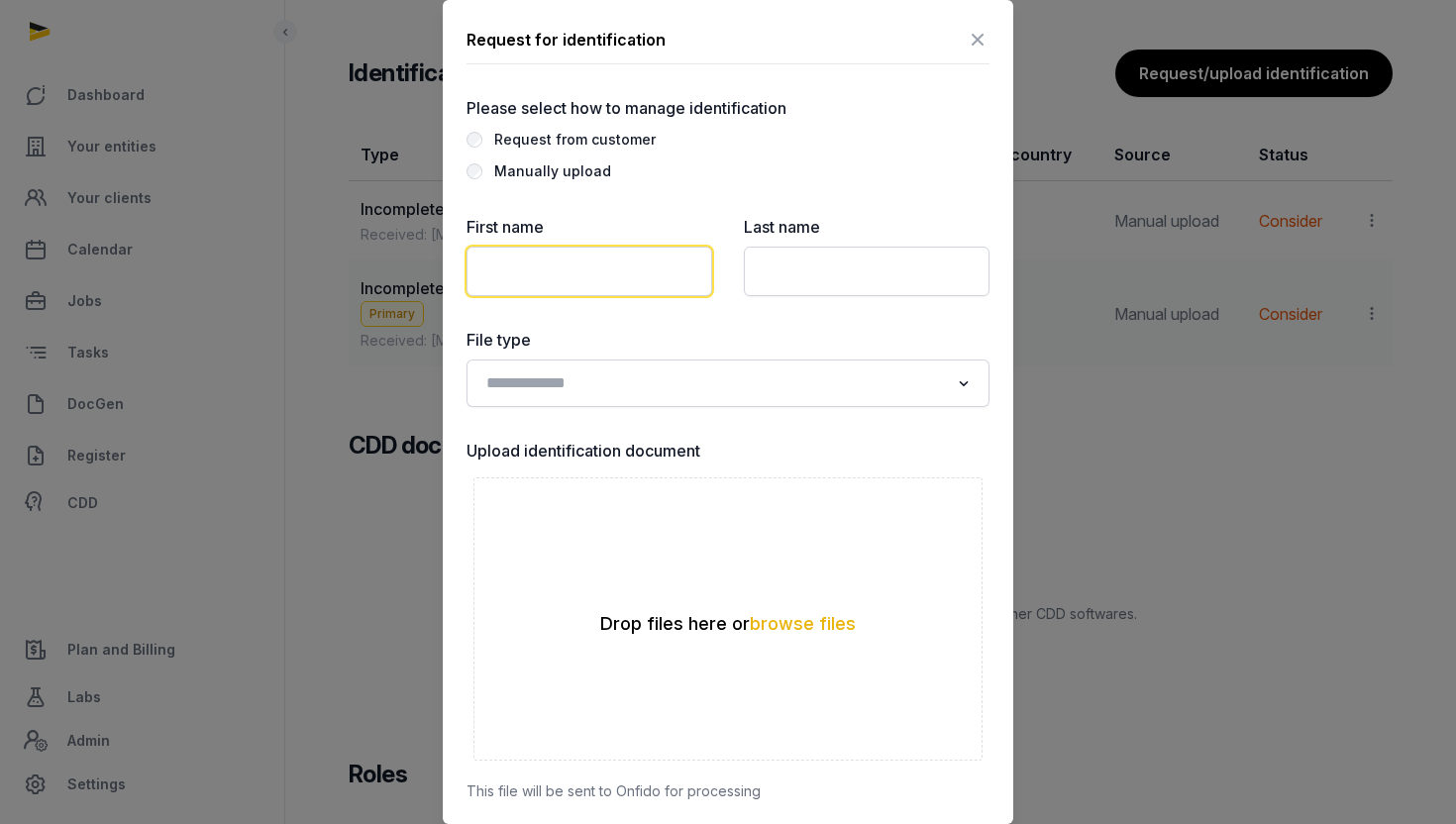 click 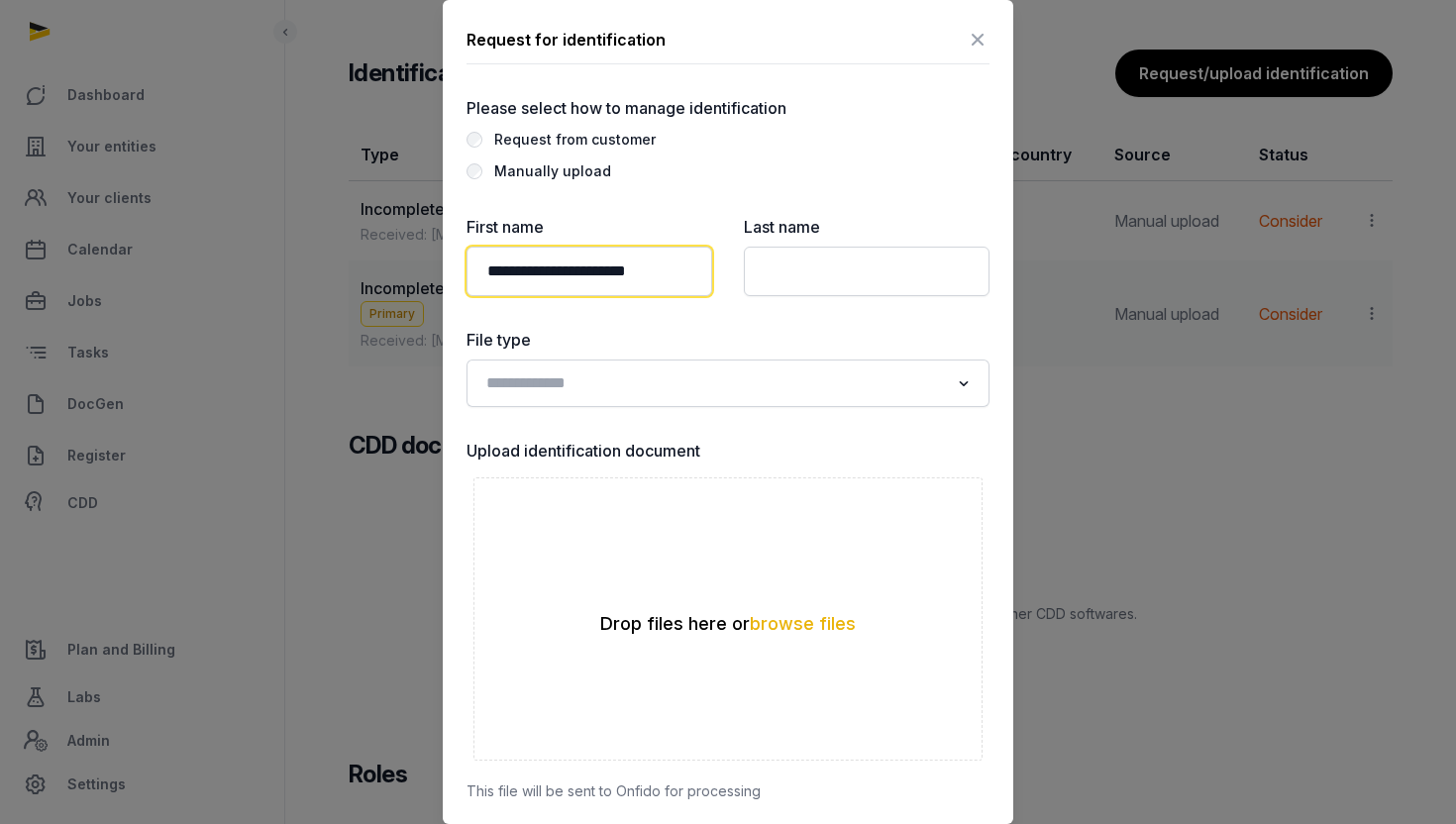 drag, startPoint x: 616, startPoint y: 273, endPoint x: 742, endPoint y: 291, distance: 127.27922 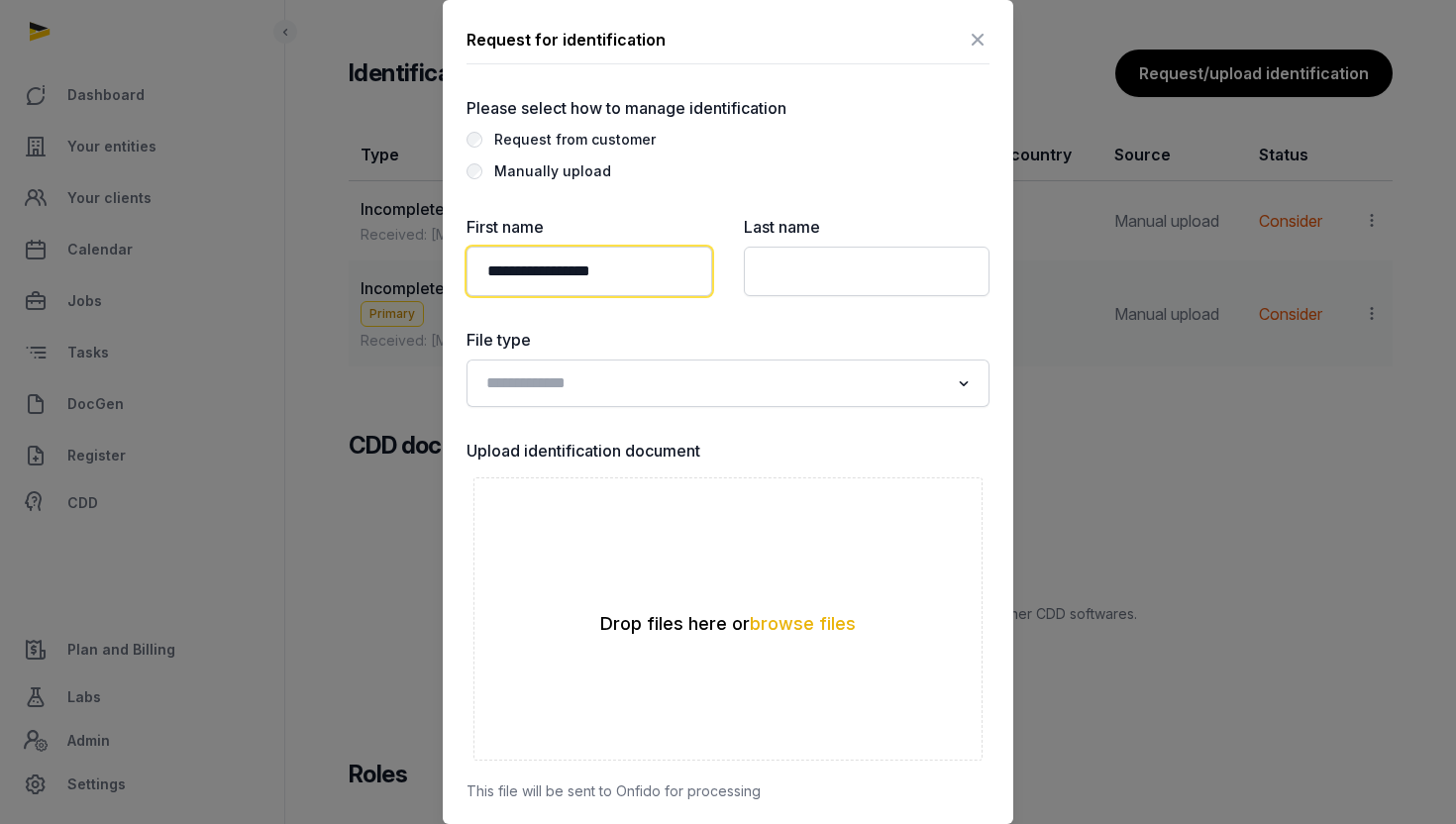 type on "**********" 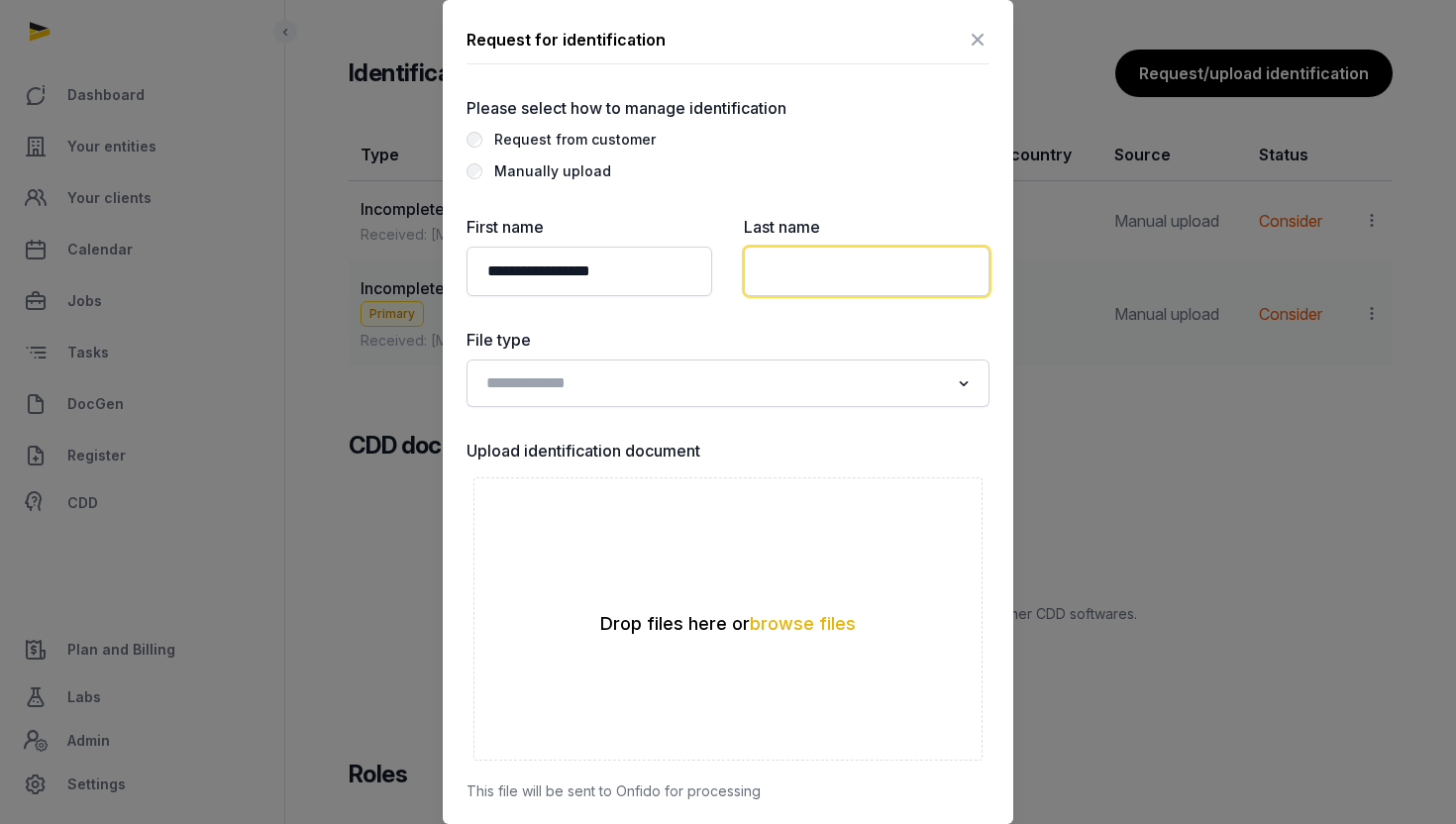 click 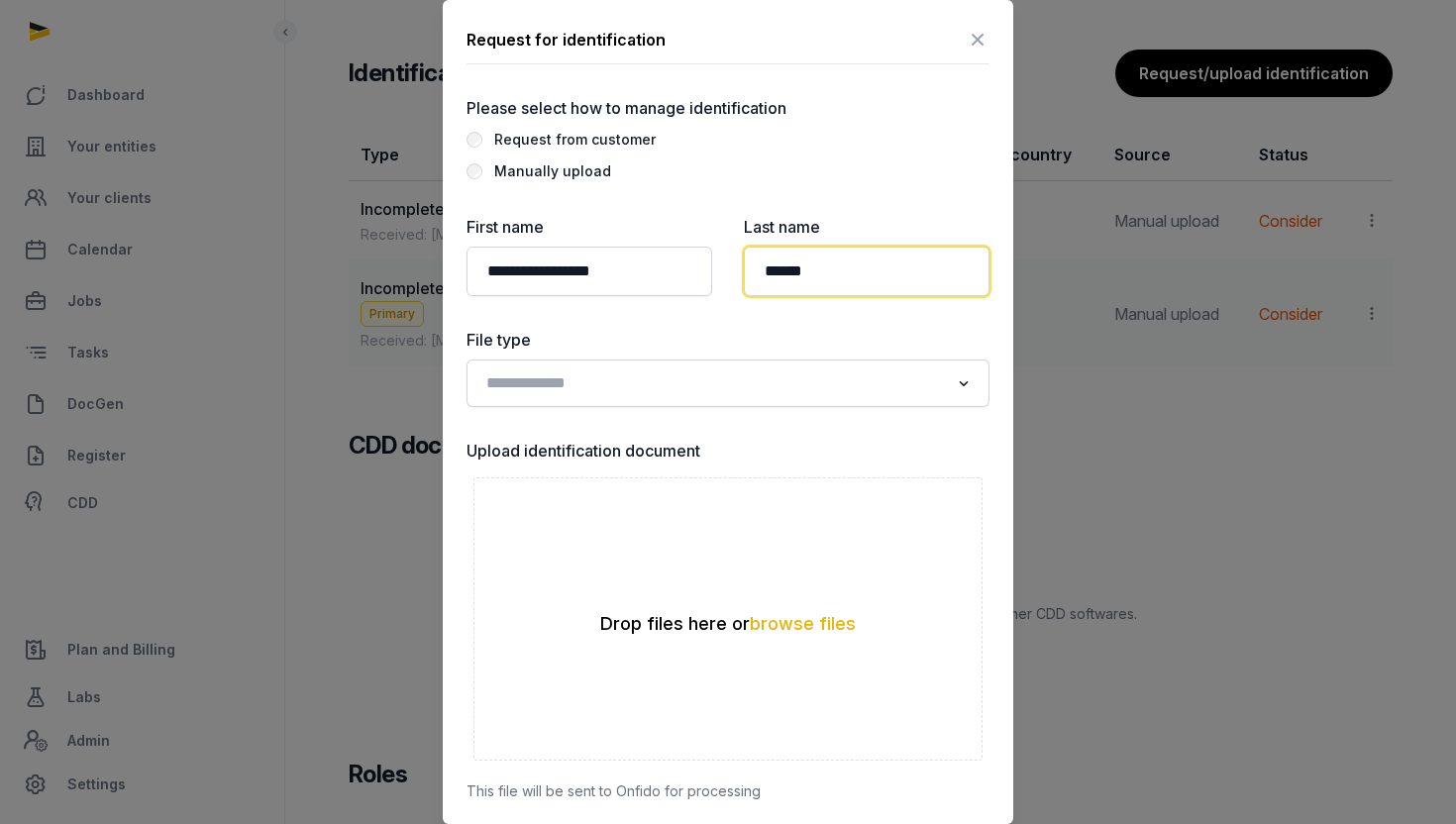 type on "******" 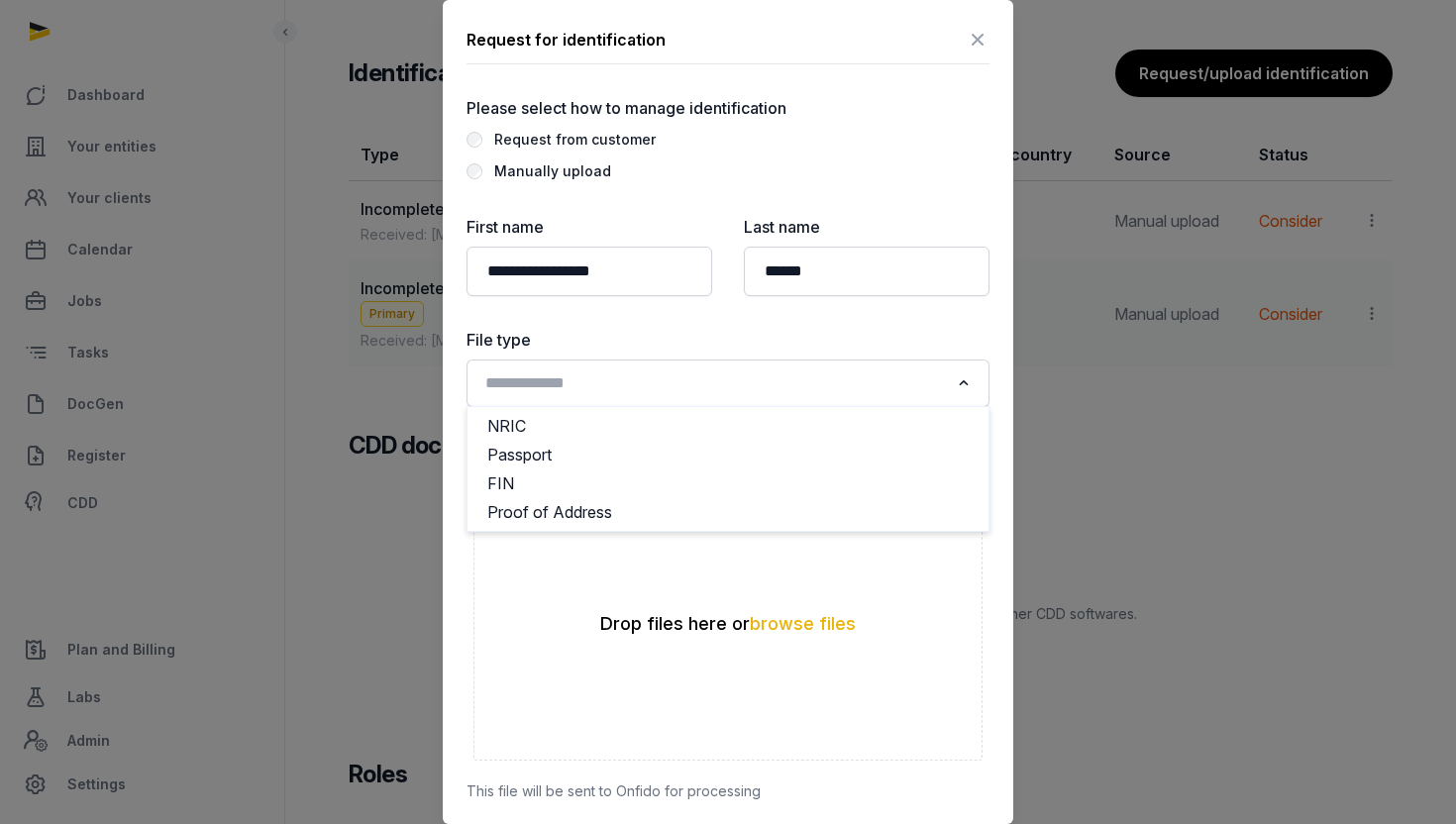 click 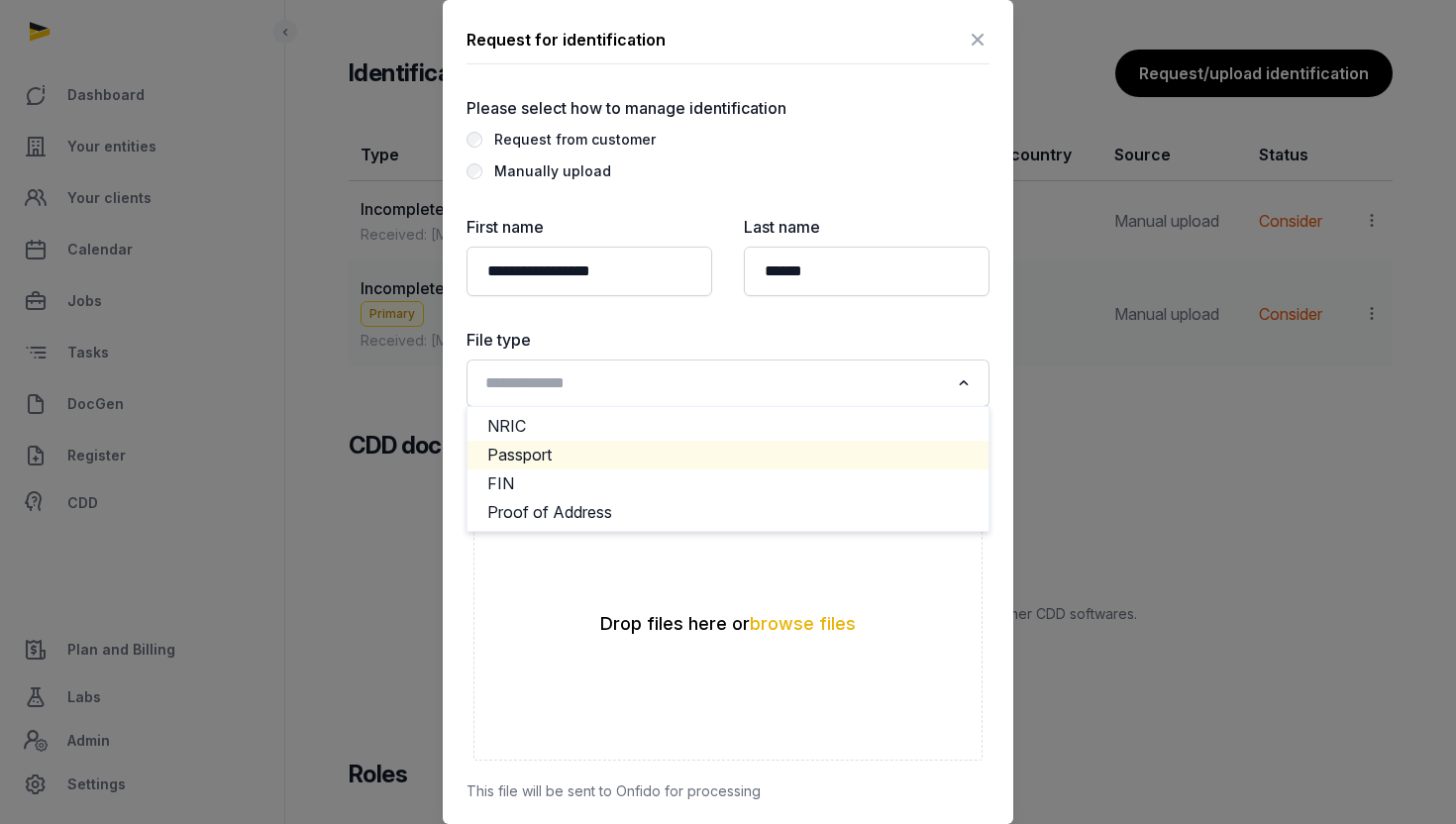 click on "Passport" 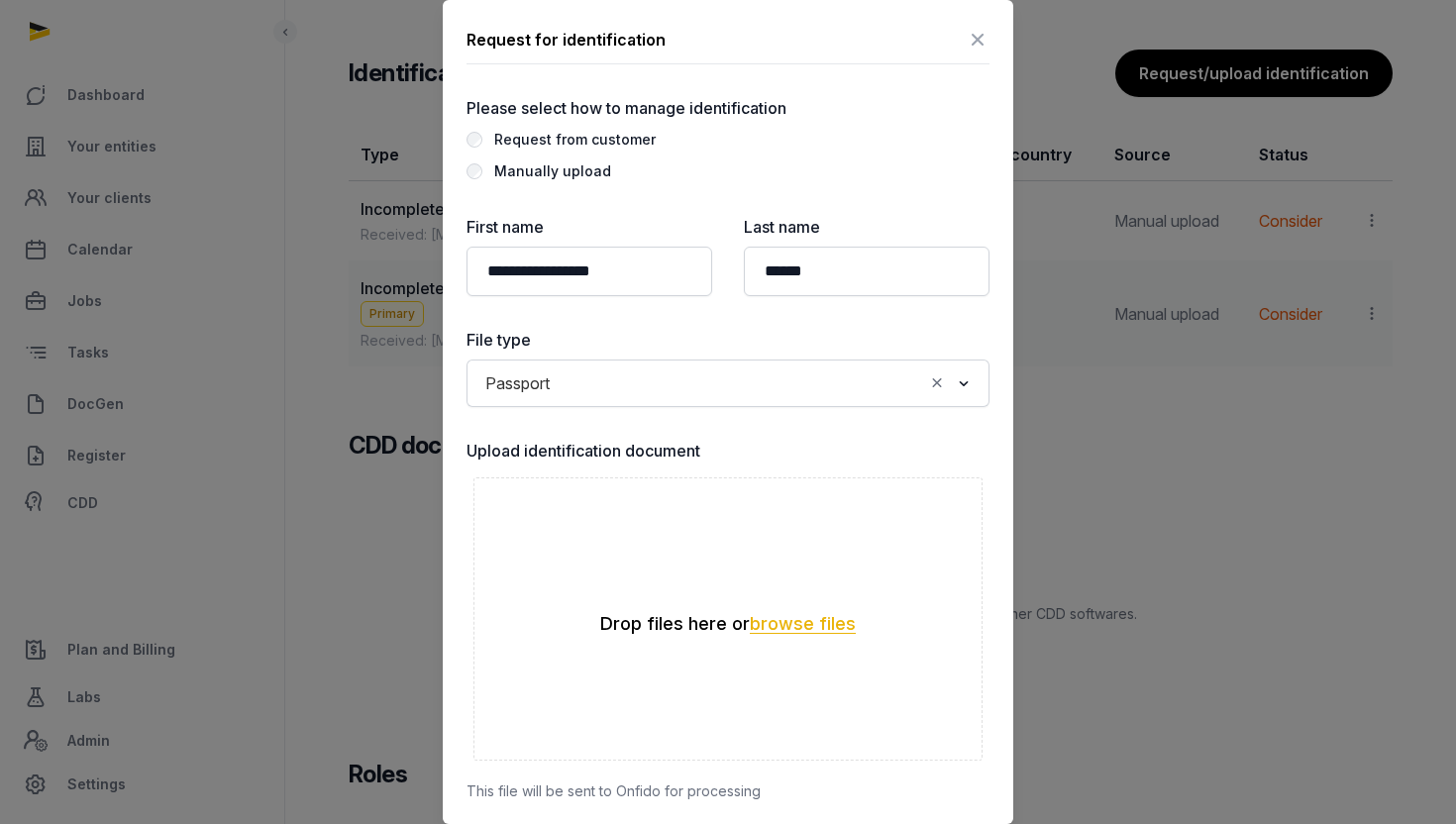 click on "browse files" at bounding box center [802, 624] 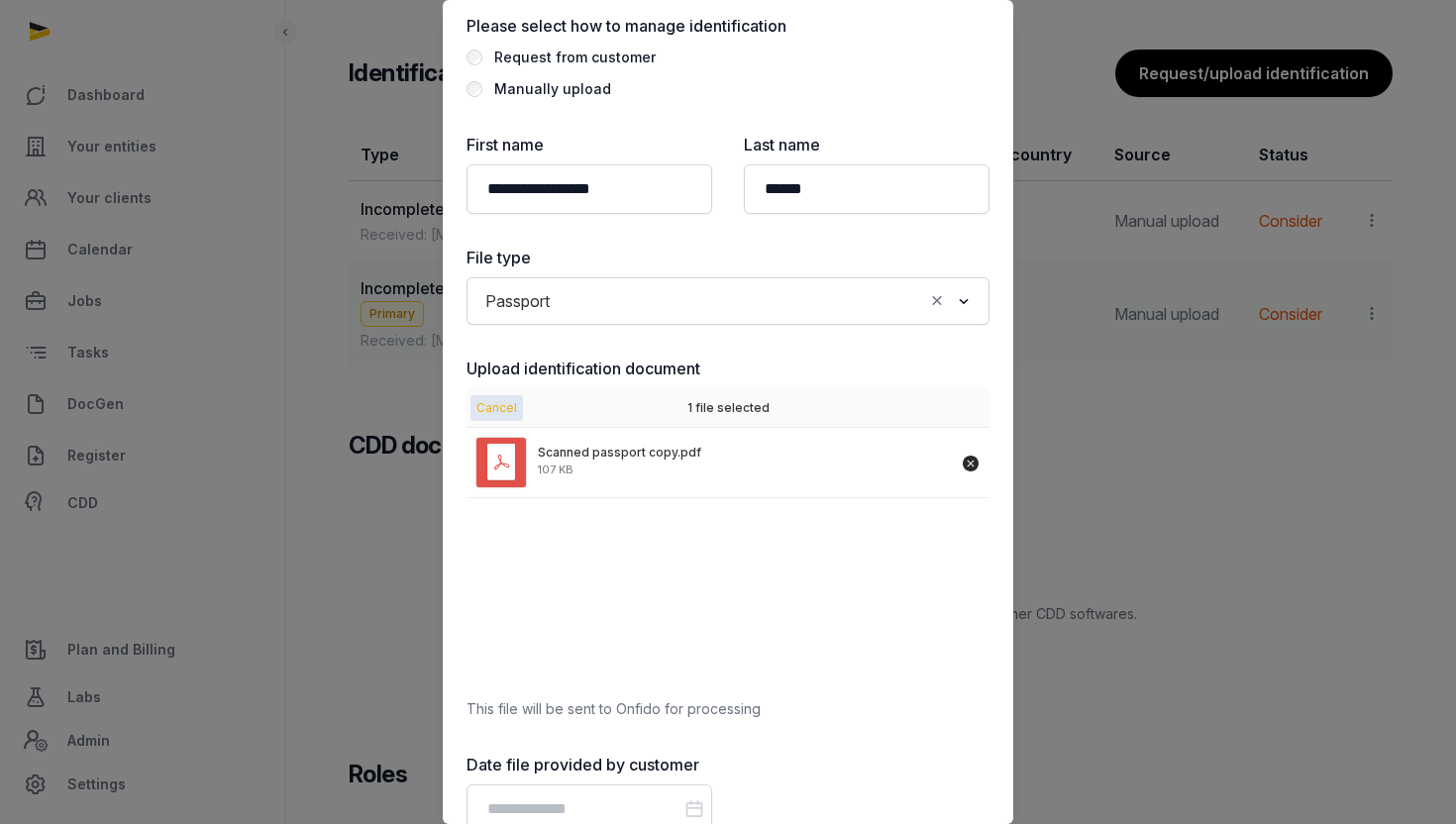 scroll, scrollTop: 211, scrollLeft: 0, axis: vertical 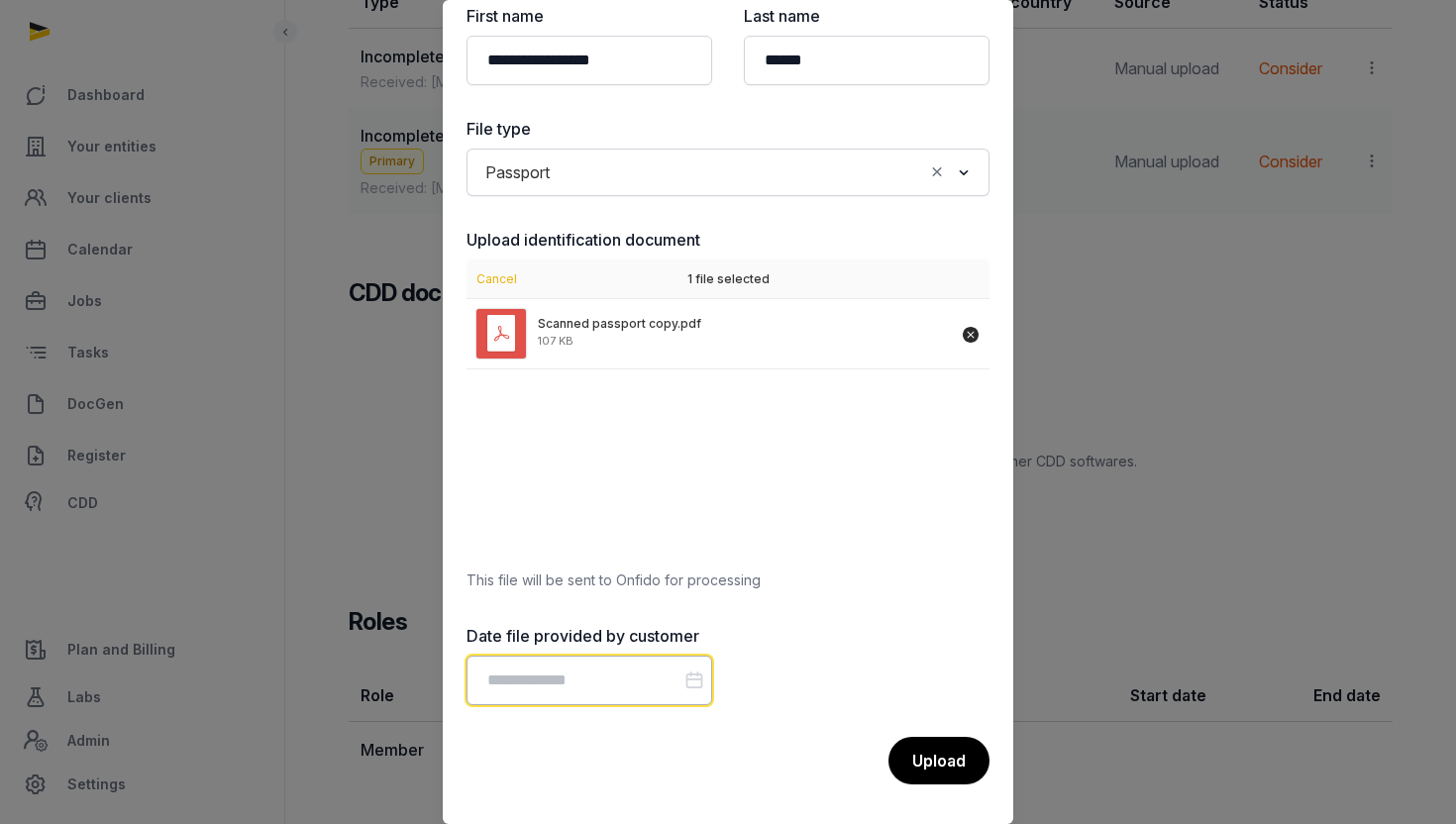 click at bounding box center (589, 680) 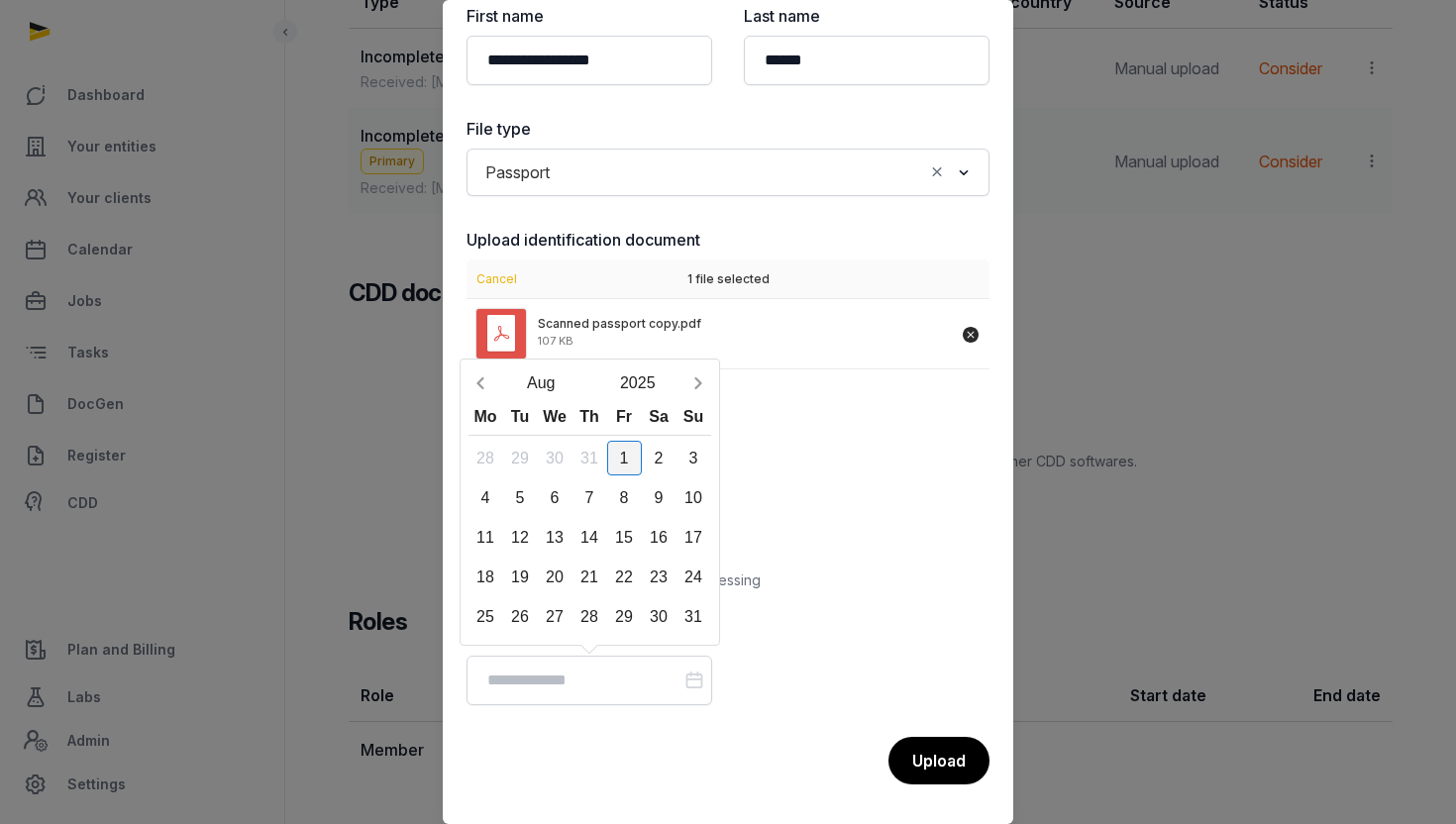 click on "1" at bounding box center (624, 458) 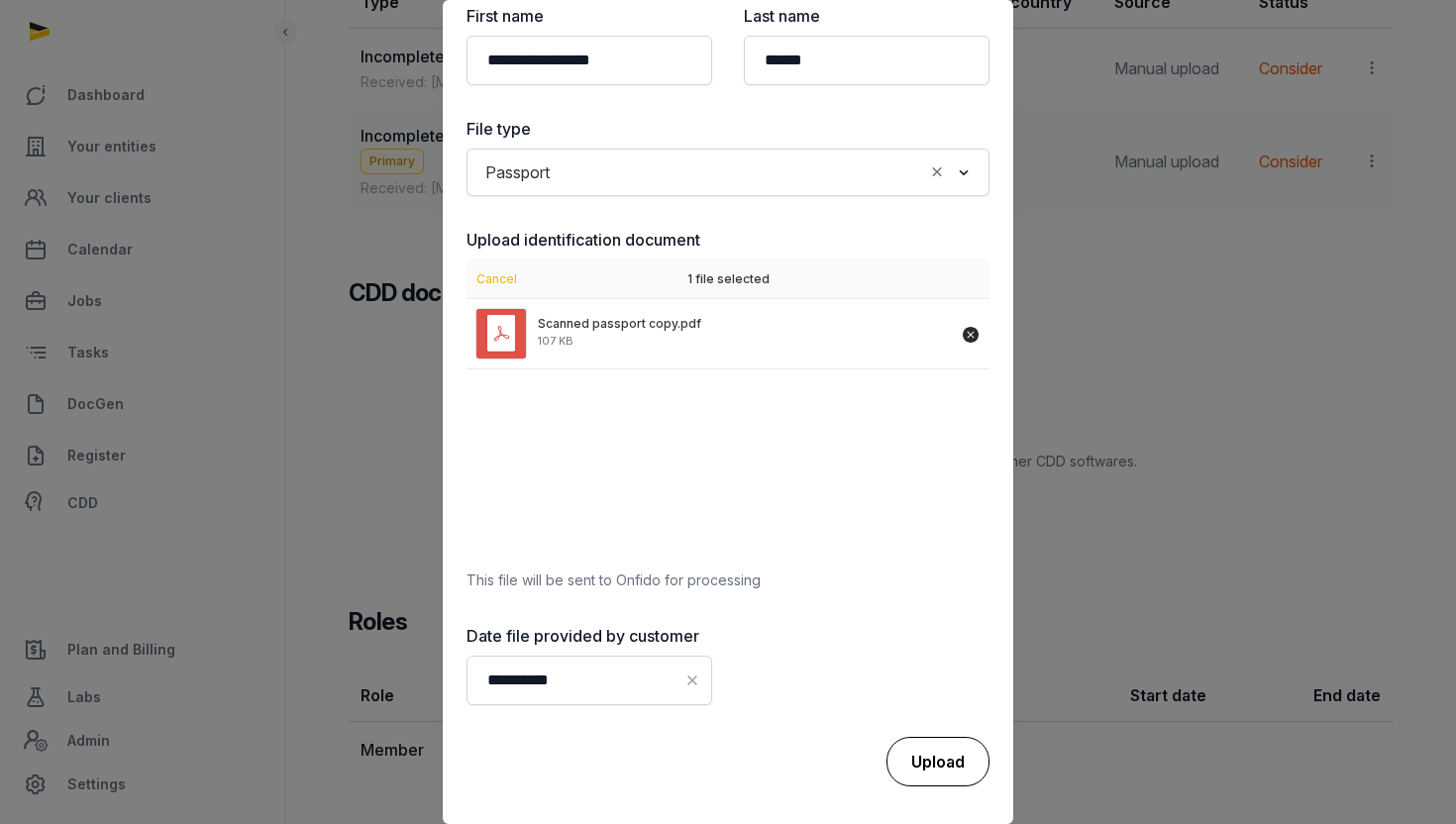 click on "Upload" at bounding box center [938, 762] 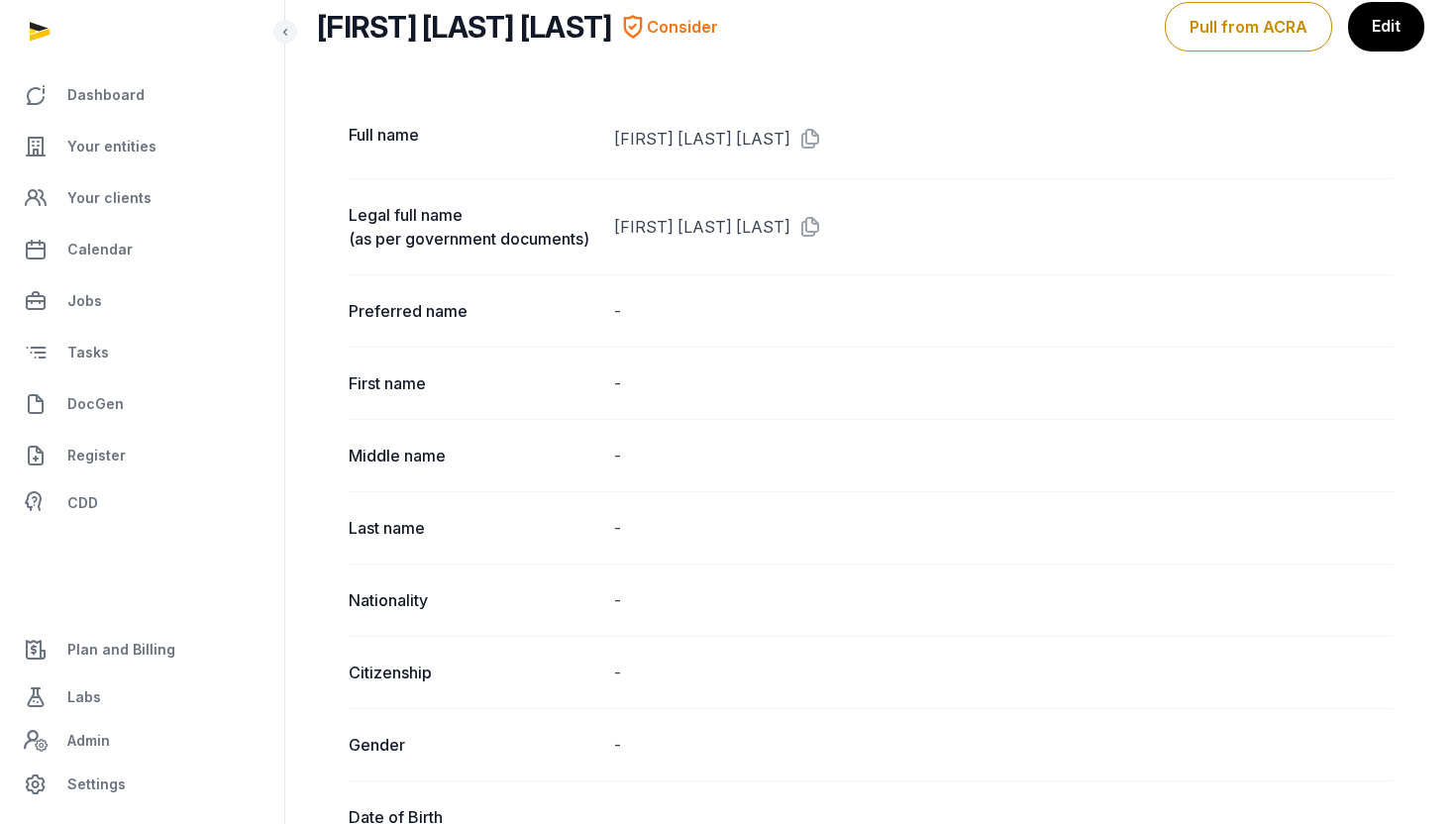 scroll, scrollTop: 0, scrollLeft: 0, axis: both 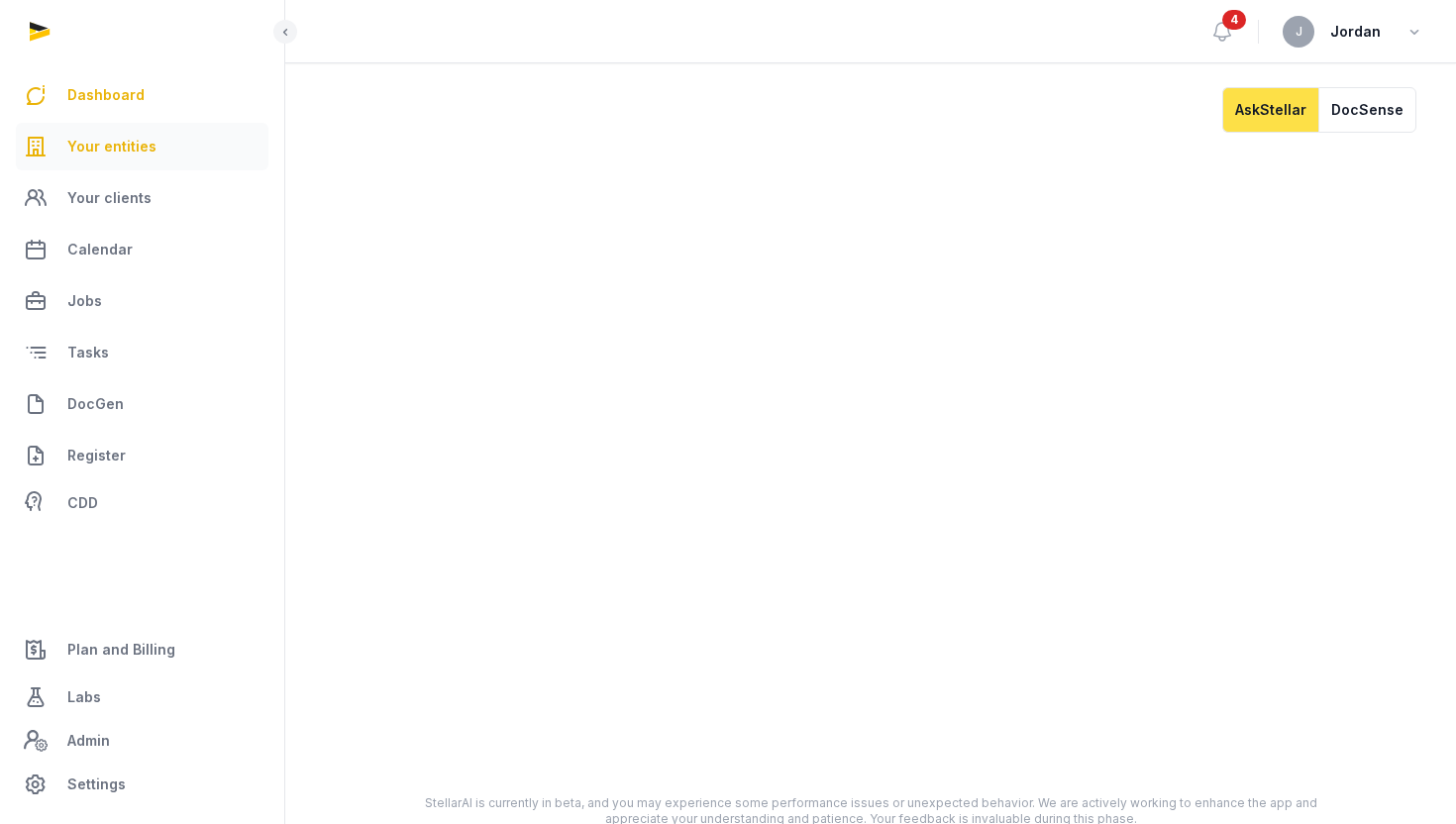 click on "Your entities" at bounding box center [112, 147] 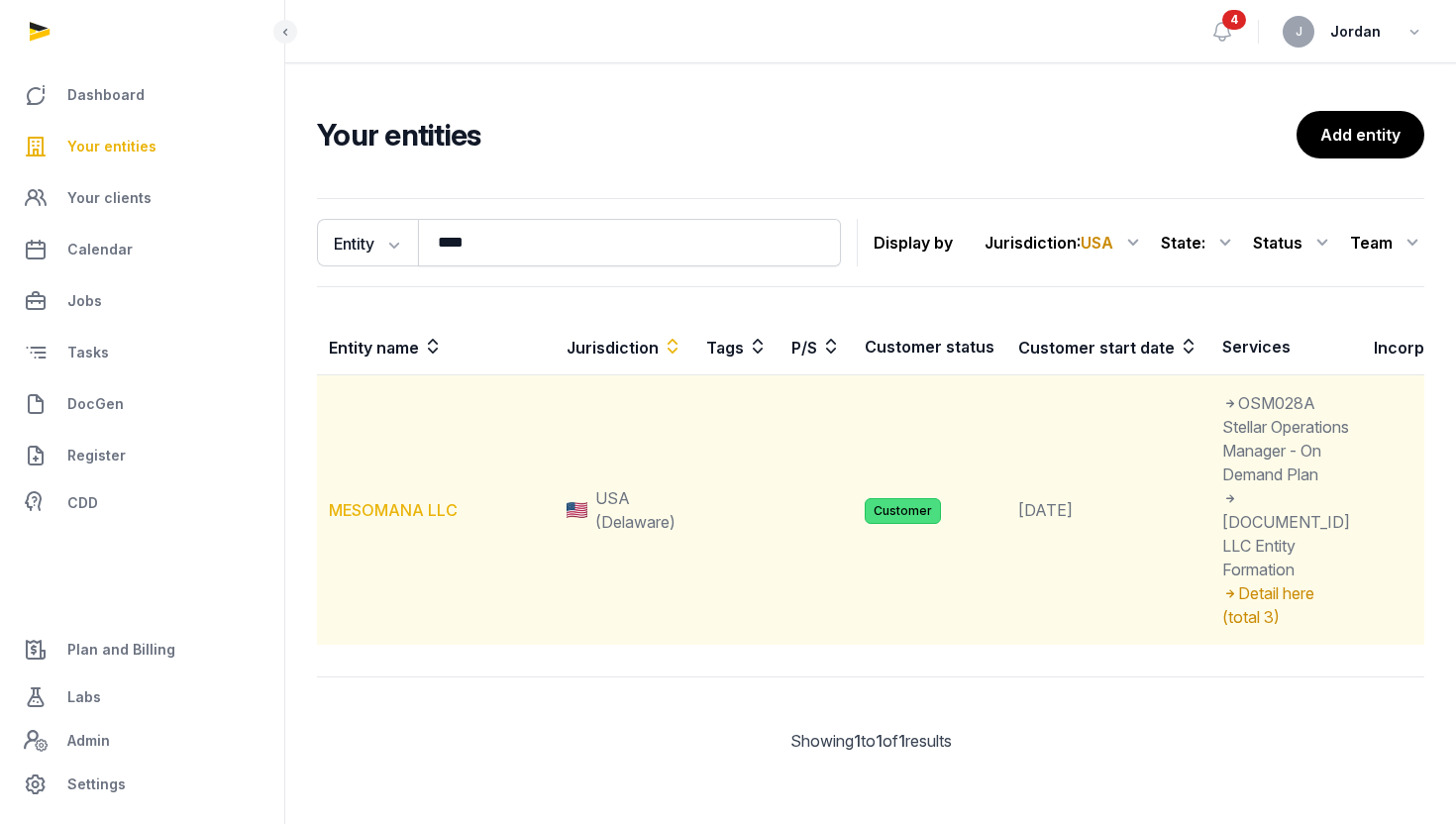 click on "MESOMANA LLC" at bounding box center (393, 510) 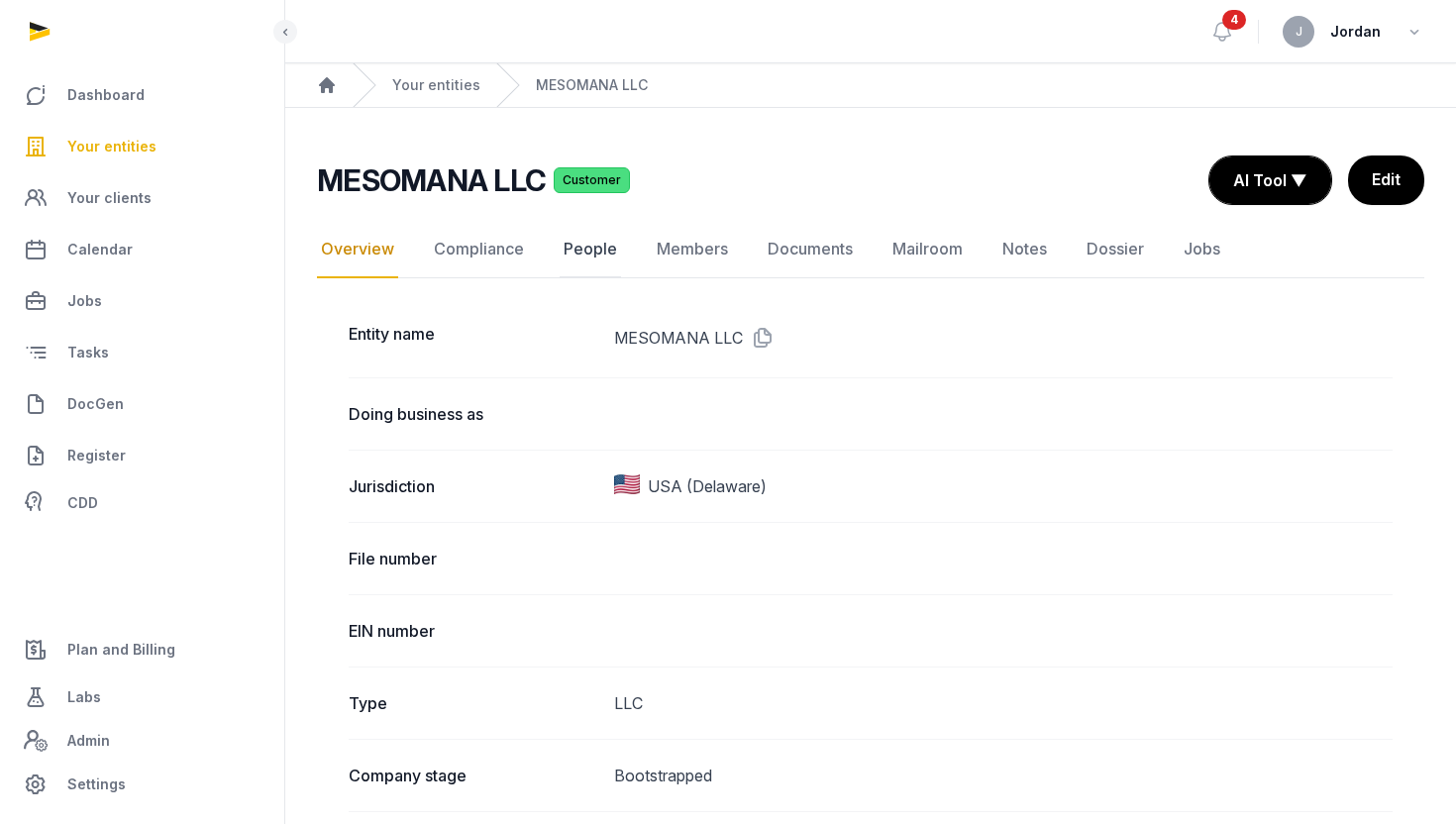 click on "People" 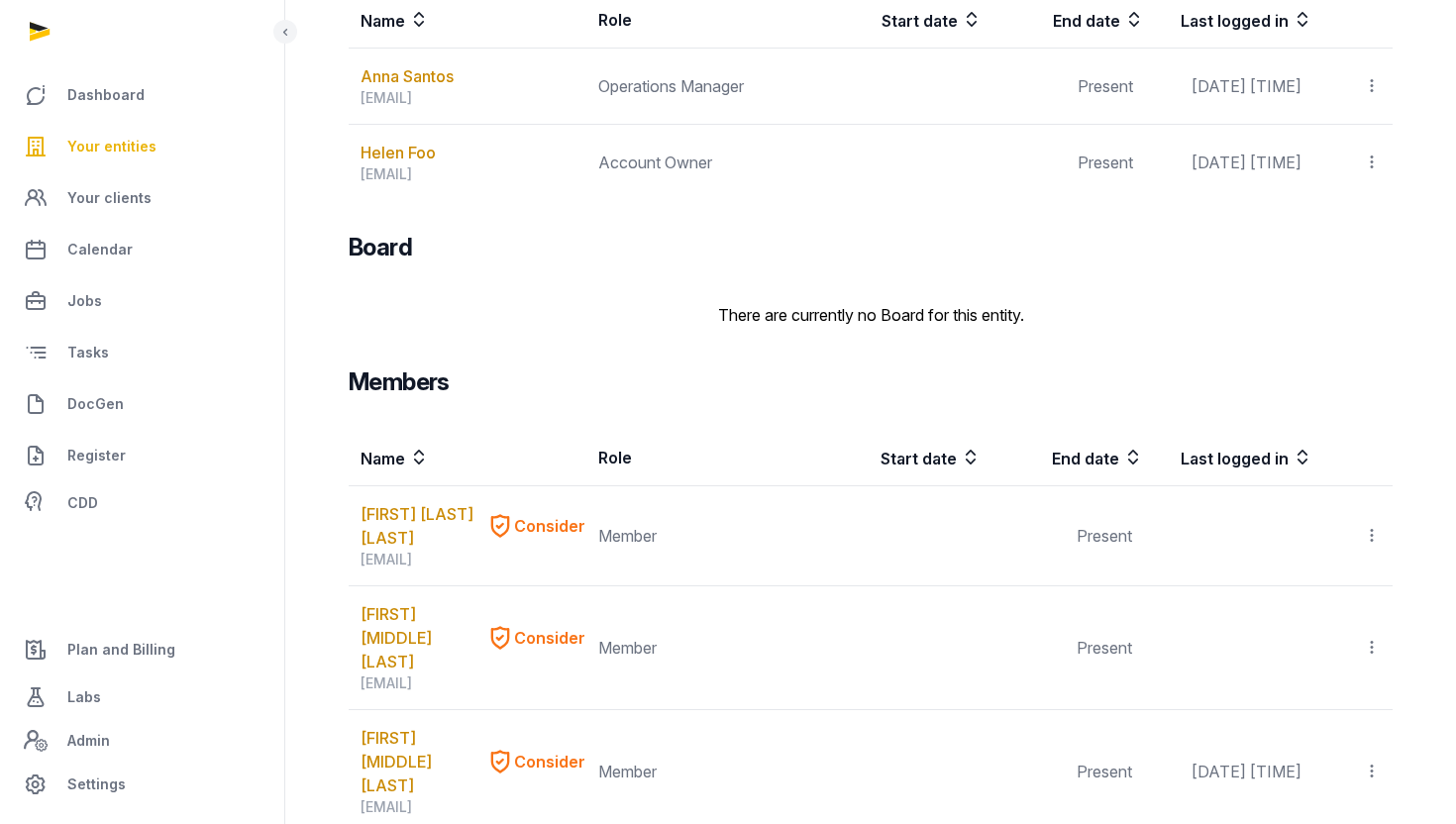 scroll, scrollTop: 686, scrollLeft: 0, axis: vertical 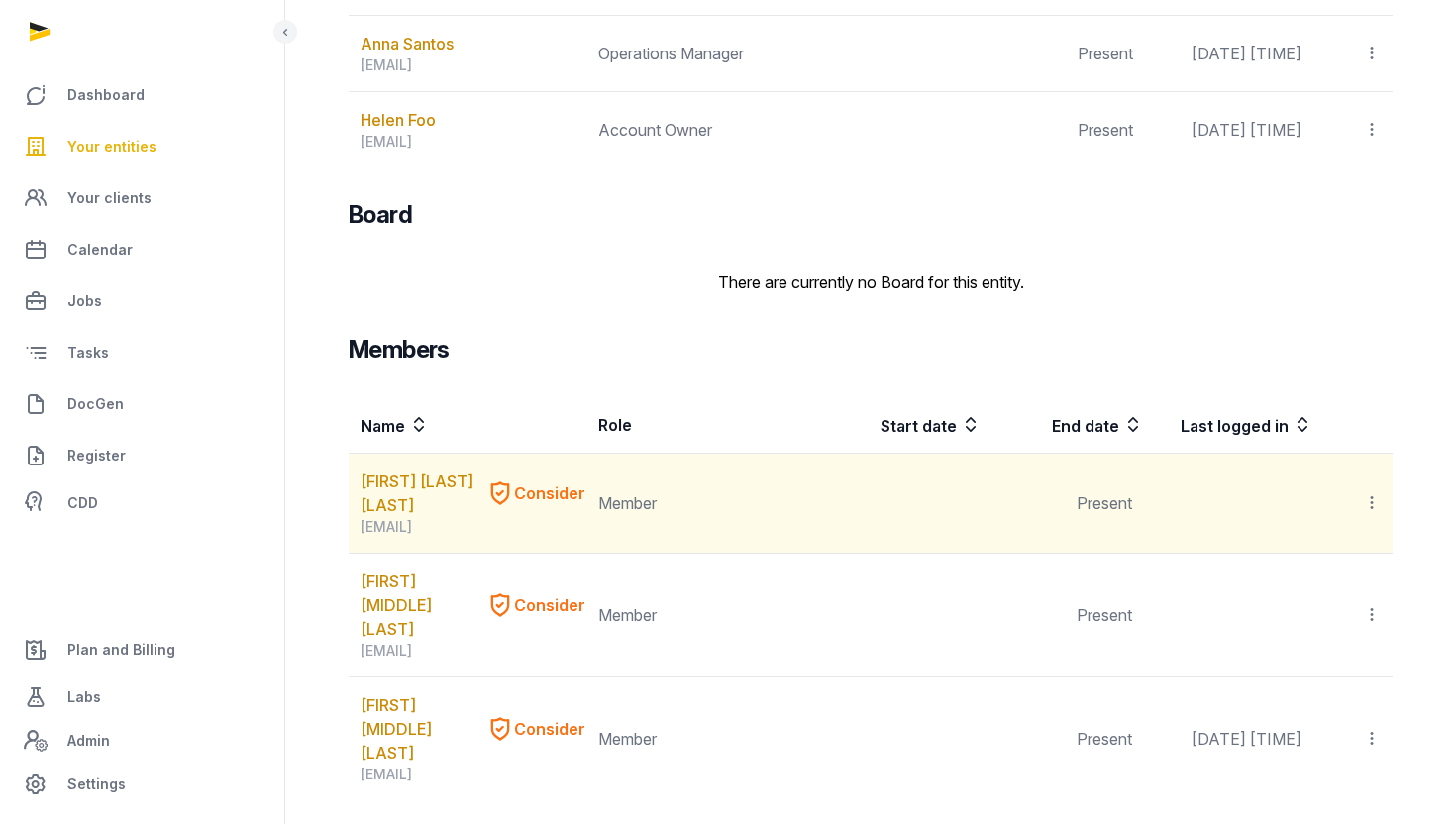click 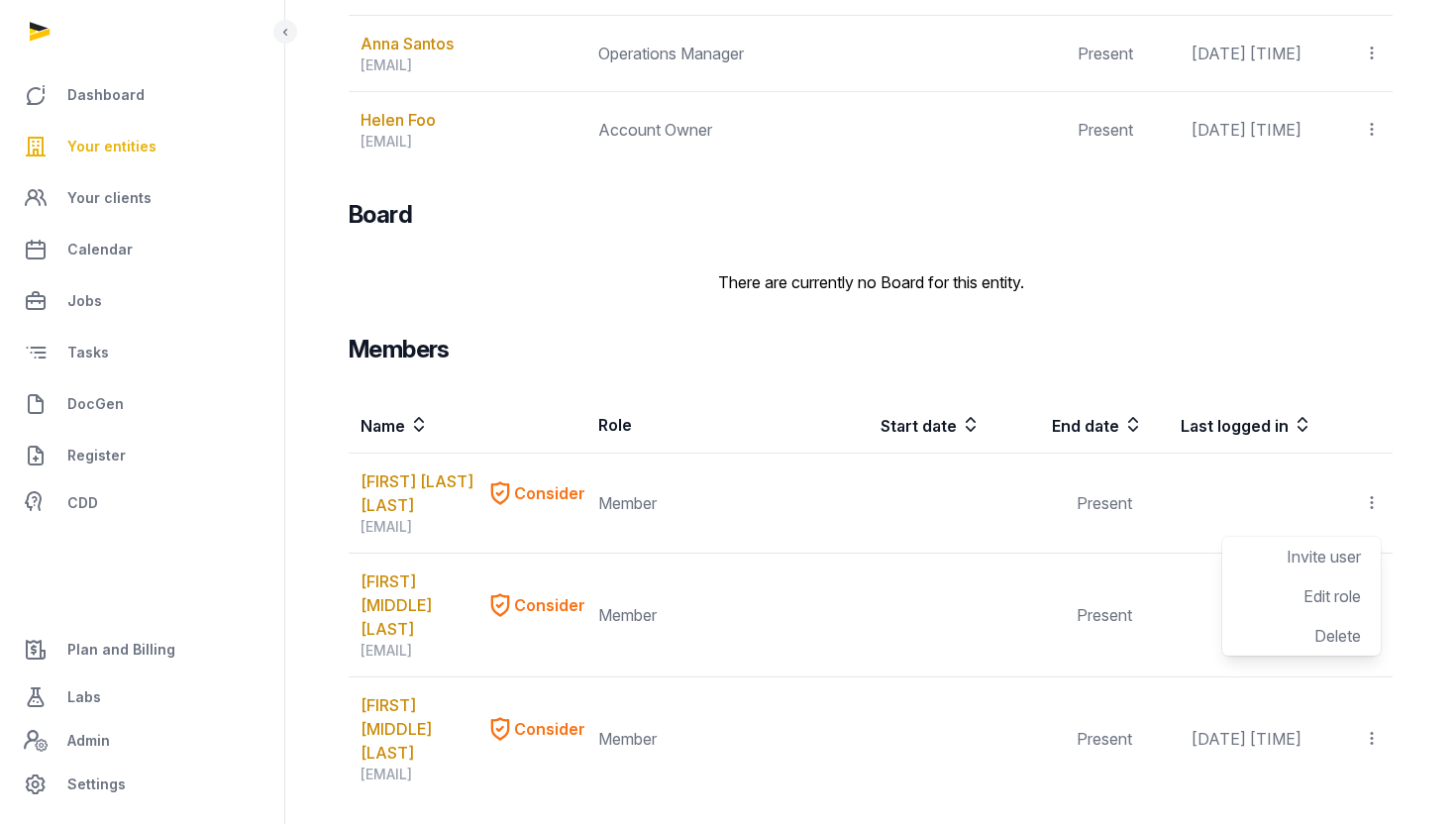 click on "Anna Santos [EMAIL] Operations Manager Present [DATE] [TIME] Invite user Edit role Delete Helen Foo [EMAIL] Account Owner Present [DATE] [TIME] Invite user Edit role Delete Board There are currently no Board for this entity. Members Name Role Start date End date Last logged in [FIRST] [LAST] Consider [EMAIL] Member Present Invite user Edit role Delete [FIRST] [LAST] [LAST] Consider [EMAIL] Member Present Invite user Edit role Delete [FIRST] [MIDDLE] [LAST] Consider [EMAIL] Member Present [DATE] [TIME] Invite user Edit role Delete" at bounding box center (871, 211) 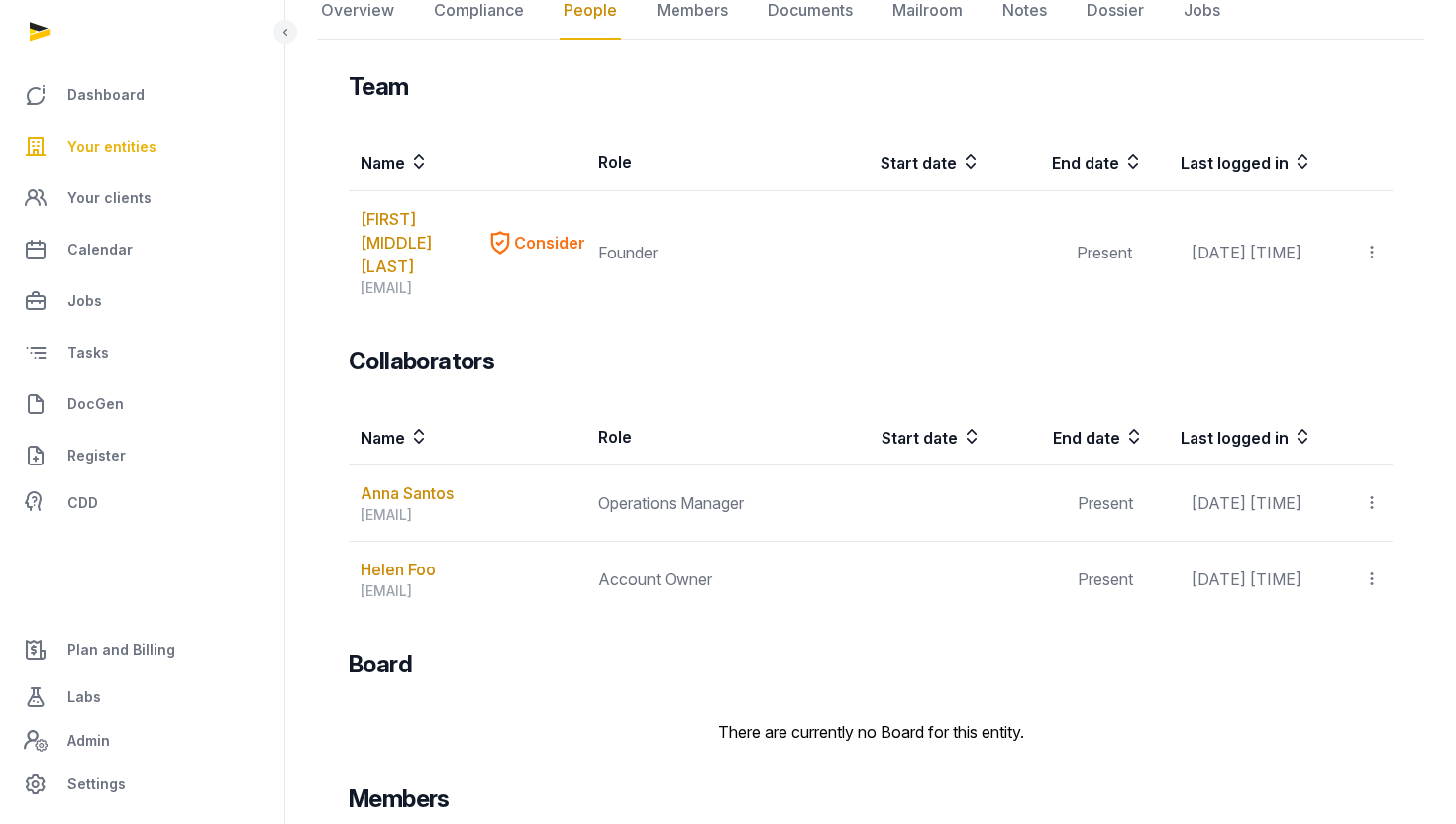 scroll, scrollTop: 686, scrollLeft: 0, axis: vertical 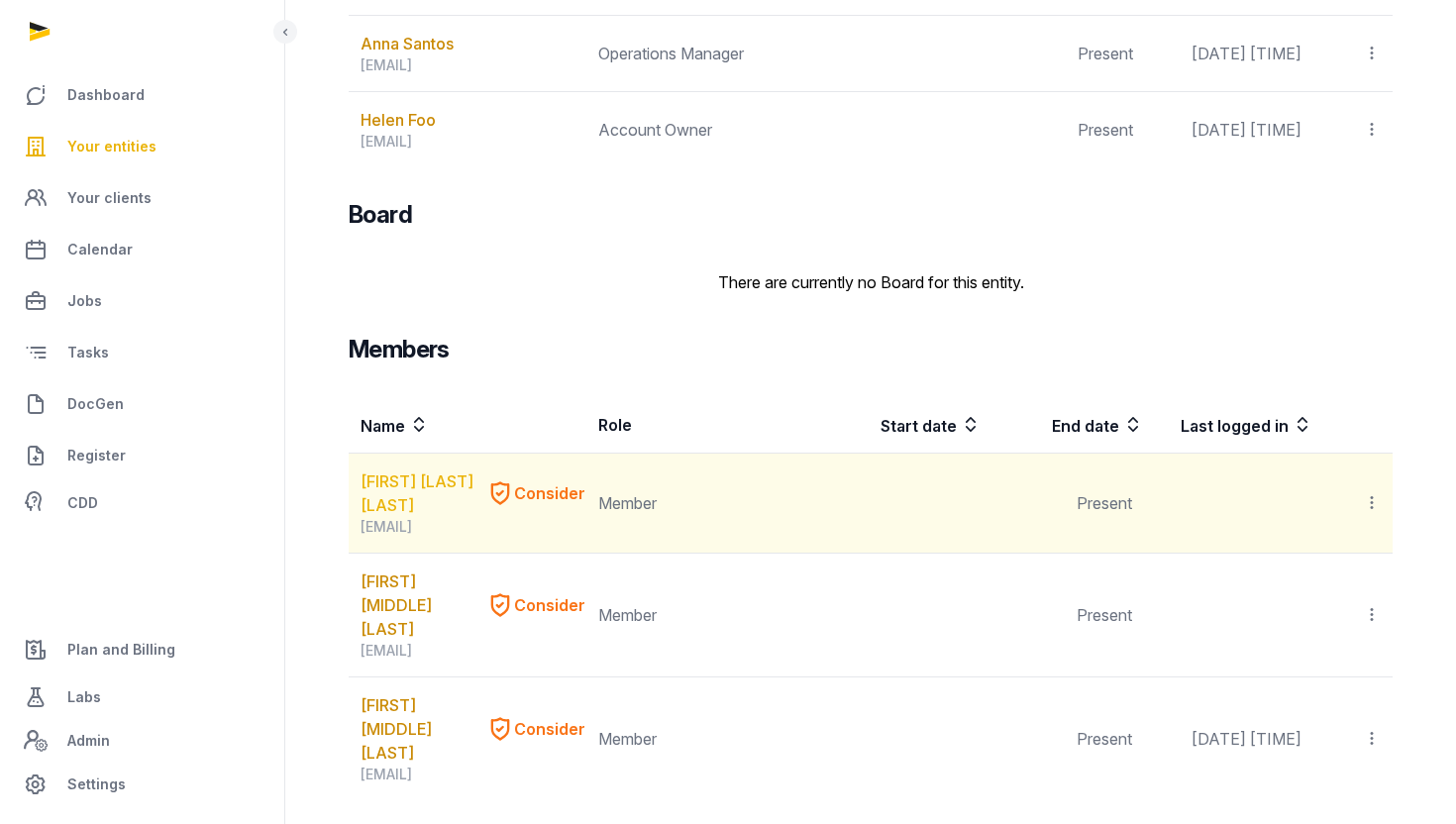 click on "[FIRST] [LAST] [LAST]" at bounding box center (419, 493) 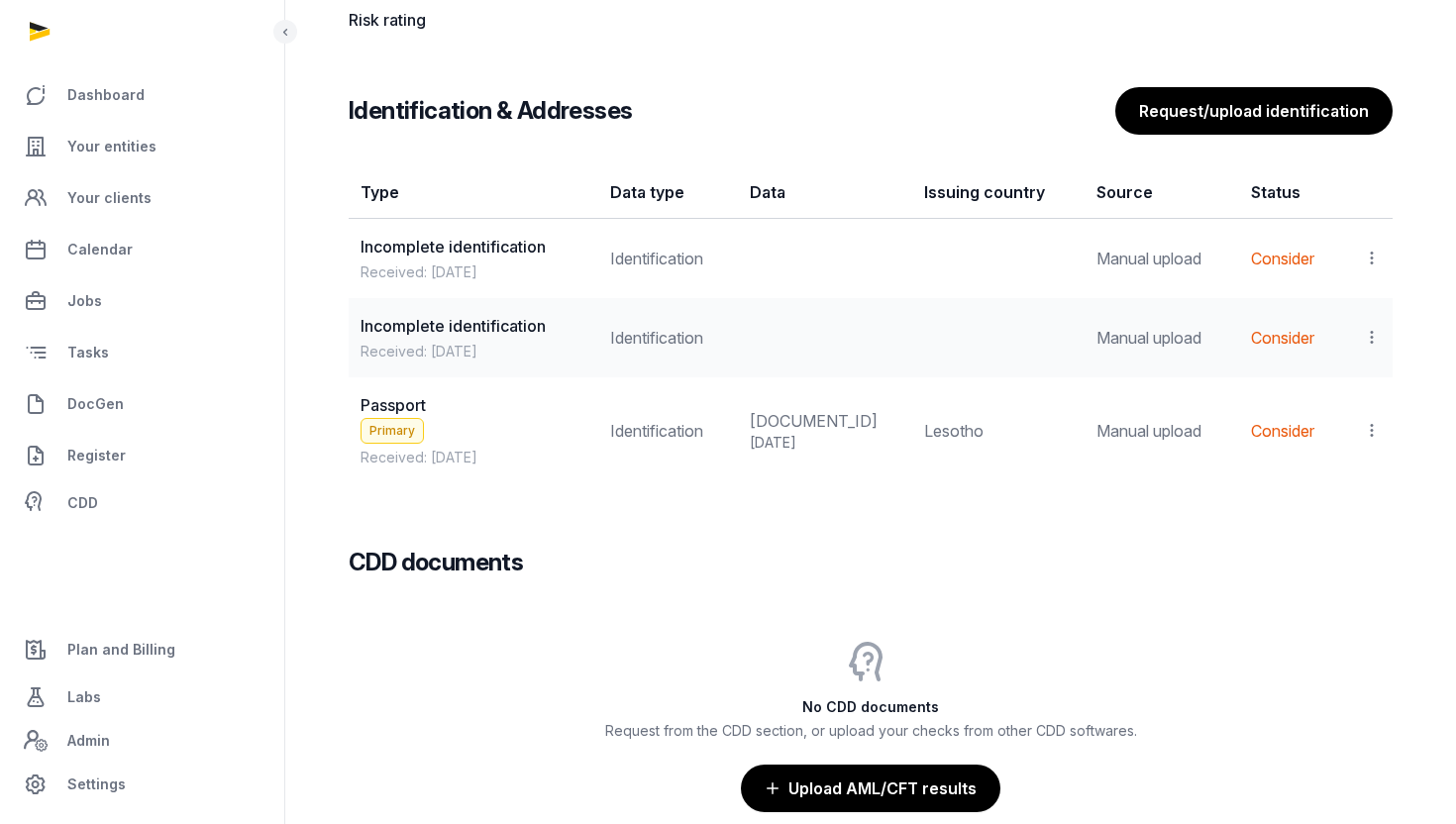 scroll, scrollTop: 1605, scrollLeft: 0, axis: vertical 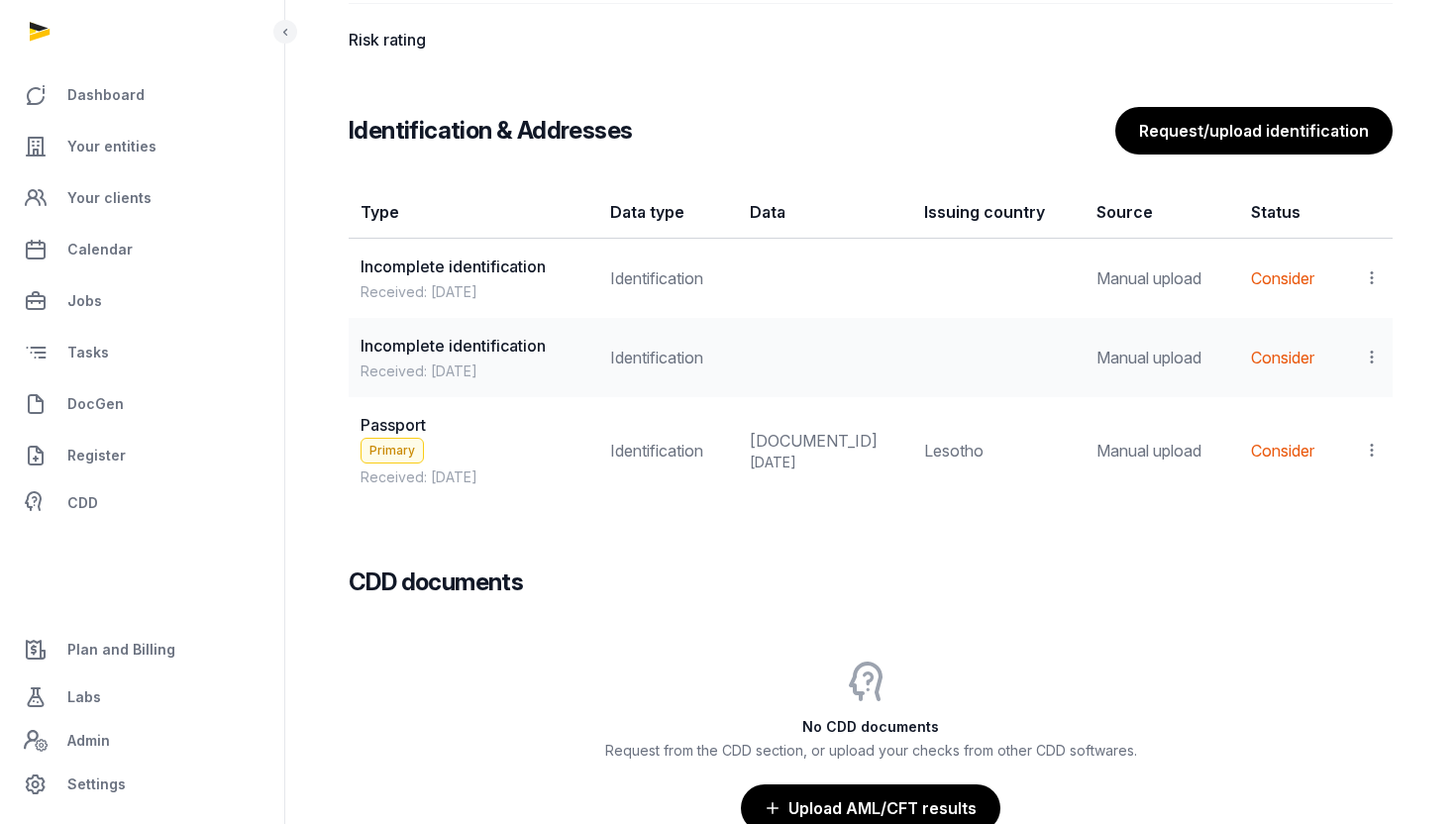 click 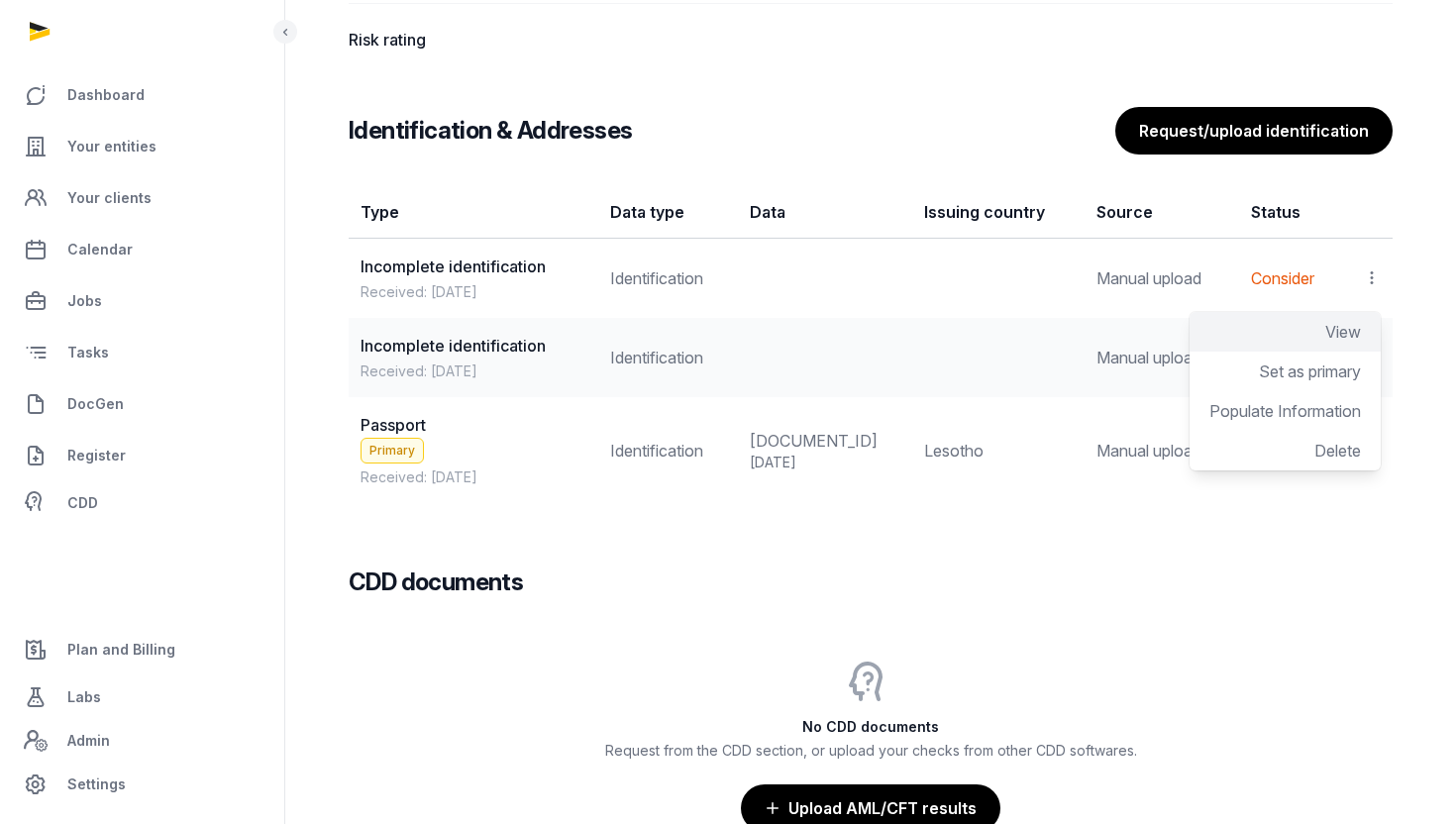 click on "View" at bounding box center [1343, 332] 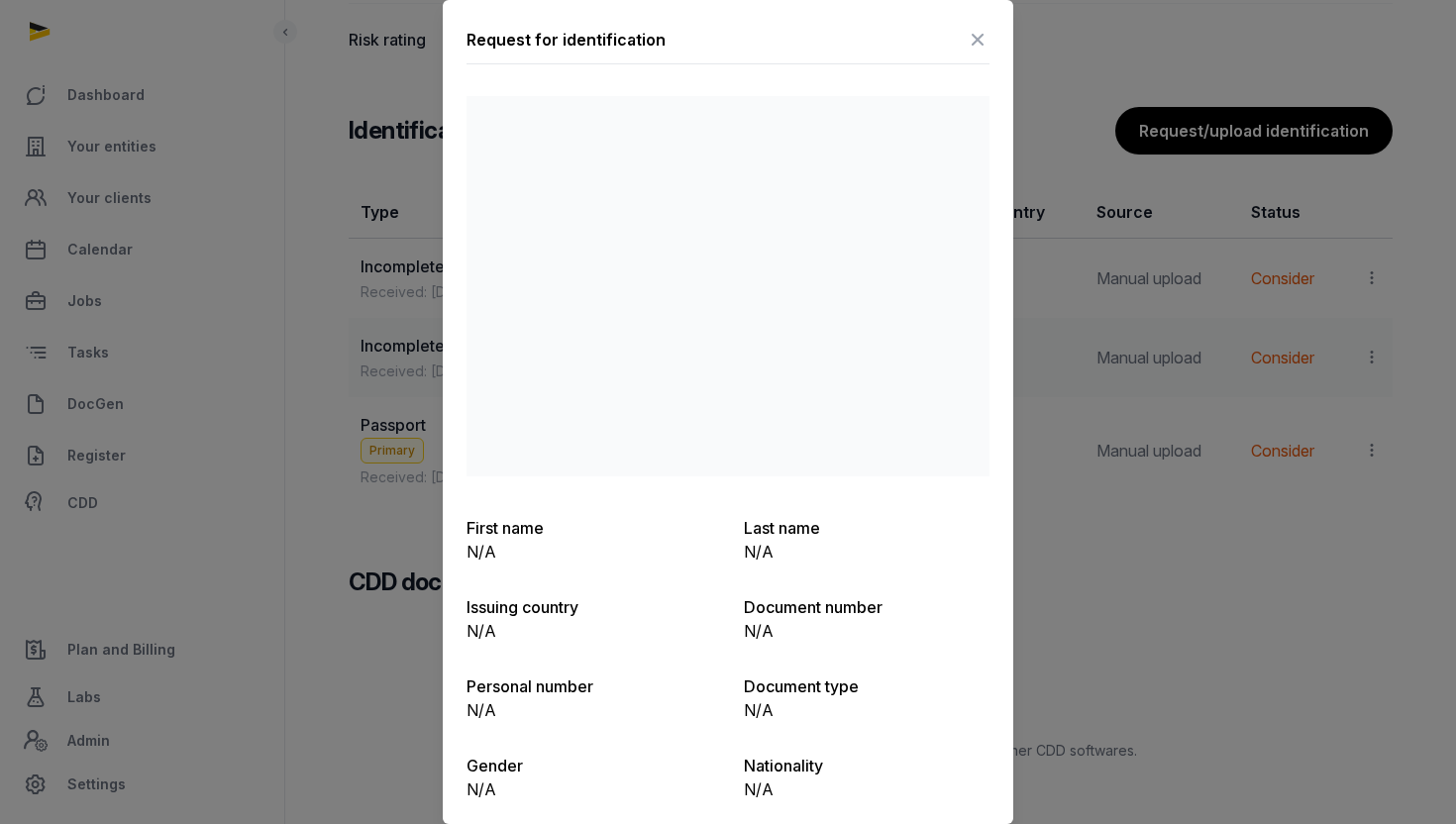 click at bounding box center (978, 40) 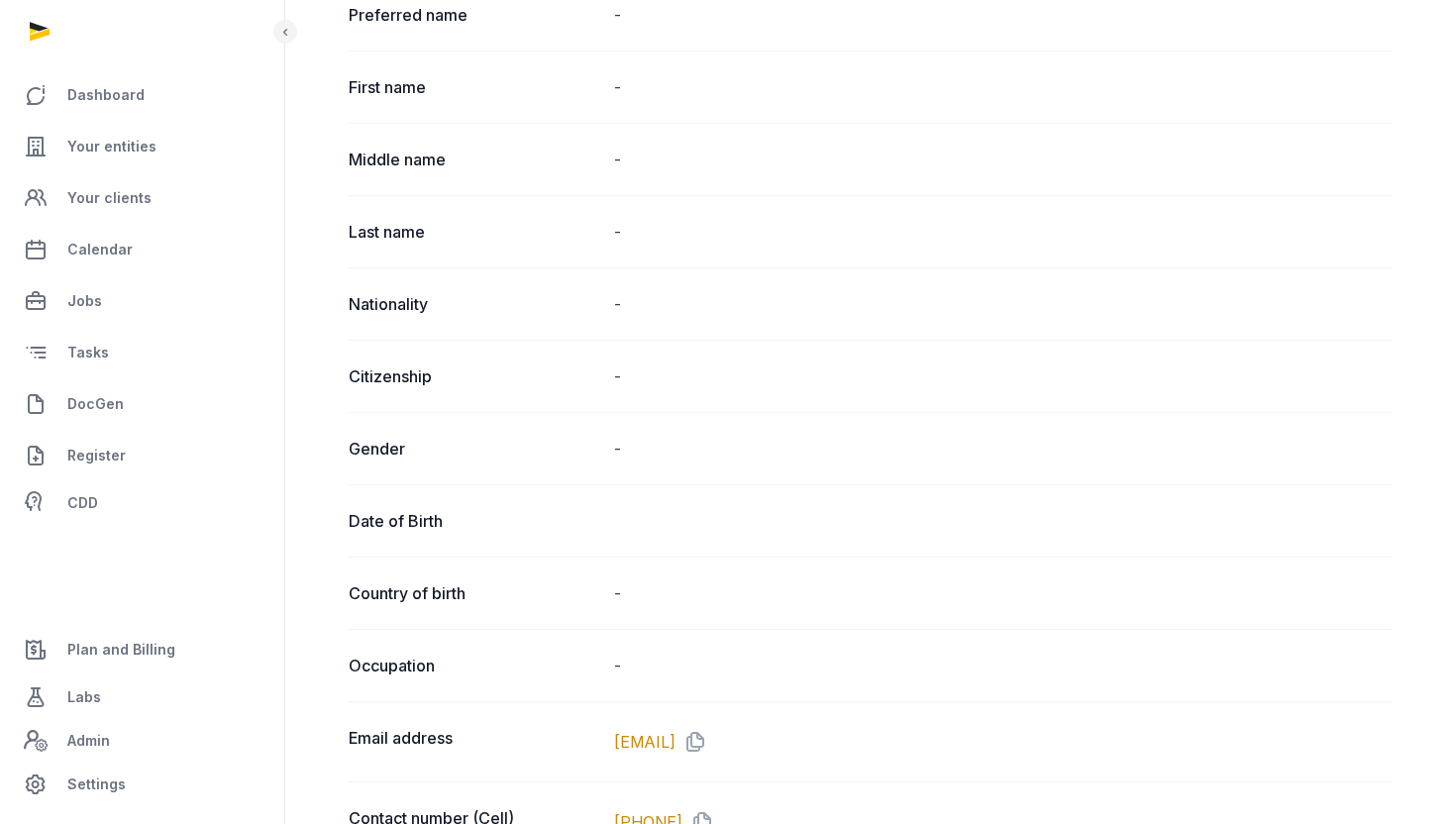 scroll, scrollTop: 0, scrollLeft: 0, axis: both 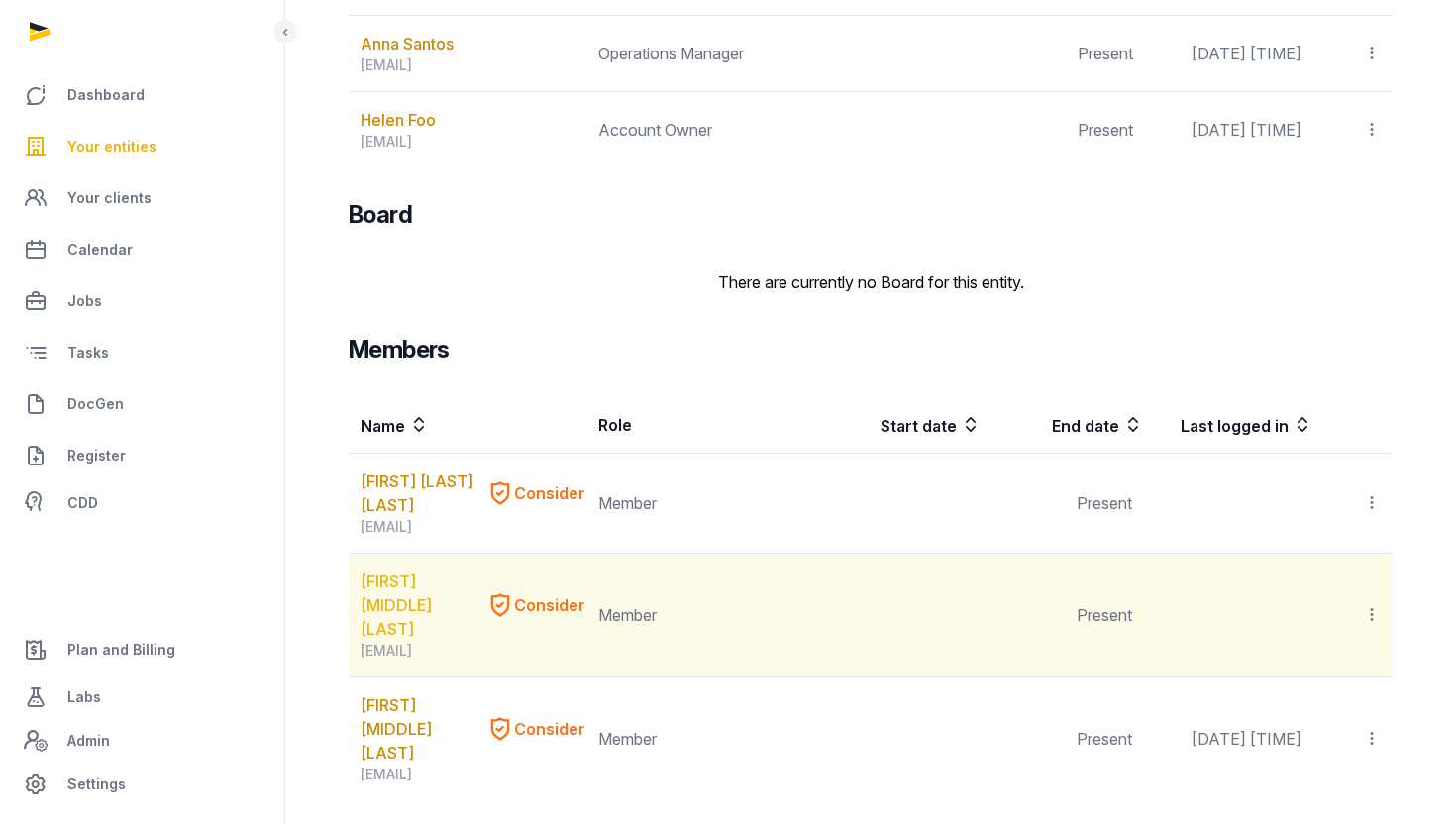 click on "[FIRST] [MIDDLE] [LAST]" at bounding box center [419, 605] 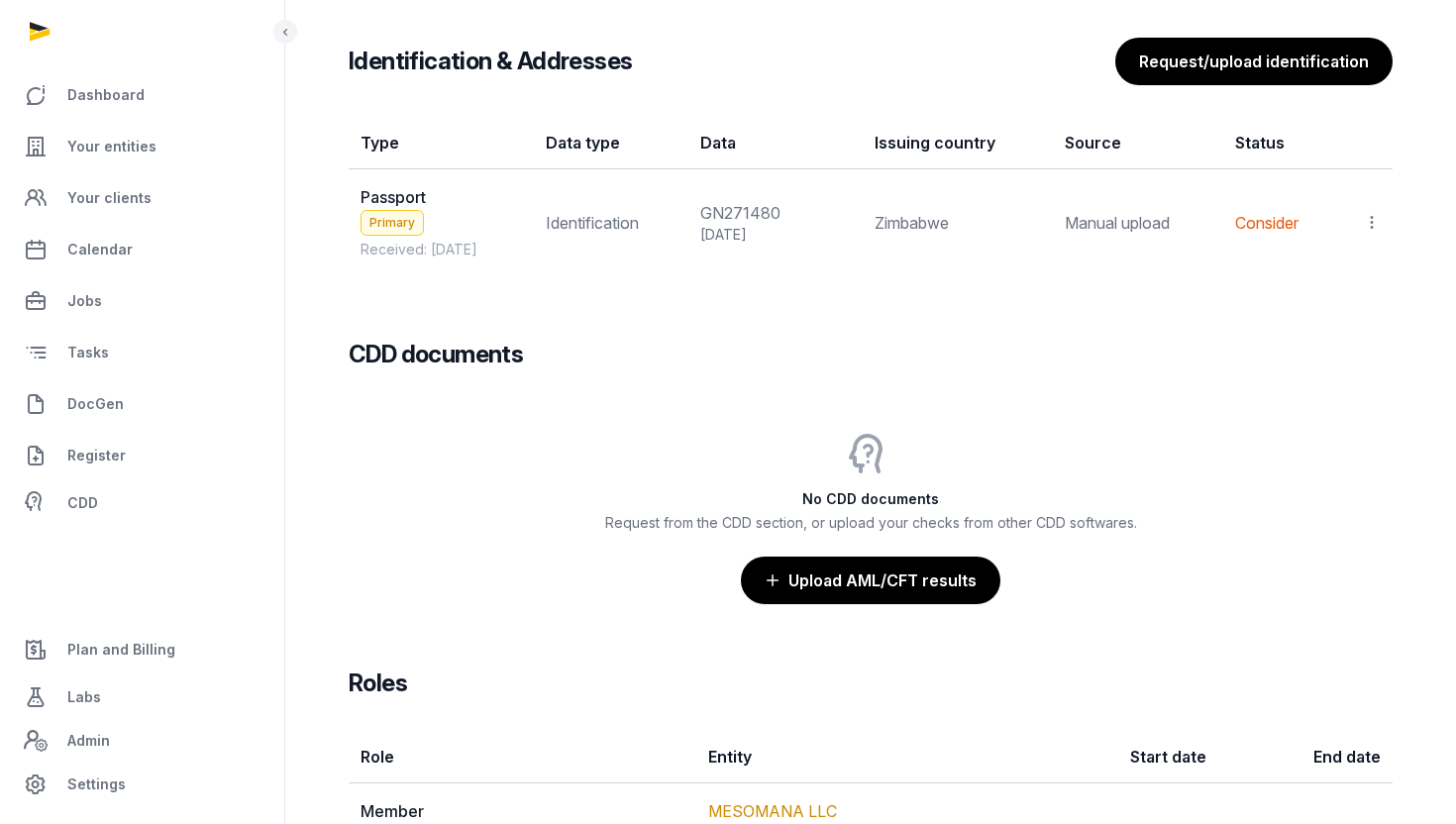 scroll, scrollTop: 1720, scrollLeft: 0, axis: vertical 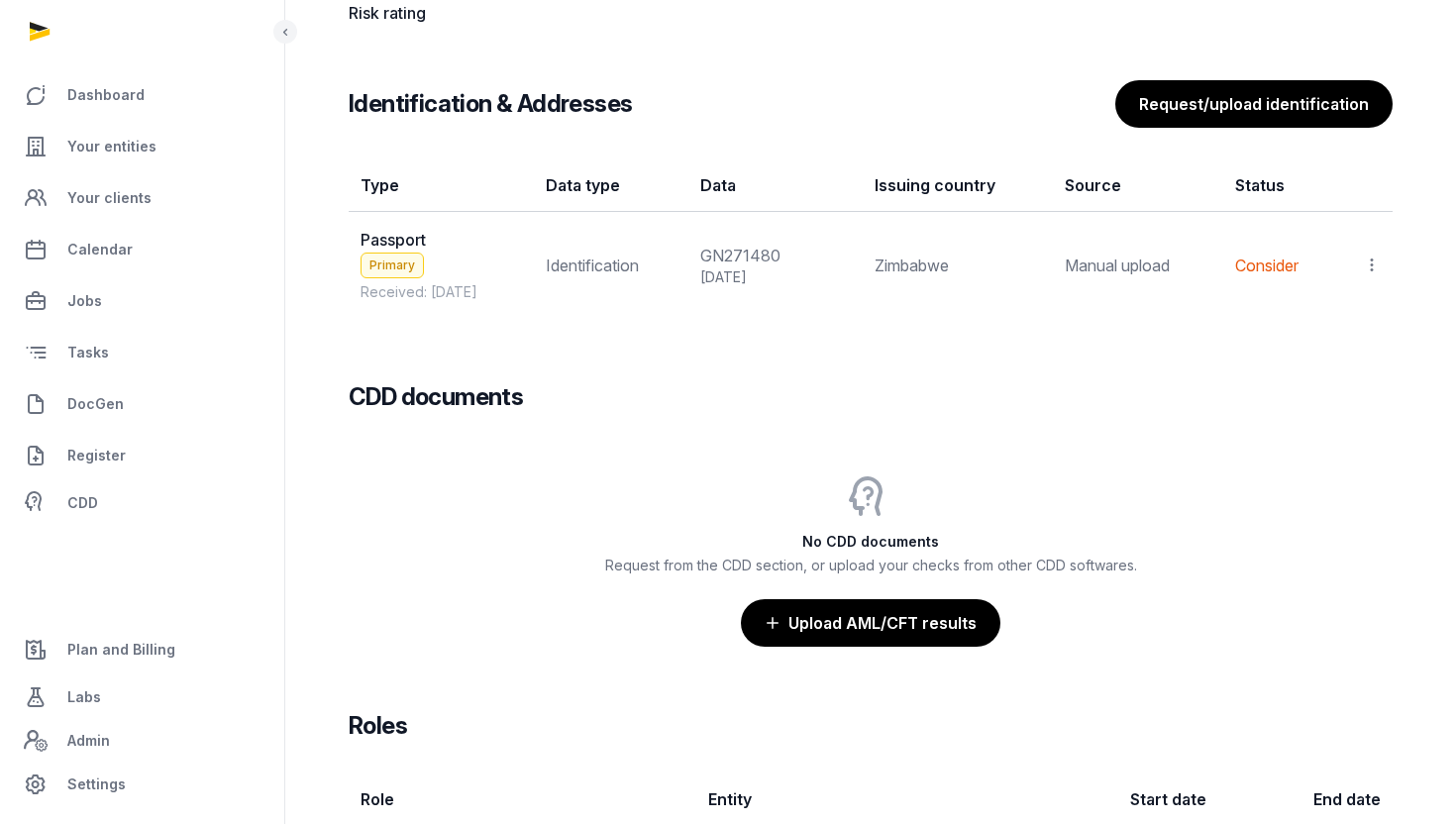 click 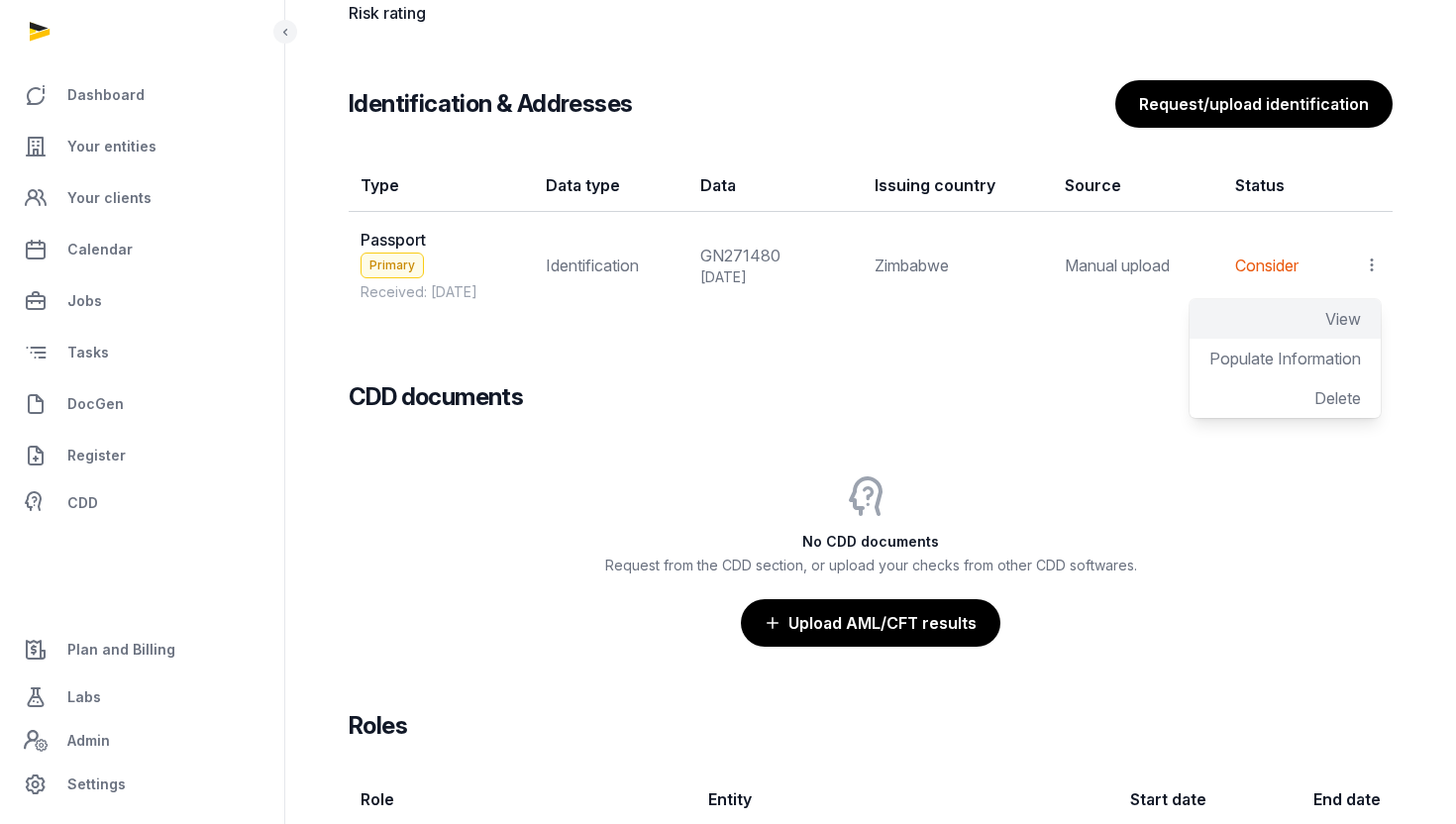 click on "View" at bounding box center (1343, 319) 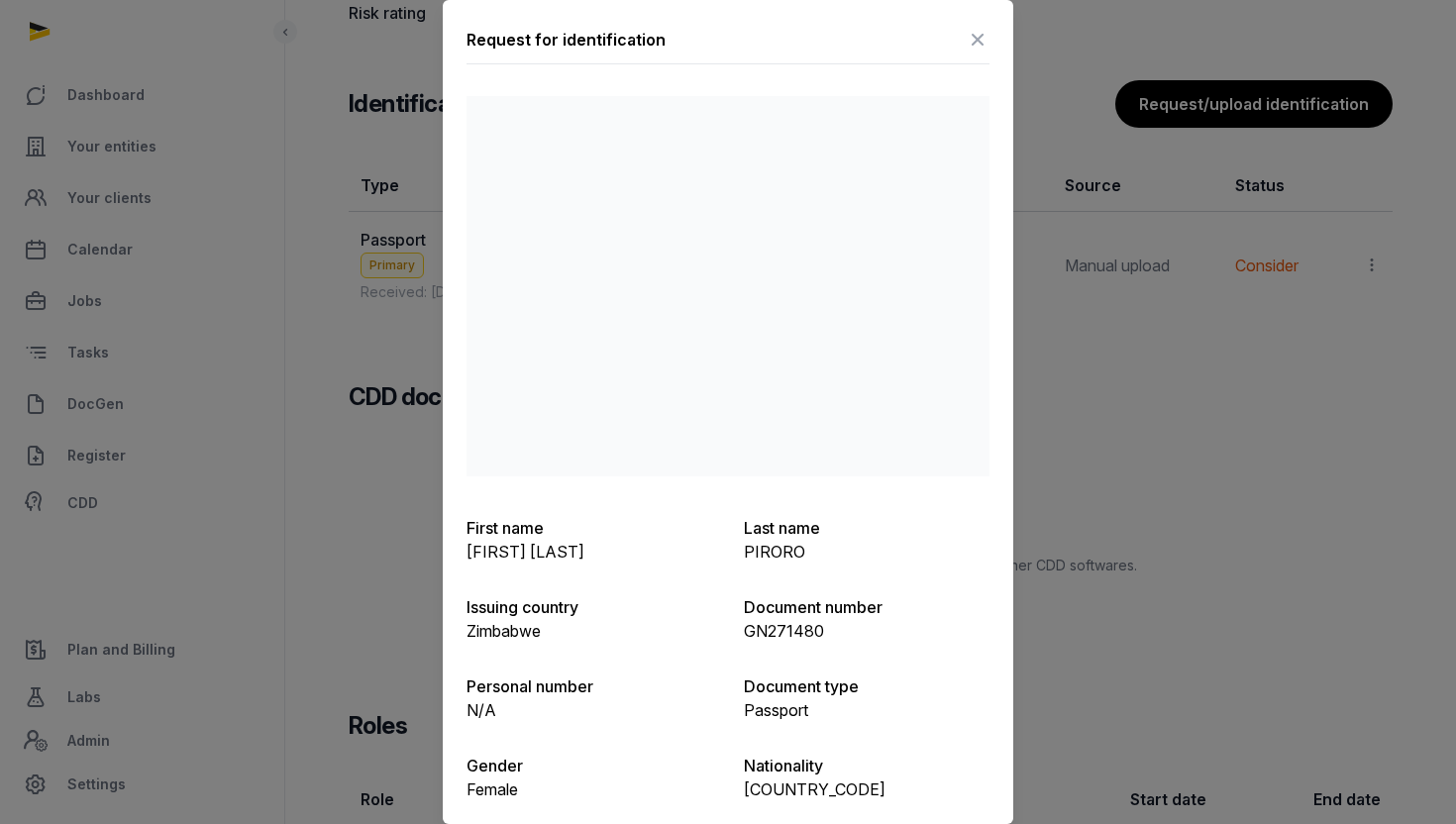 click at bounding box center [728, 412] 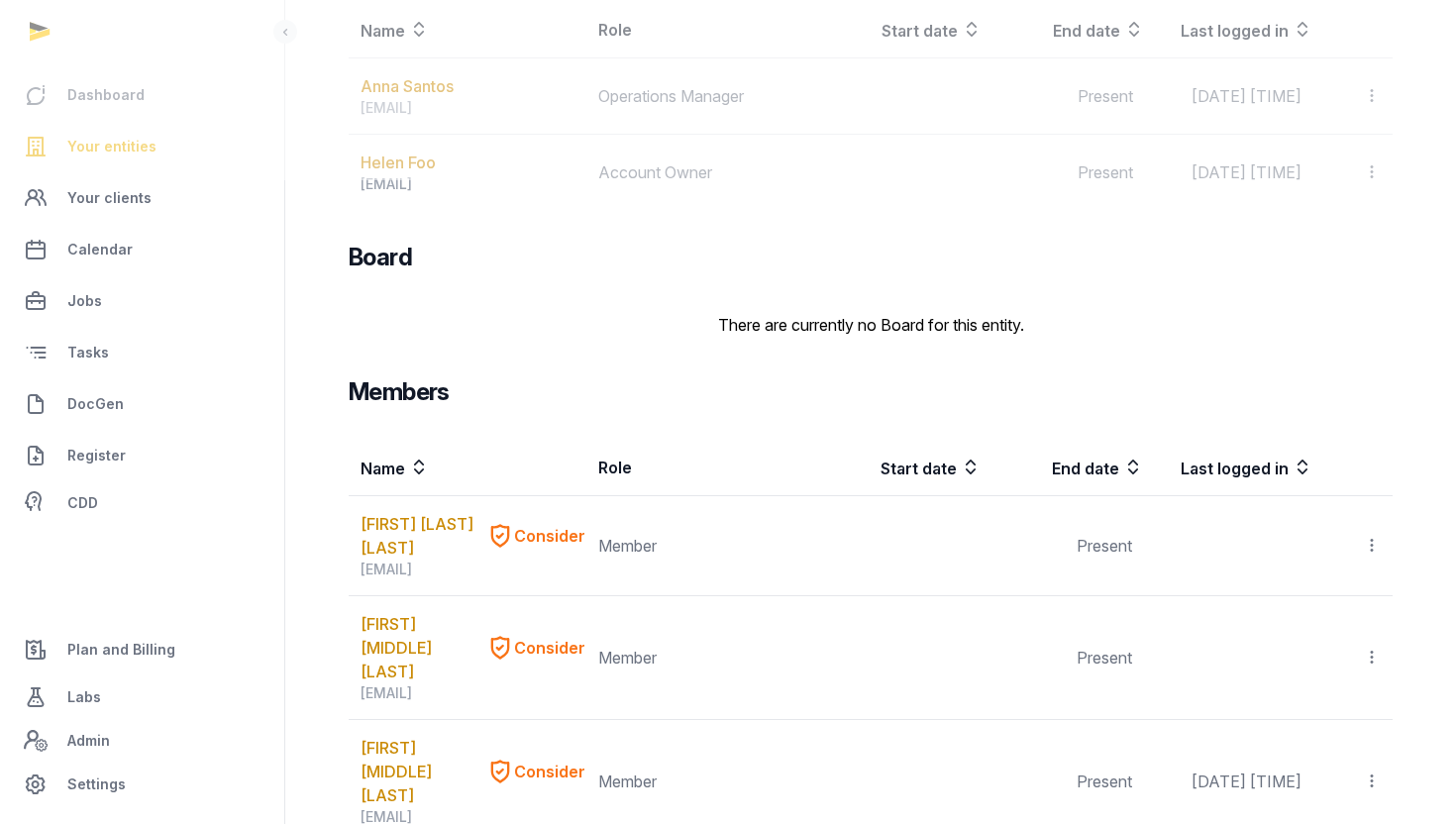 scroll, scrollTop: 686, scrollLeft: 0, axis: vertical 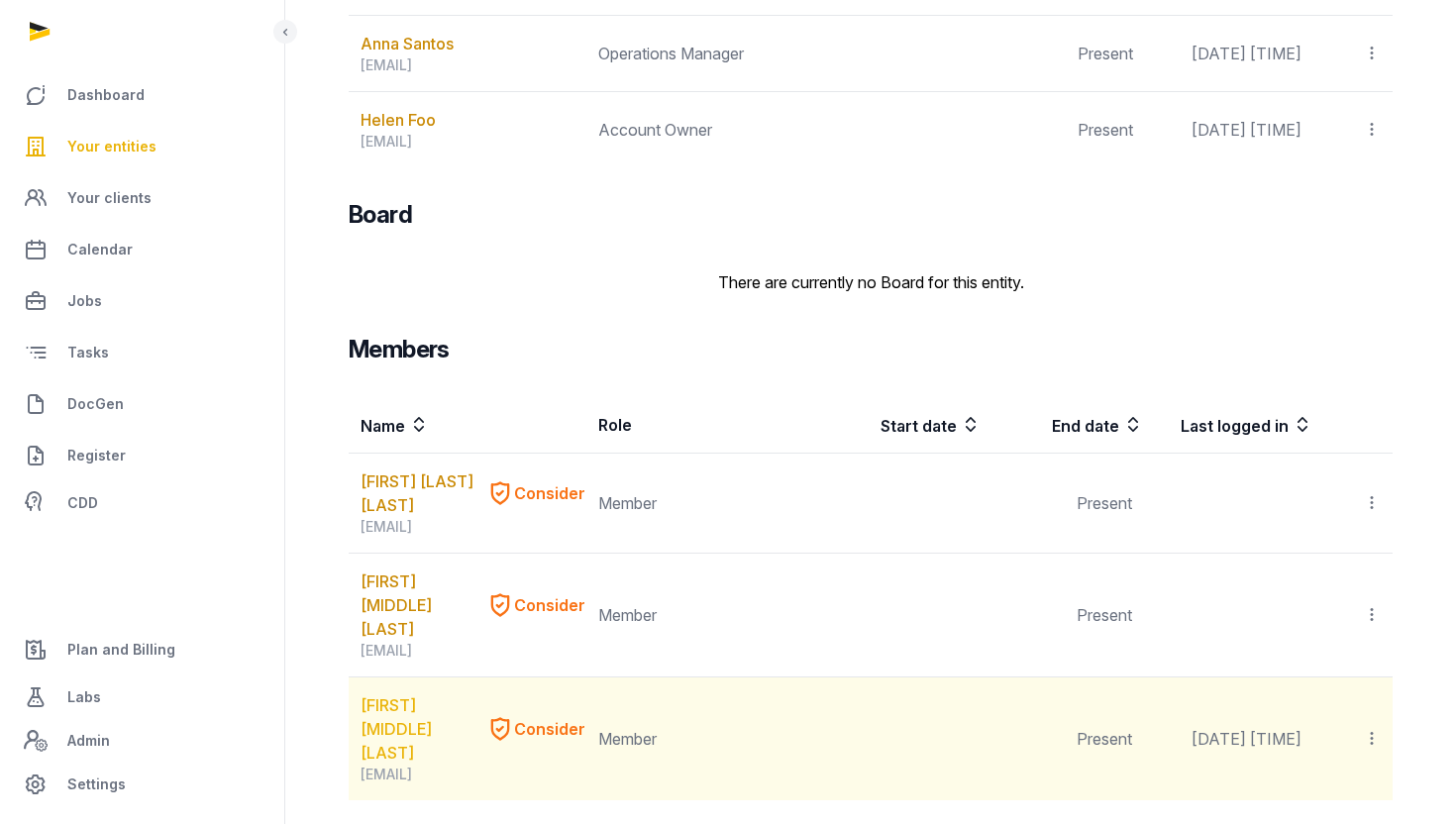 click on "[FIRST] [MIDDLE] [LAST]" at bounding box center (419, 729) 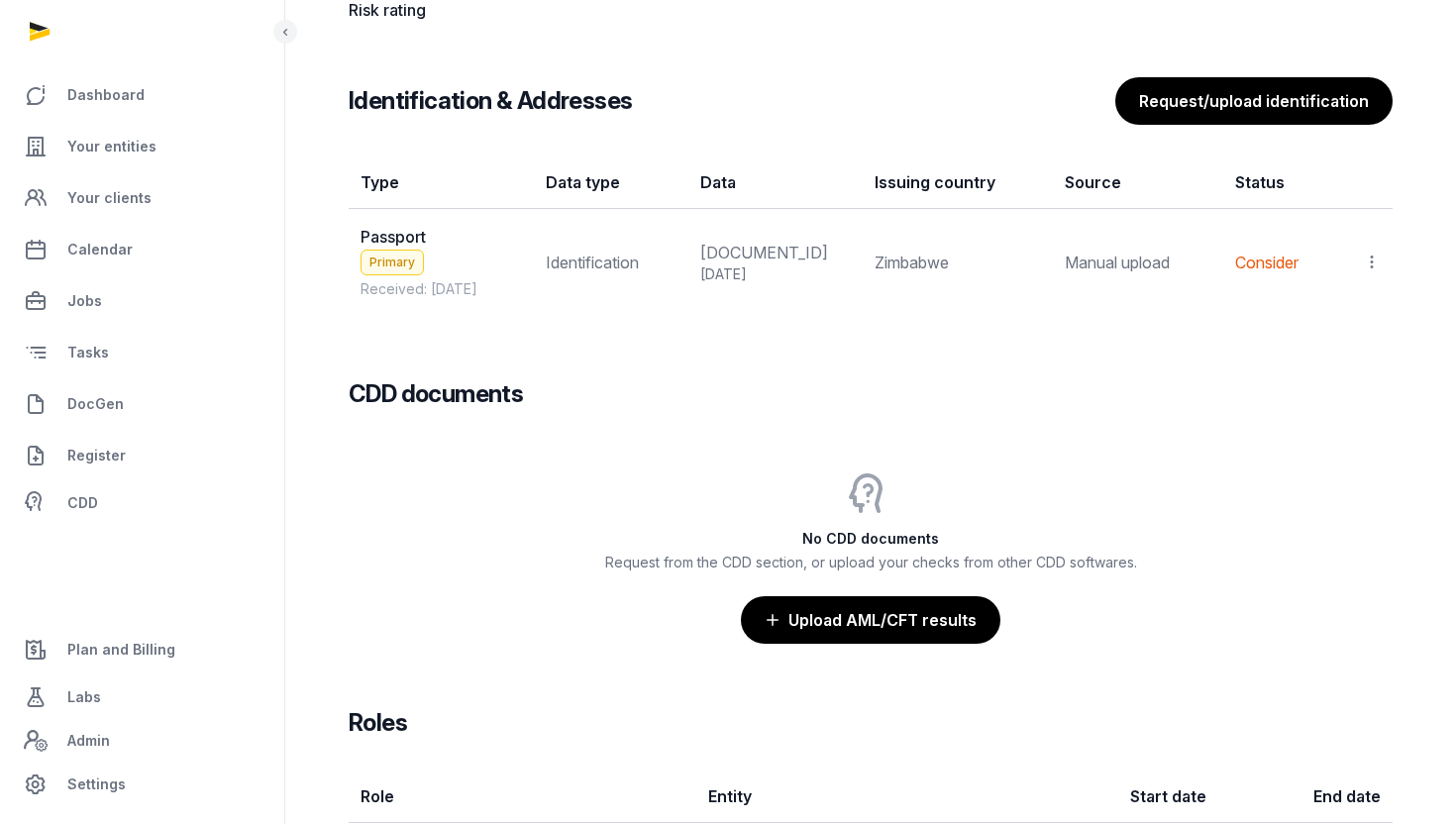 scroll, scrollTop: 1717, scrollLeft: 0, axis: vertical 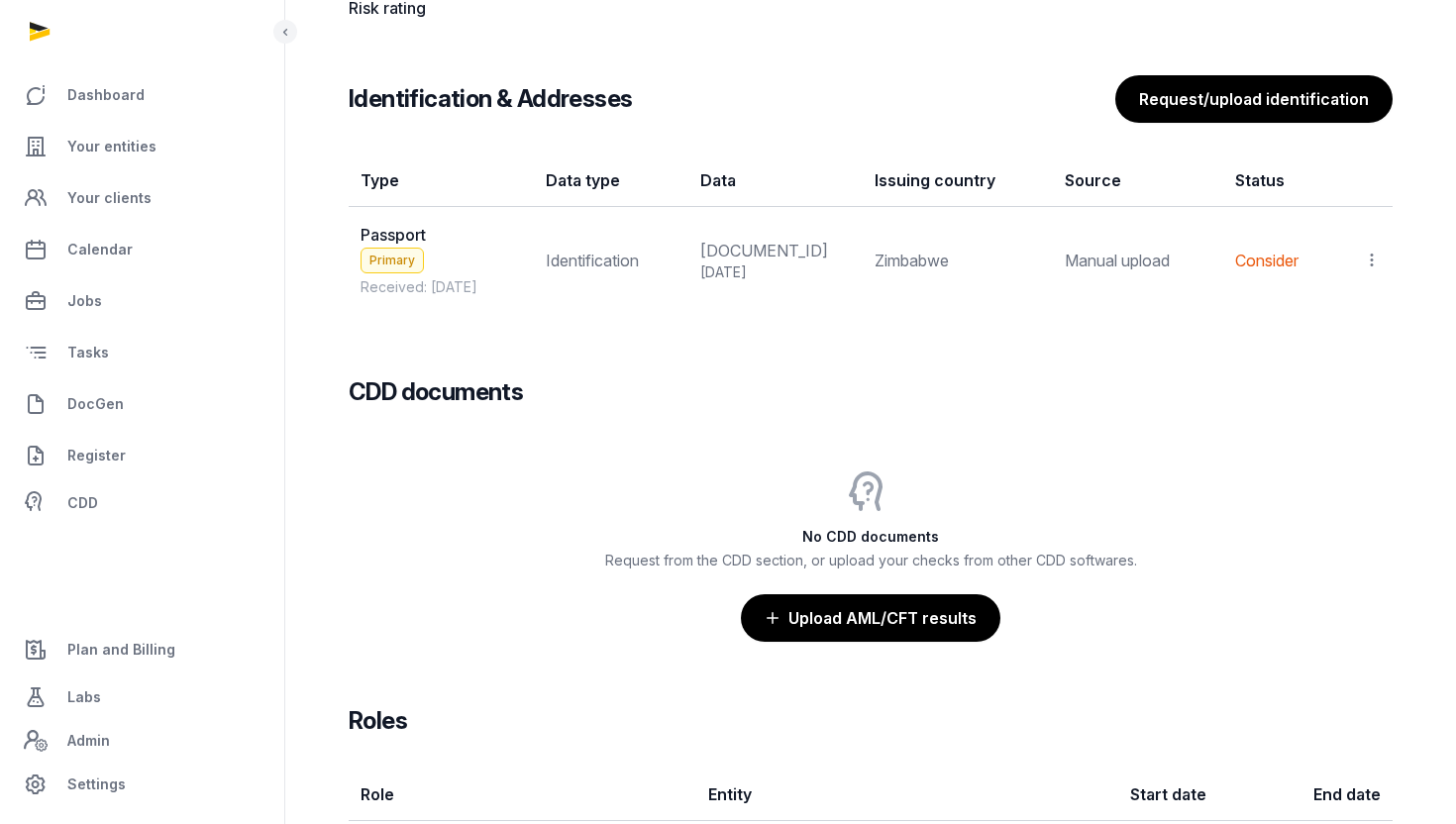 click 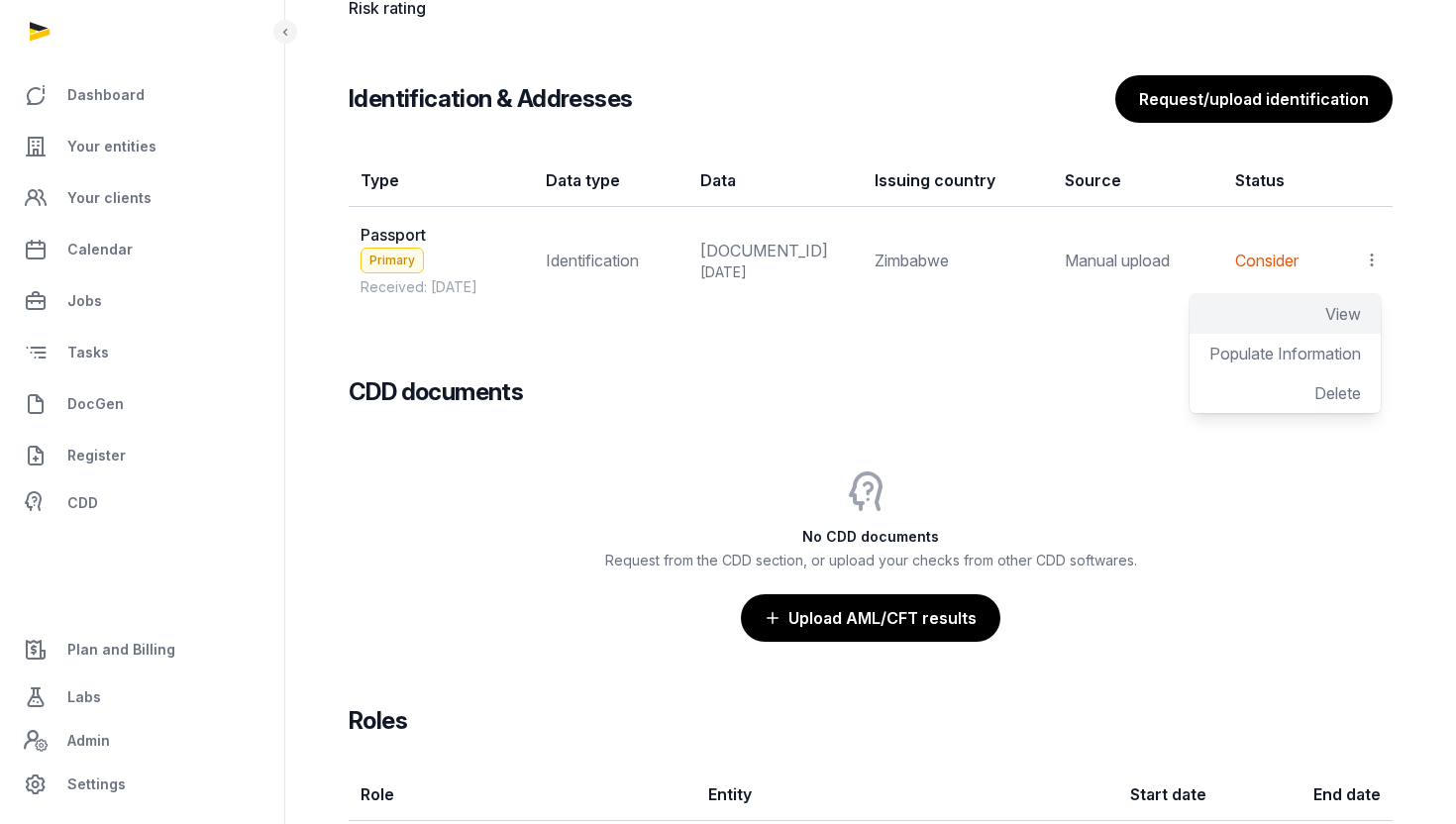 click on "View" 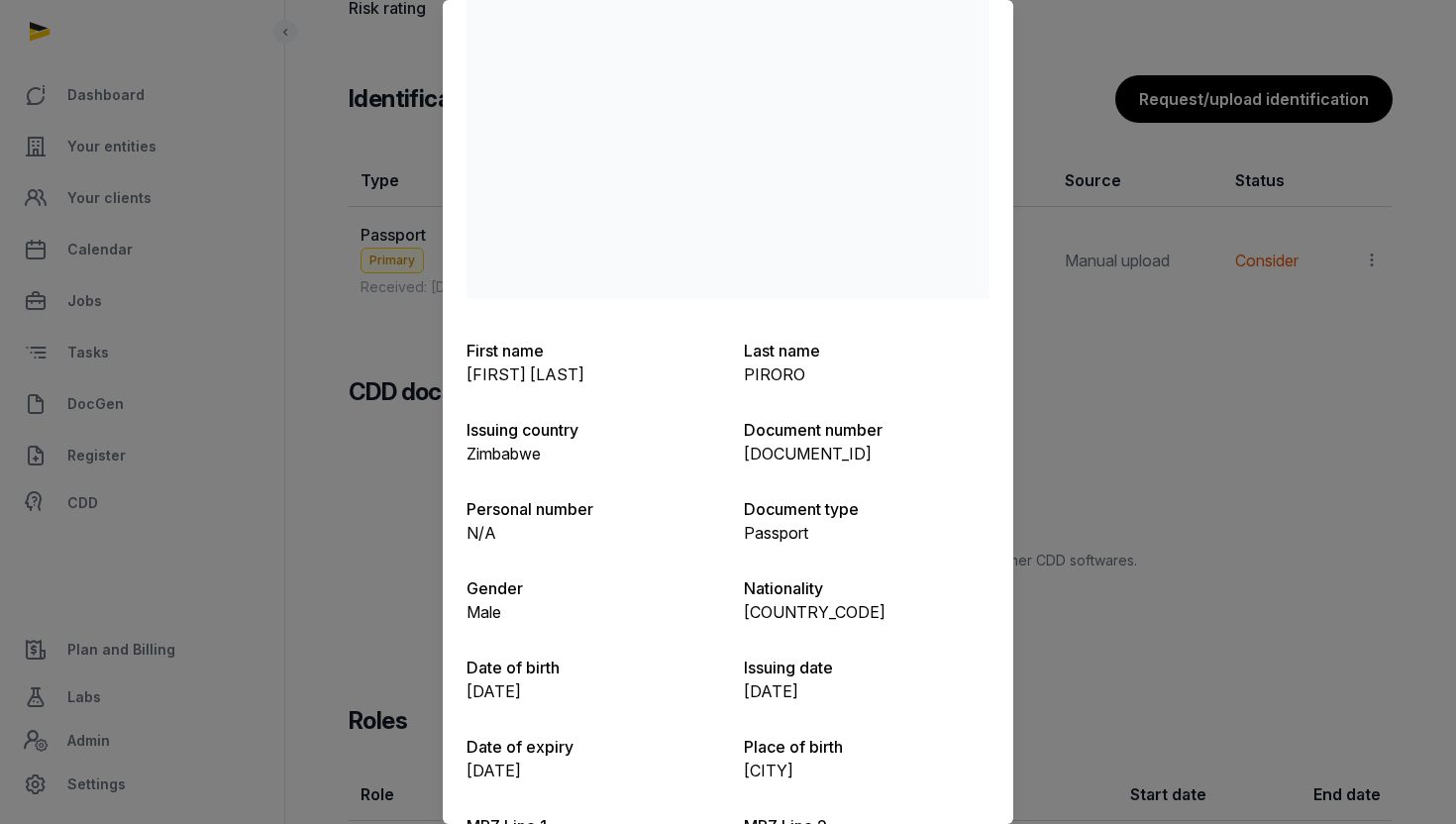 scroll, scrollTop: 294, scrollLeft: 0, axis: vertical 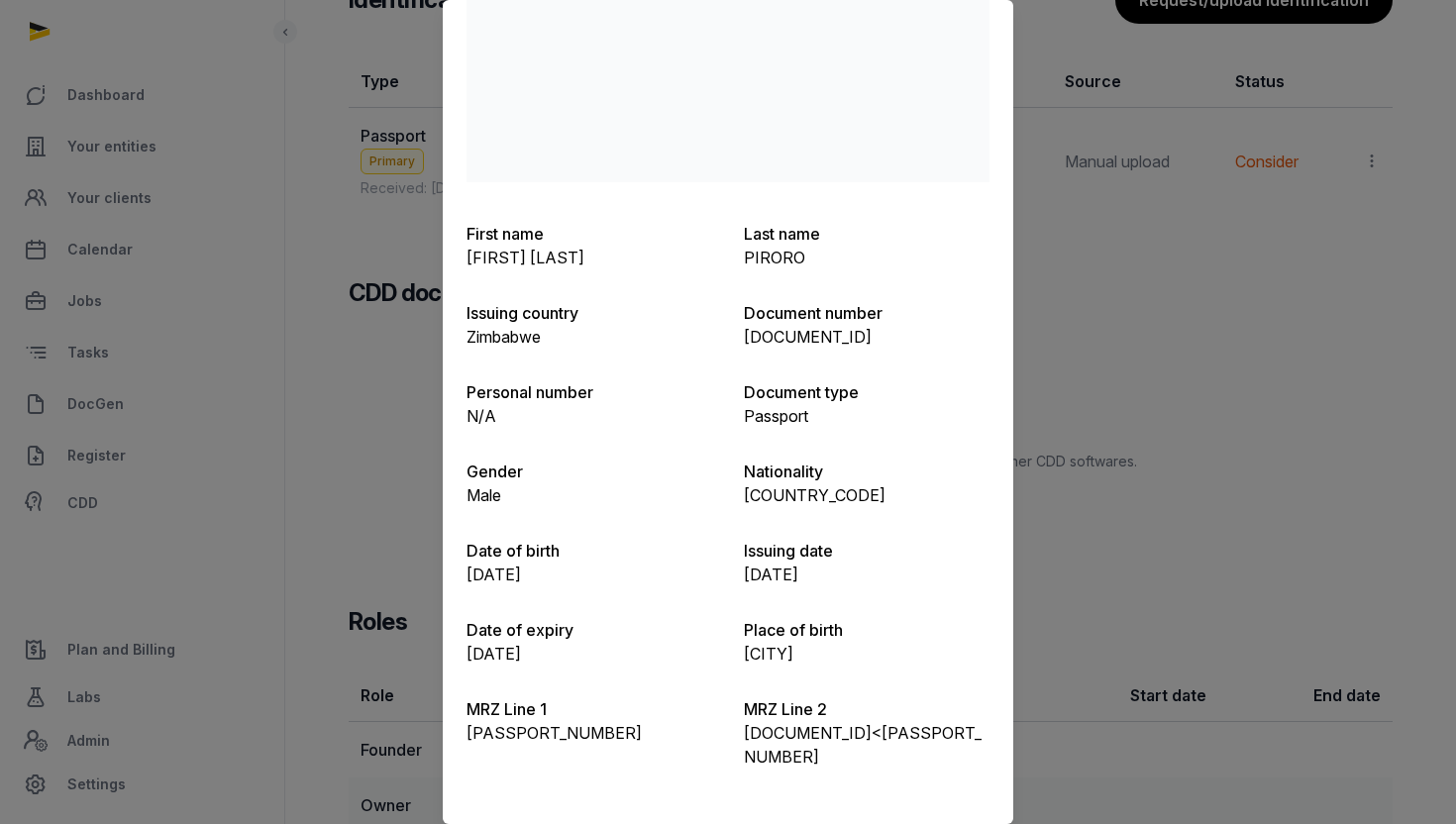 click at bounding box center [728, 412] 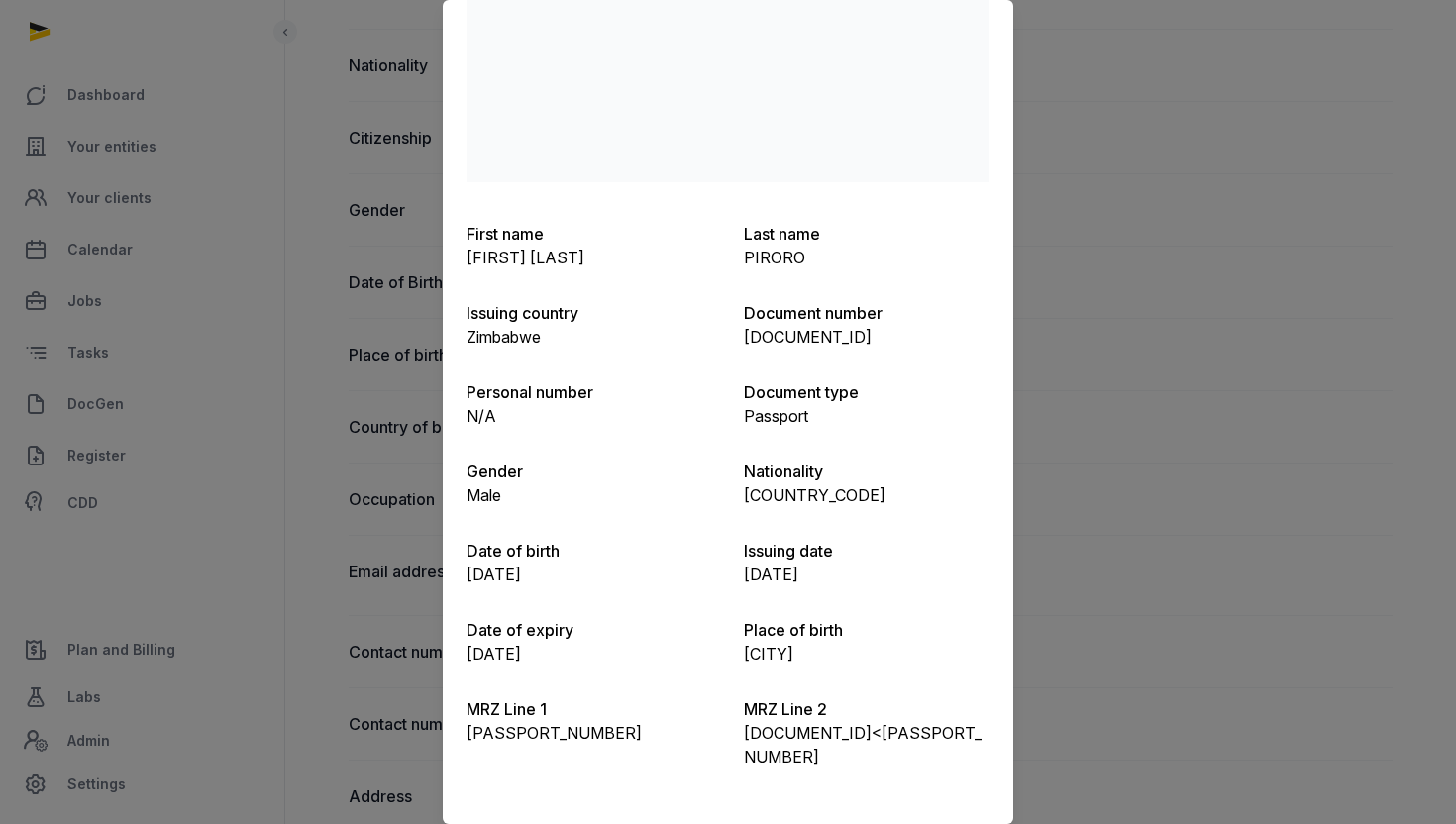 scroll, scrollTop: 558, scrollLeft: 0, axis: vertical 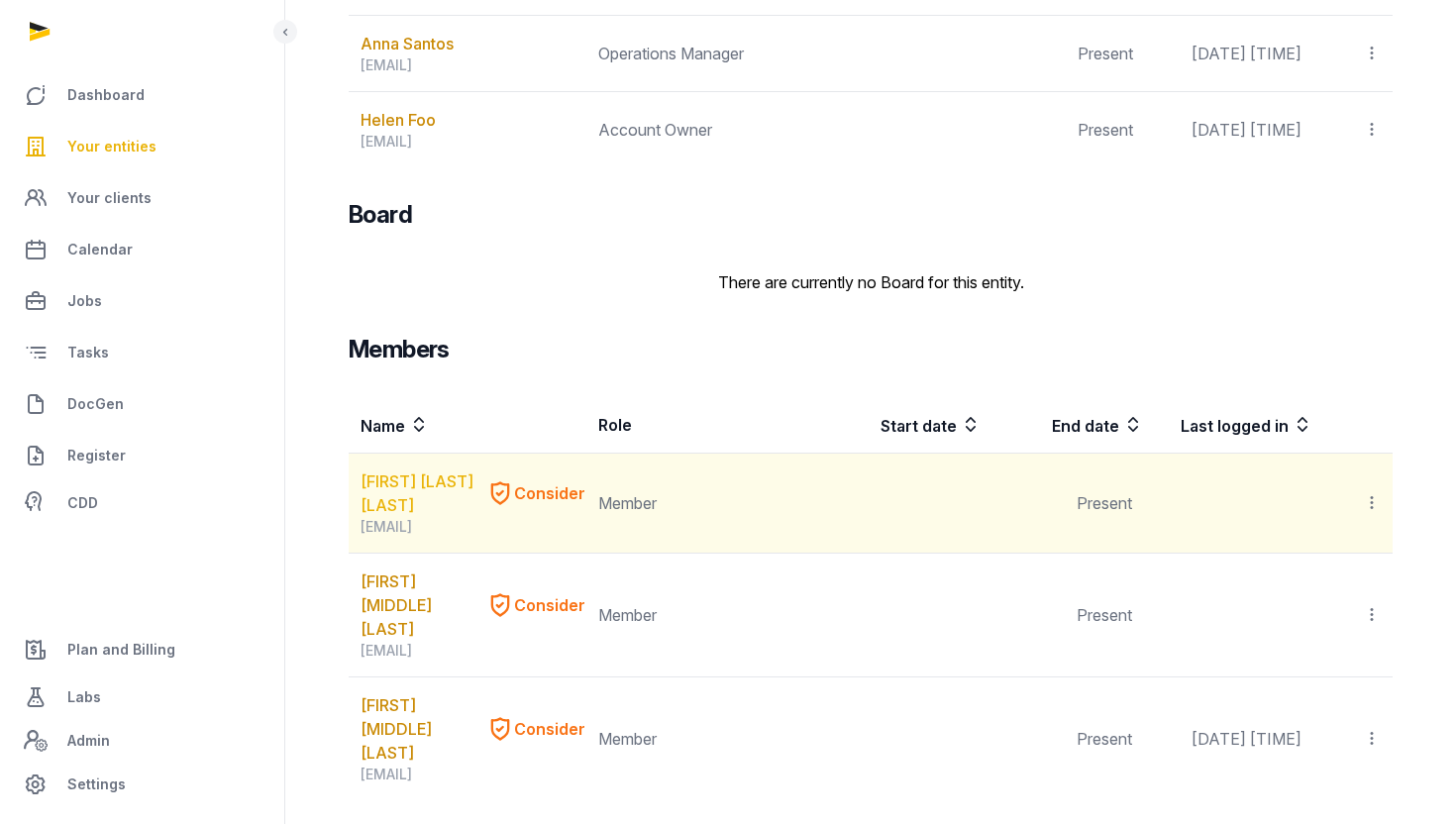 click on "[FIRST] [LAST] [LAST]" at bounding box center [419, 493] 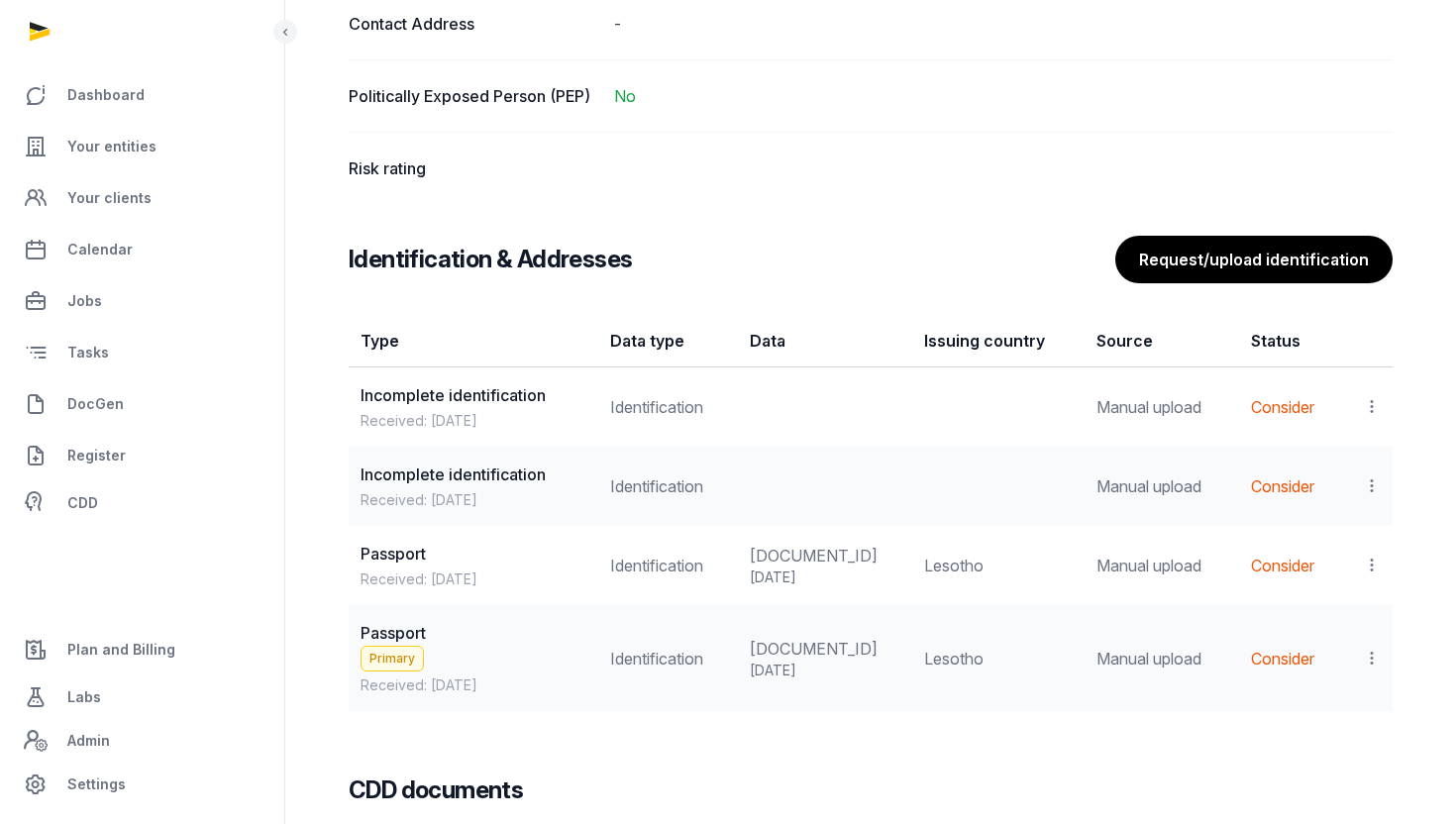 scroll, scrollTop: 1479, scrollLeft: 0, axis: vertical 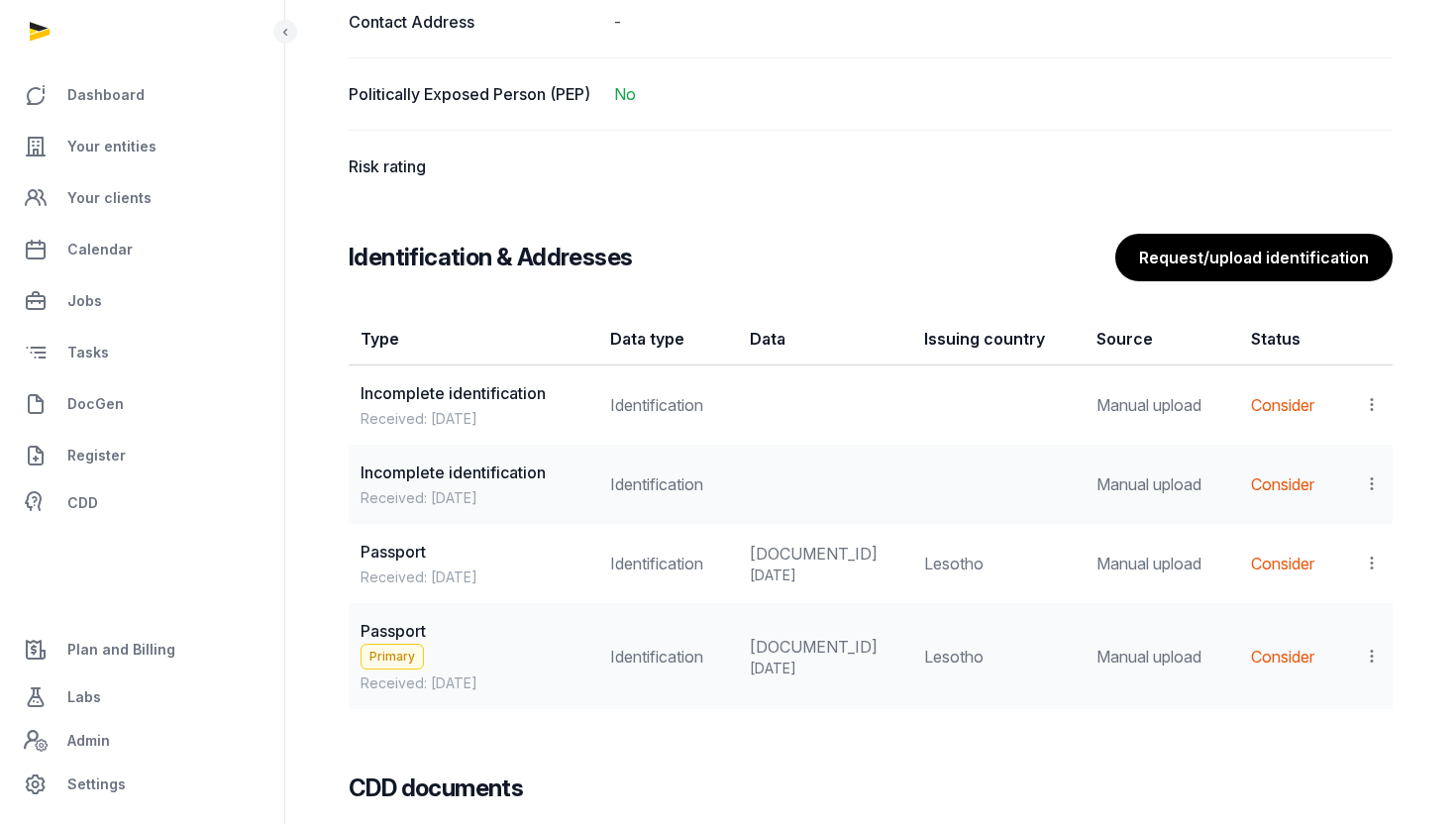 click 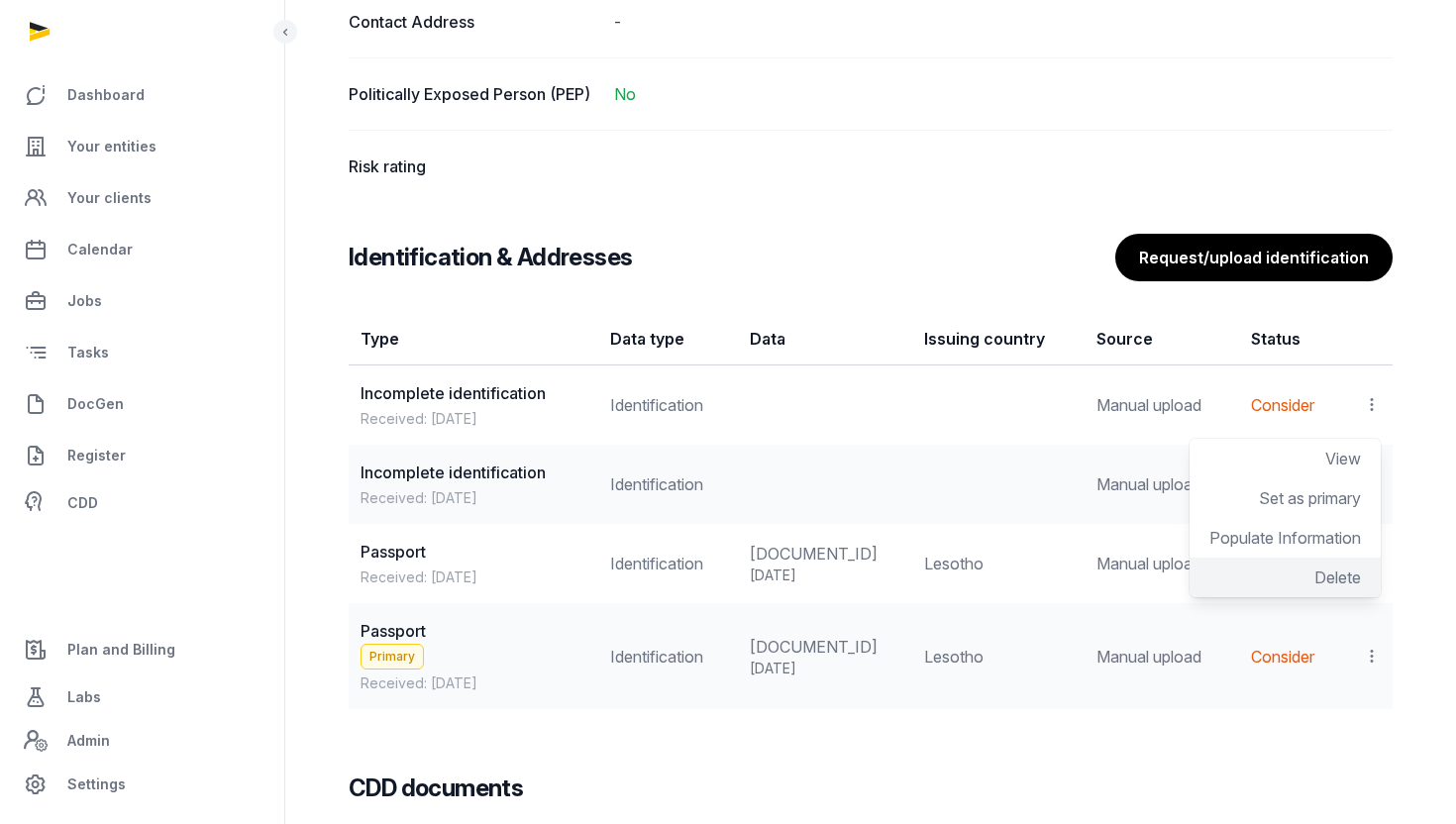 click on "Delete" 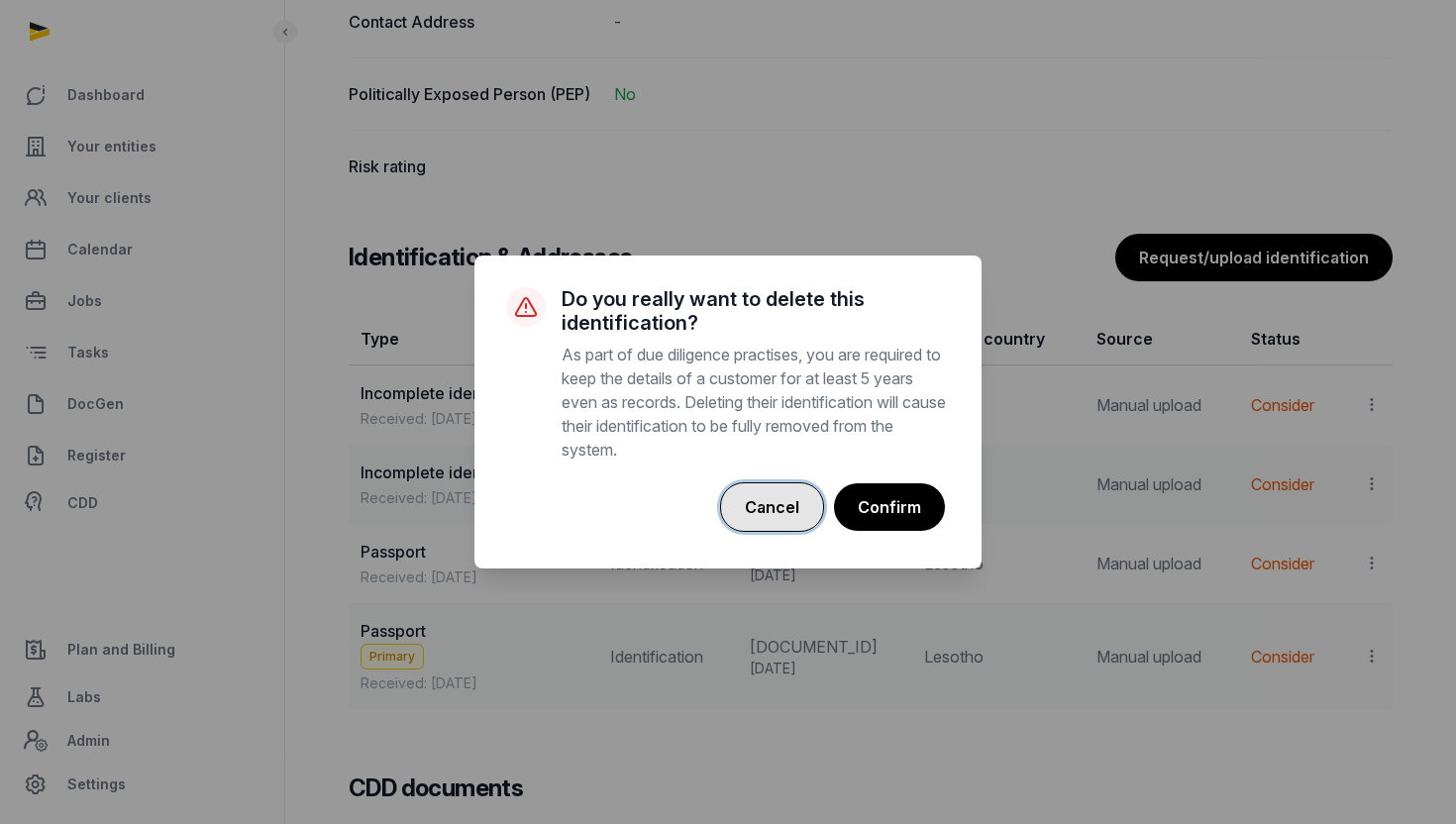 click on "Cancel" at bounding box center (772, 507) 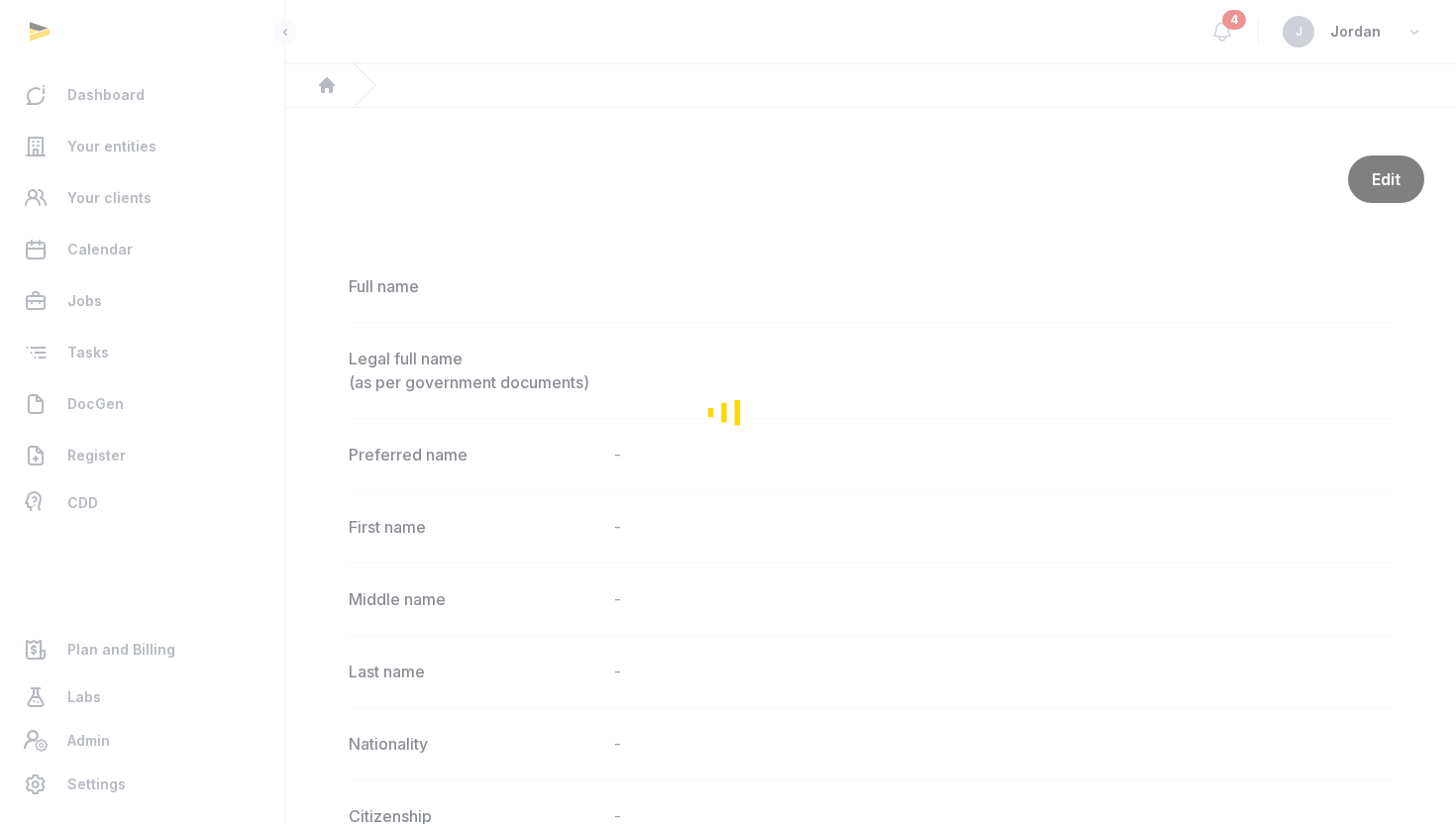 scroll, scrollTop: 0, scrollLeft: 0, axis: both 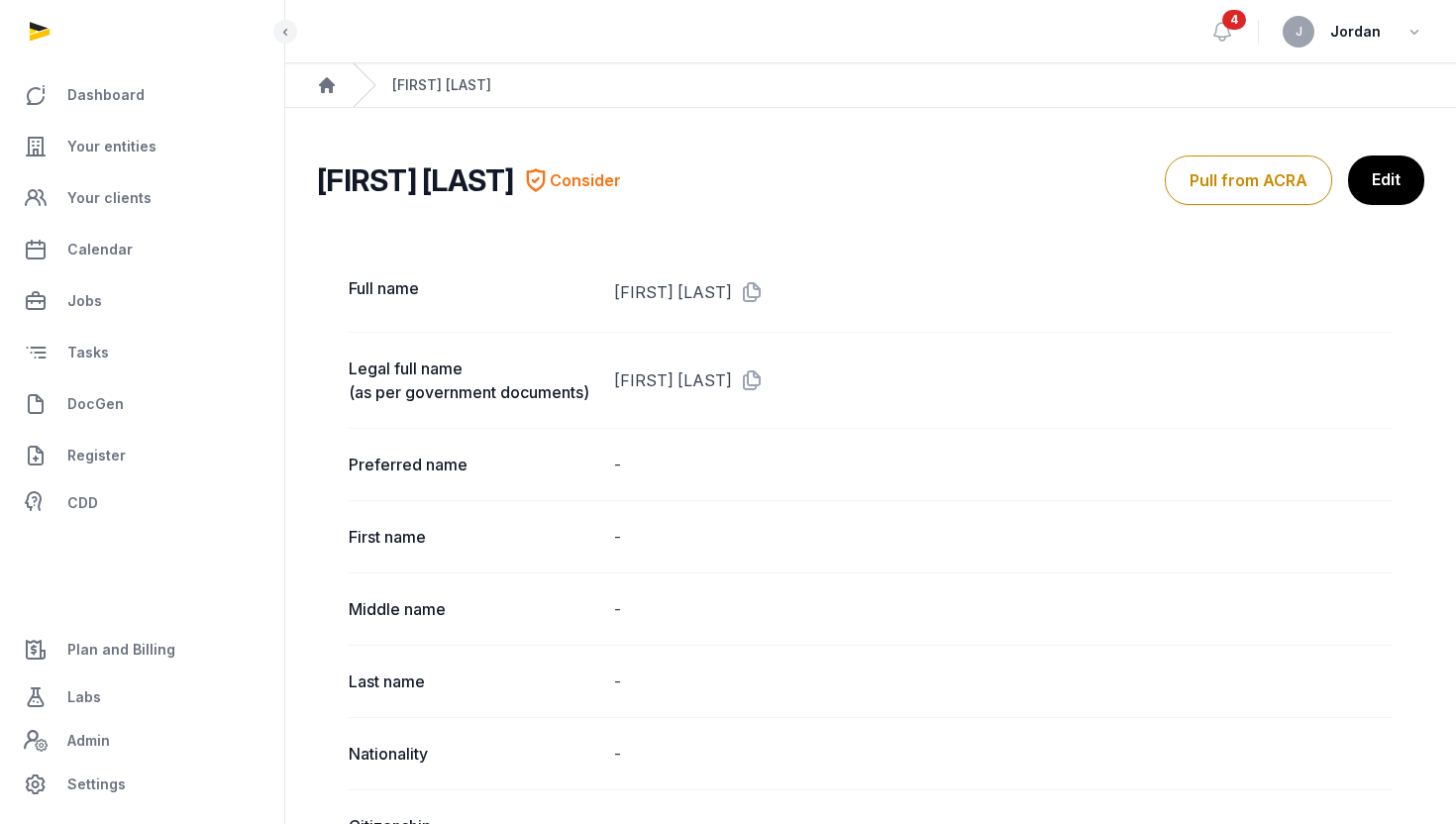 click on "[FIRST] [LAST] [LAST]" at bounding box center [442, 85] 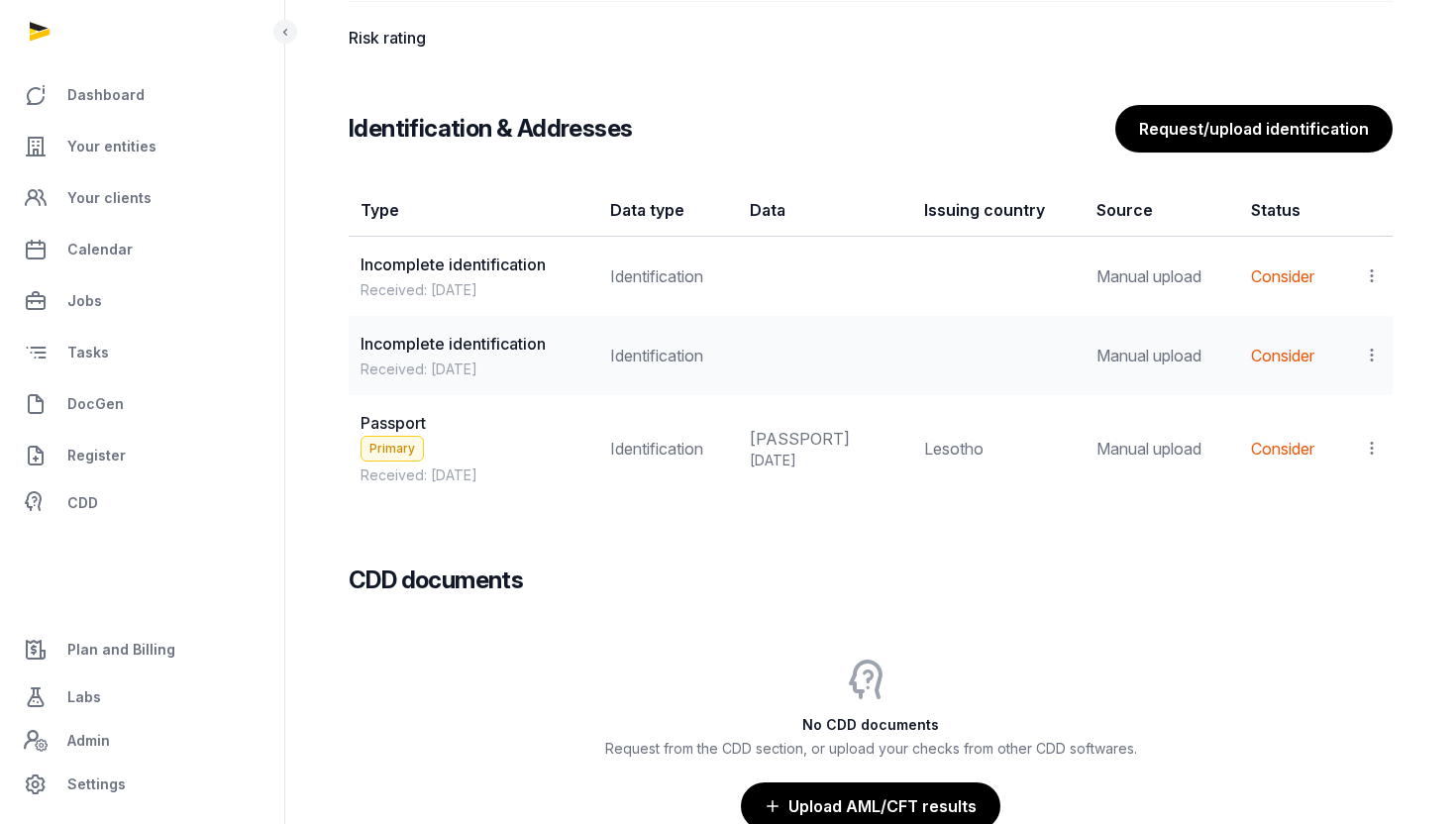 scroll, scrollTop: 1599, scrollLeft: 0, axis: vertical 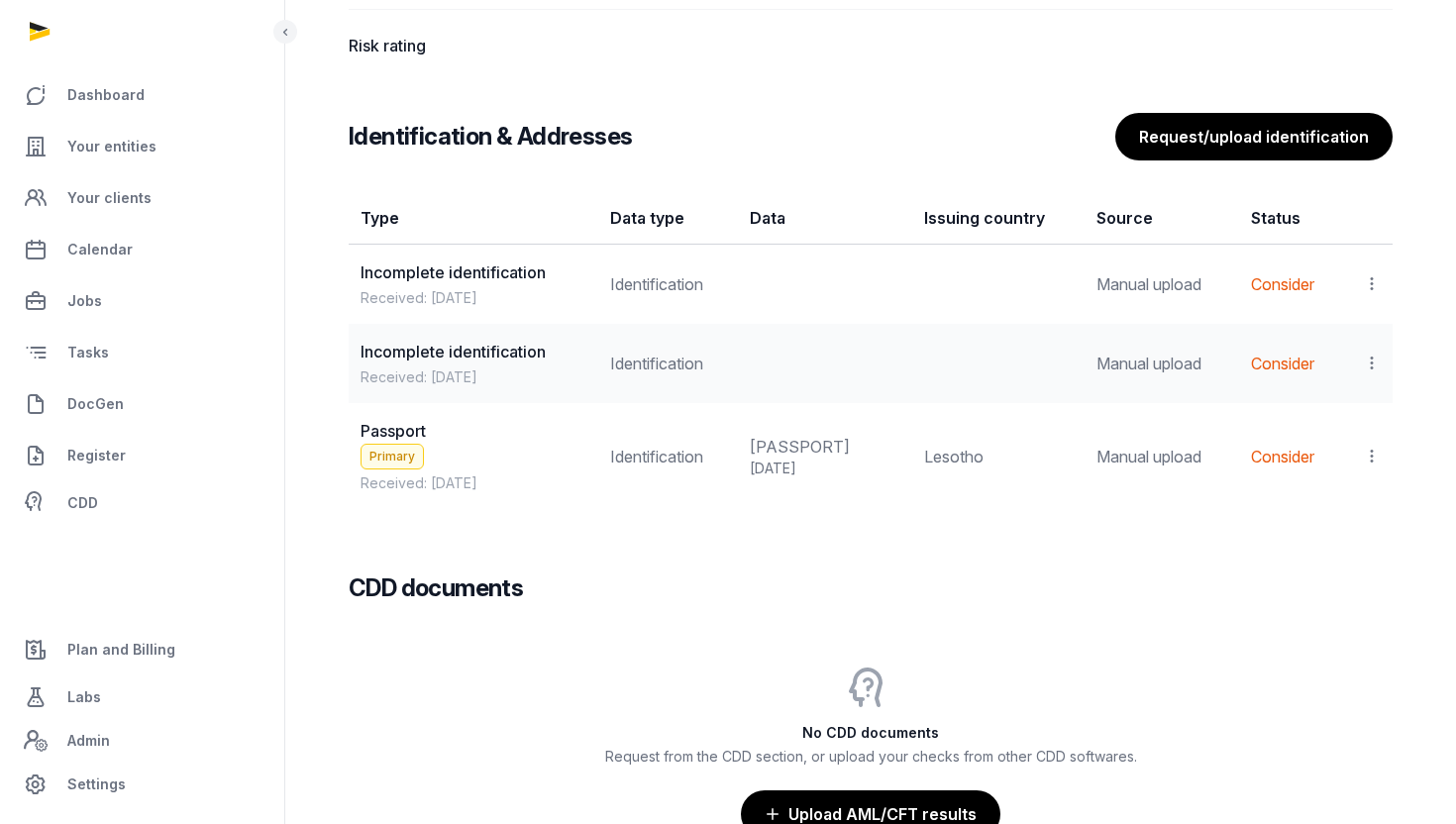 click on "View Set as primary Populate Information Delete" at bounding box center (1368, 284) 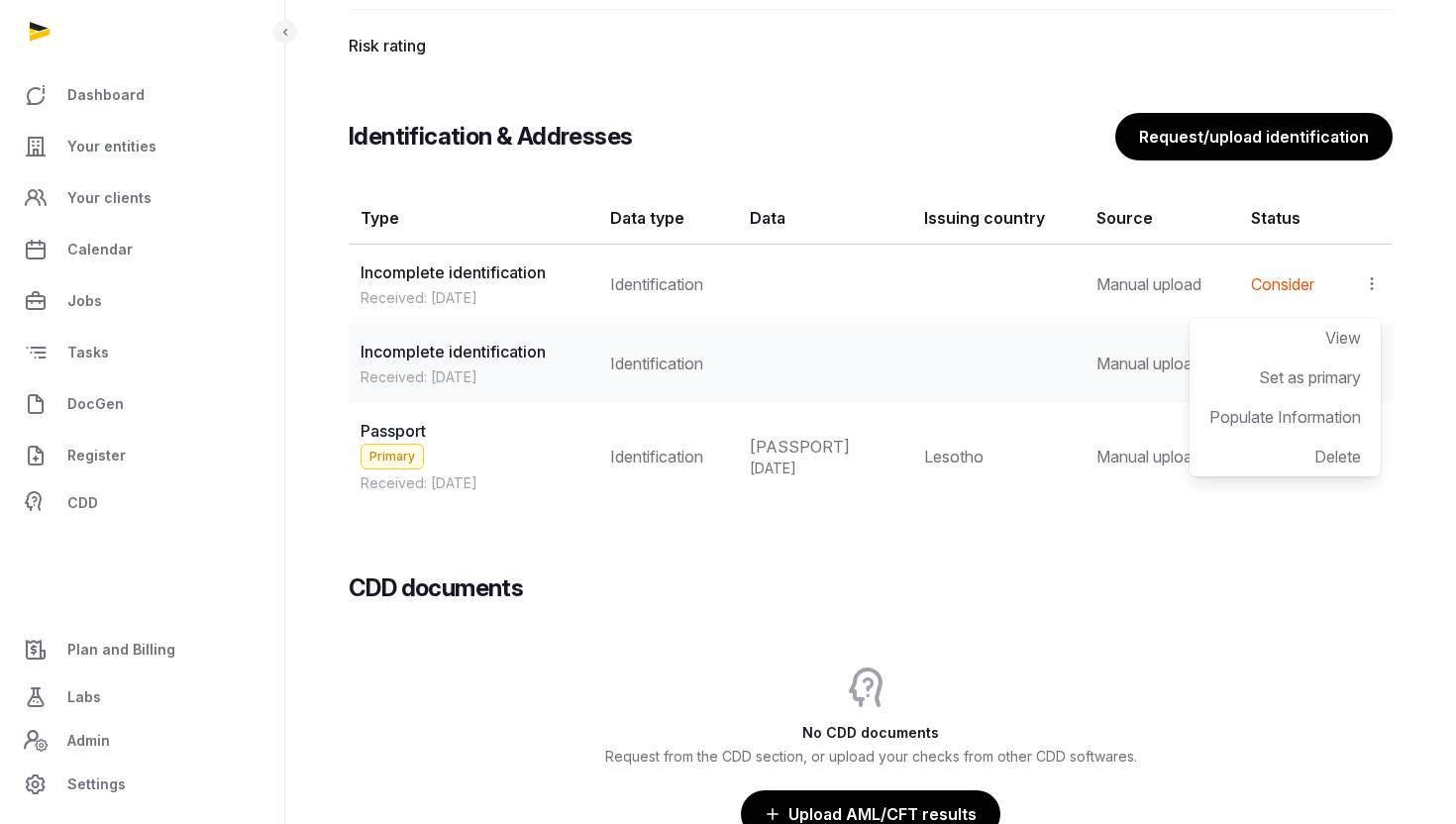 click on "Manual upload" at bounding box center [1161, 456] 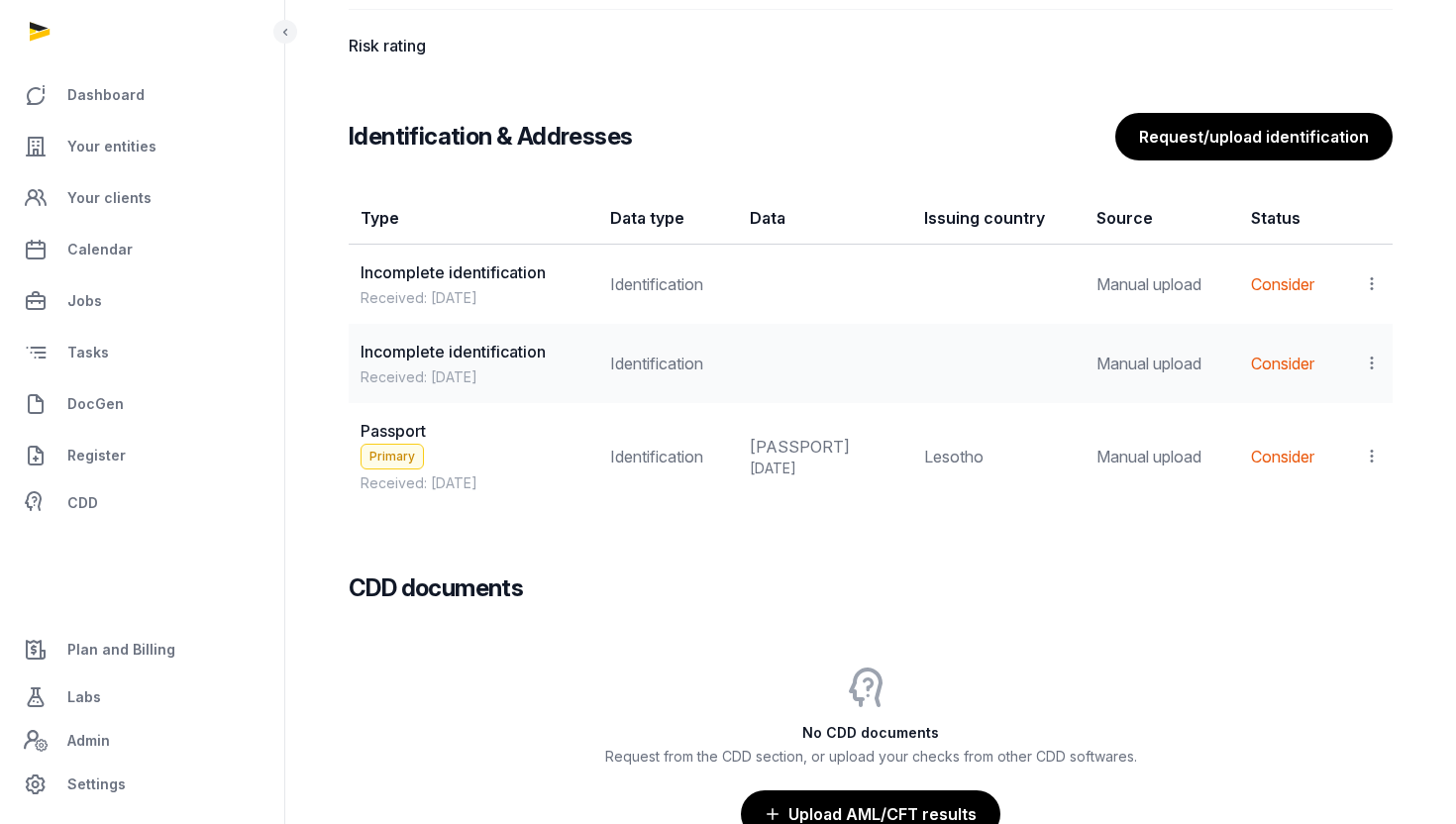 click on "Identification & Addresses Request/upload identification Type Data type Data Issuing country Source Status Incomplete identification Received: Jul 31, 2025 Identification Manual upload Consider View Set as primary Populate Information Delete Incomplete identification Received: Jul 31, 2025 Identification Manual upload Consider View Set as primary Populate Information Delete Passport Primary Received: Aug 01, 2025 Identification RC874334 Nov 04, 2030 Lesotho Manual upload Consider View Populate Information Delete" at bounding box center [871, 311] 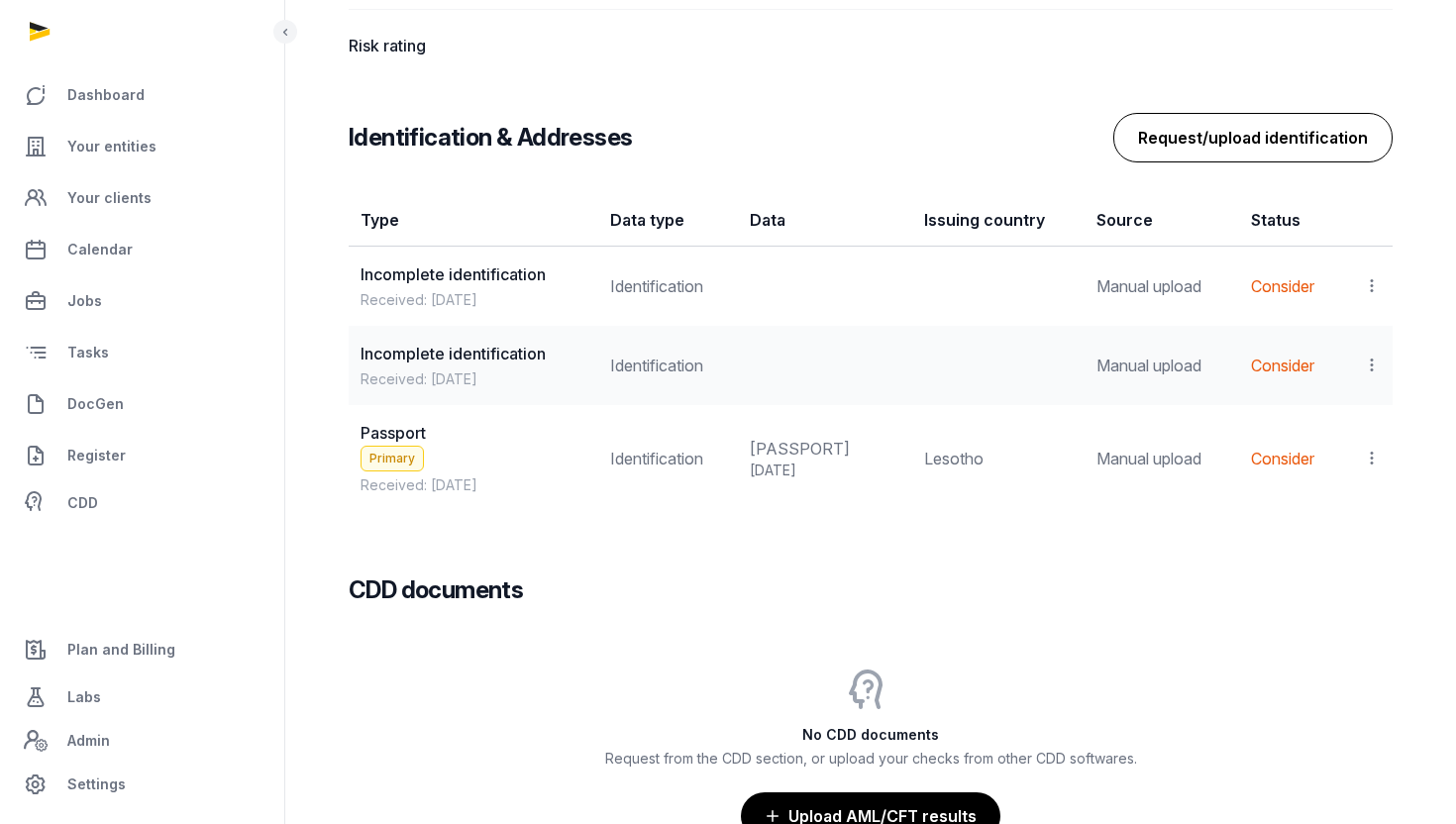 click on "Request/upload identification" at bounding box center (1253, 138) 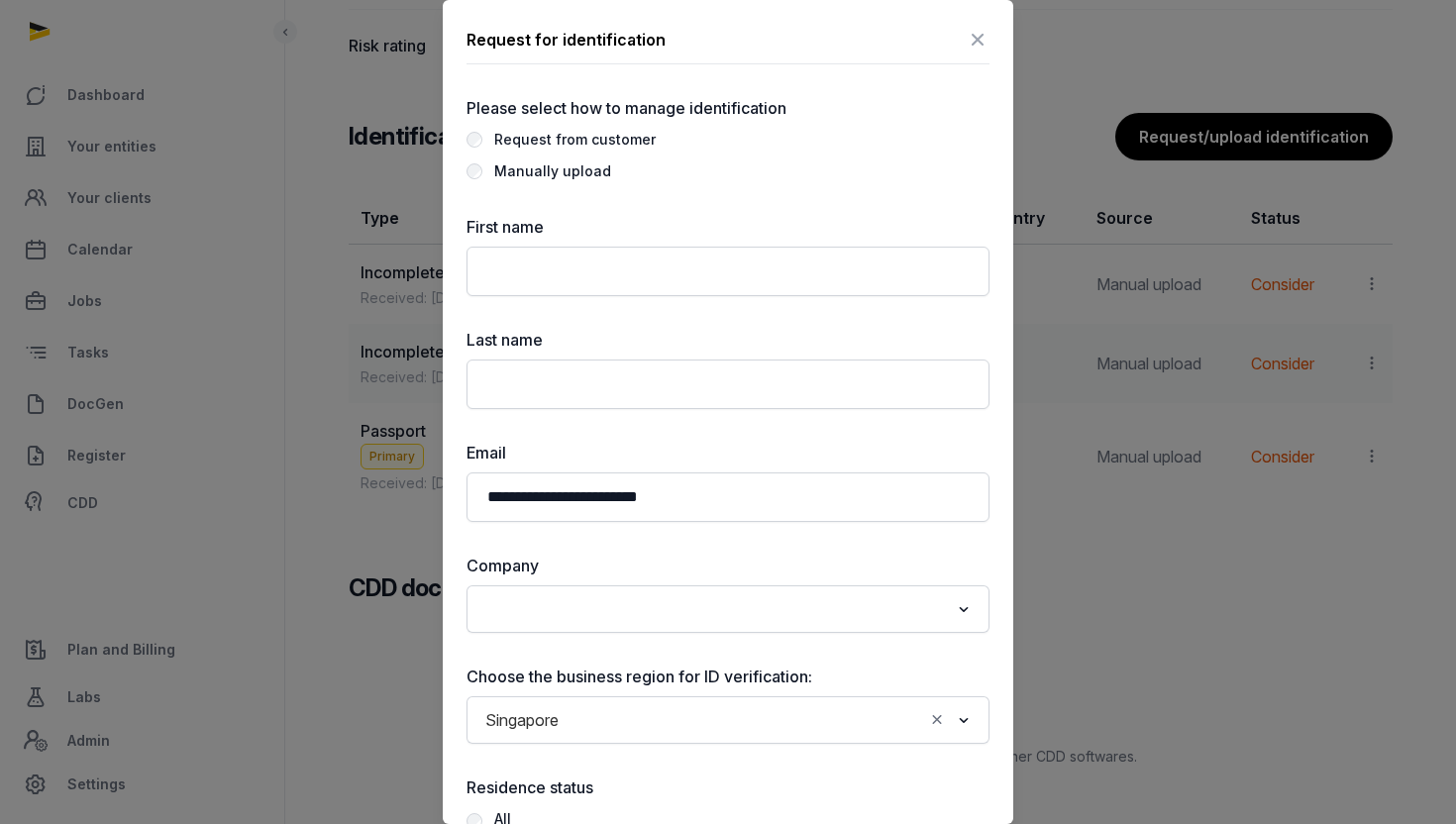 click on "Manually upload" at bounding box center [553, 171] 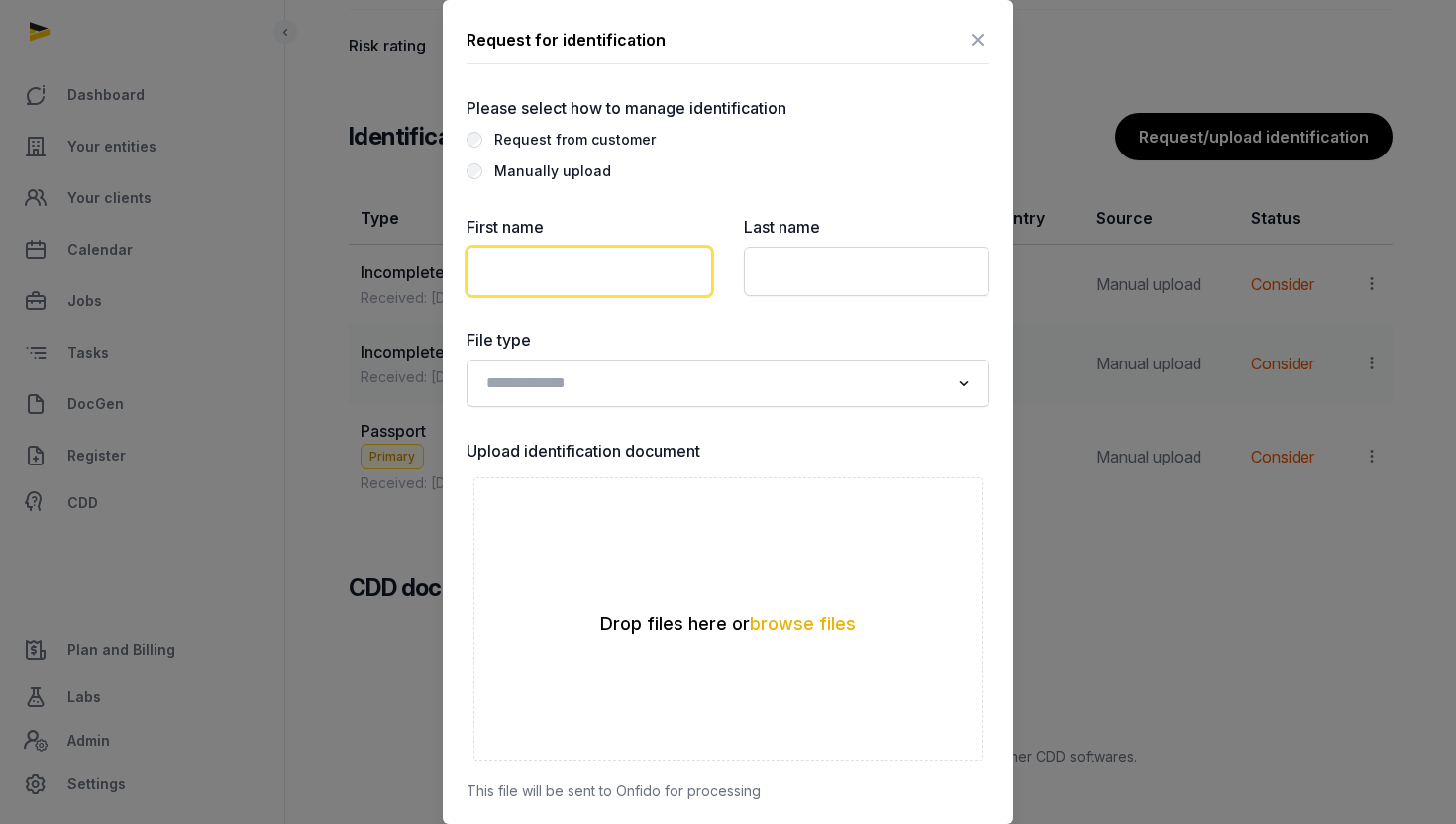 click 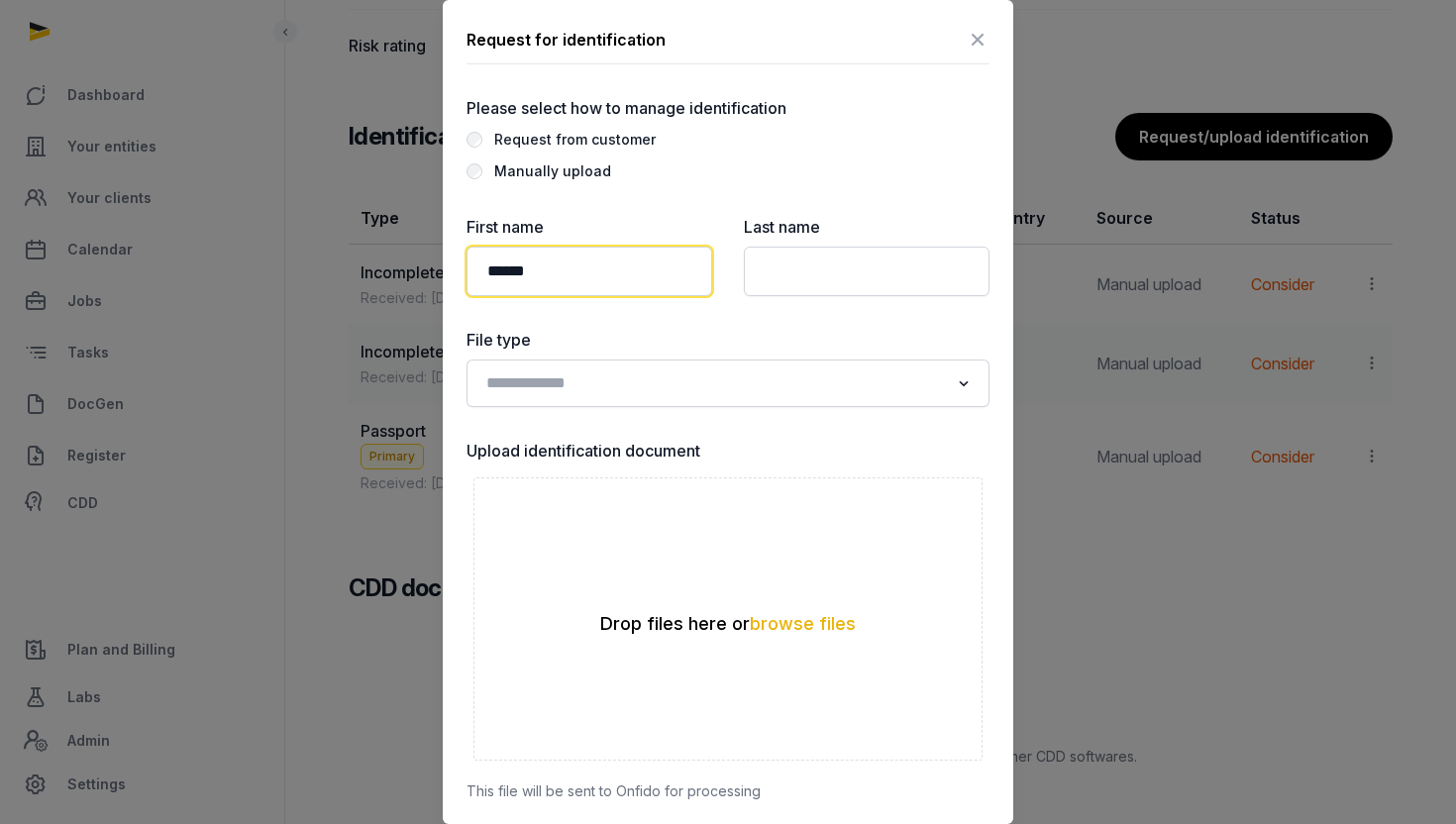 type 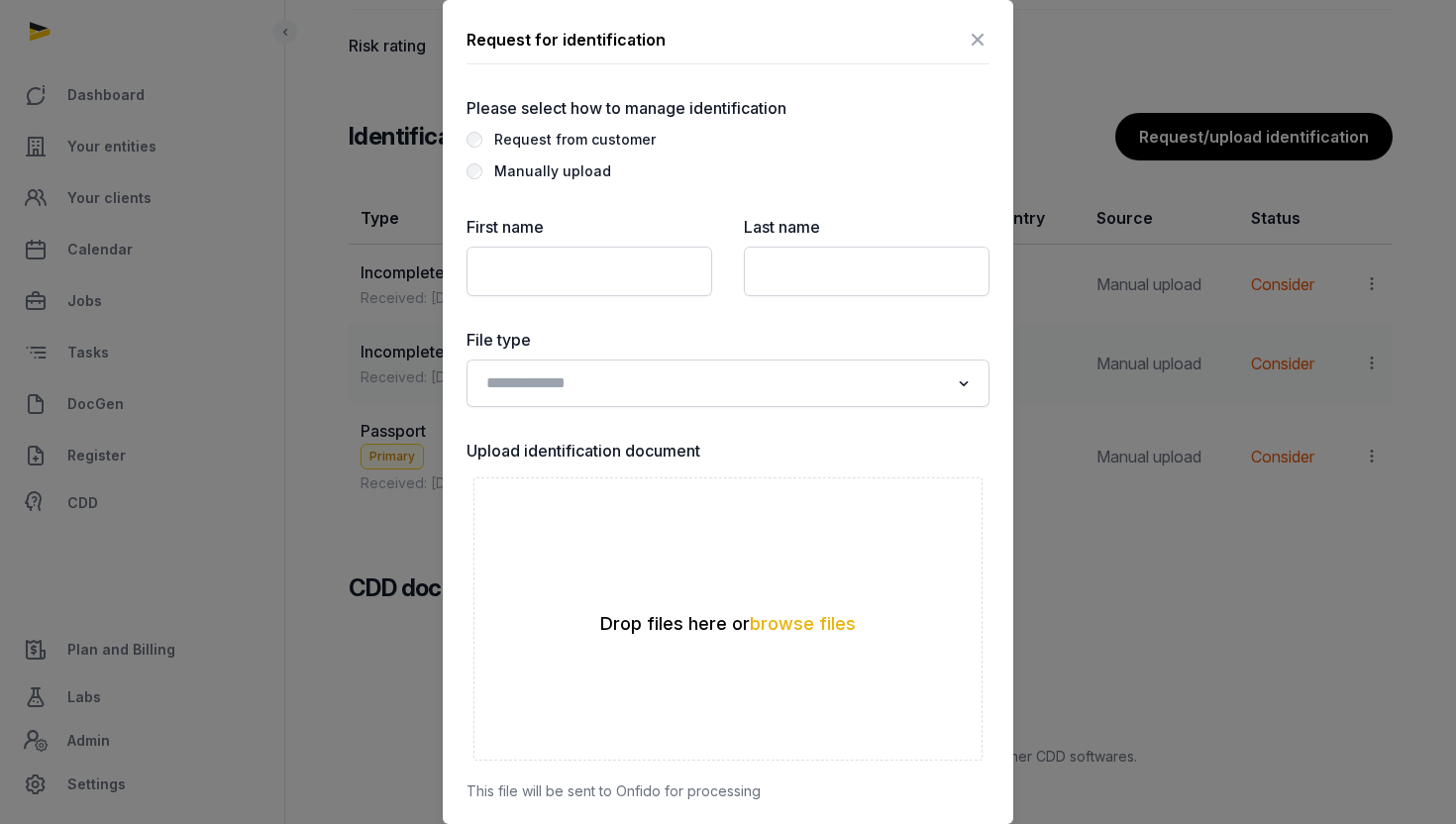 click at bounding box center (978, 40) 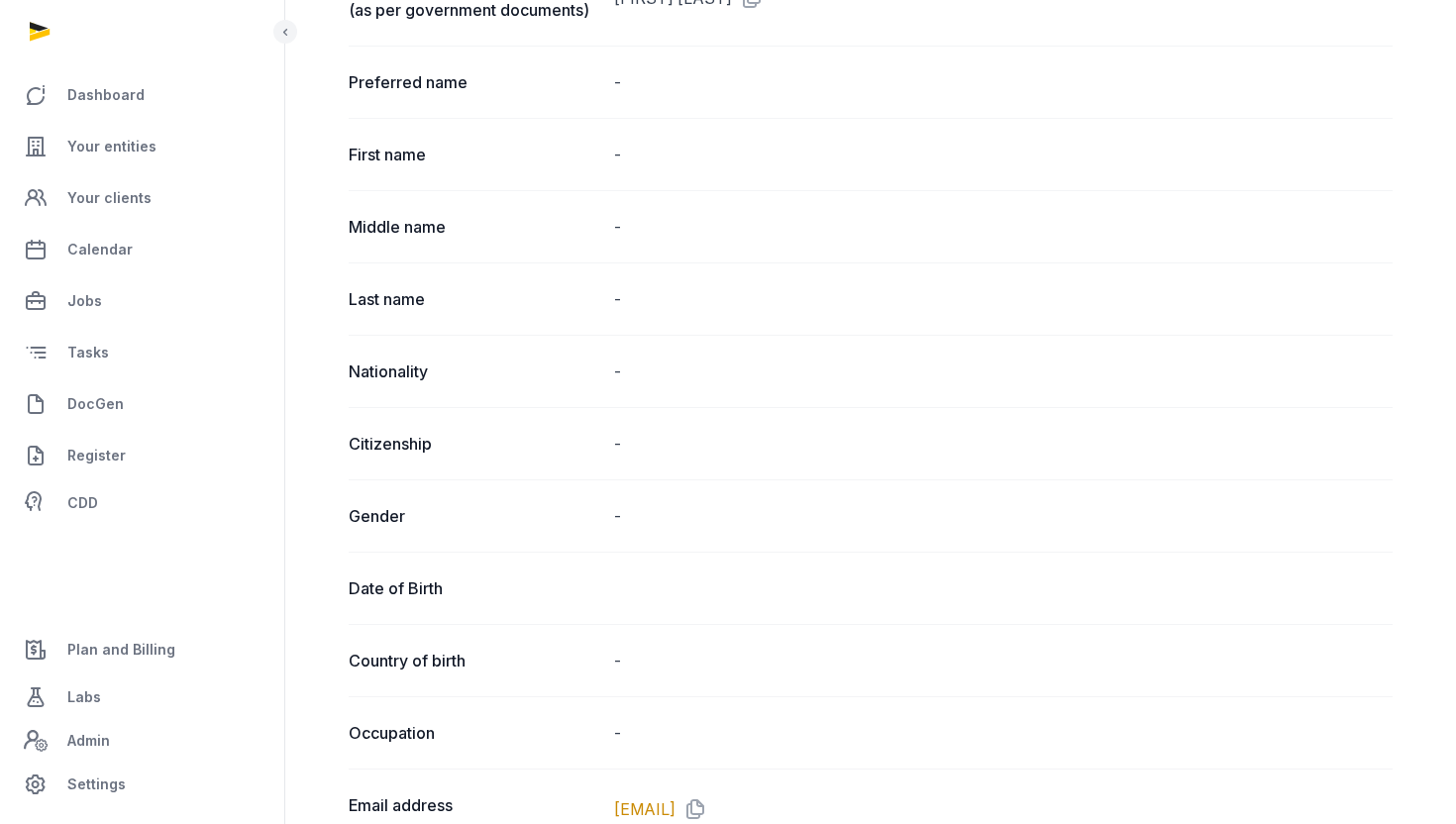 scroll, scrollTop: 0, scrollLeft: 0, axis: both 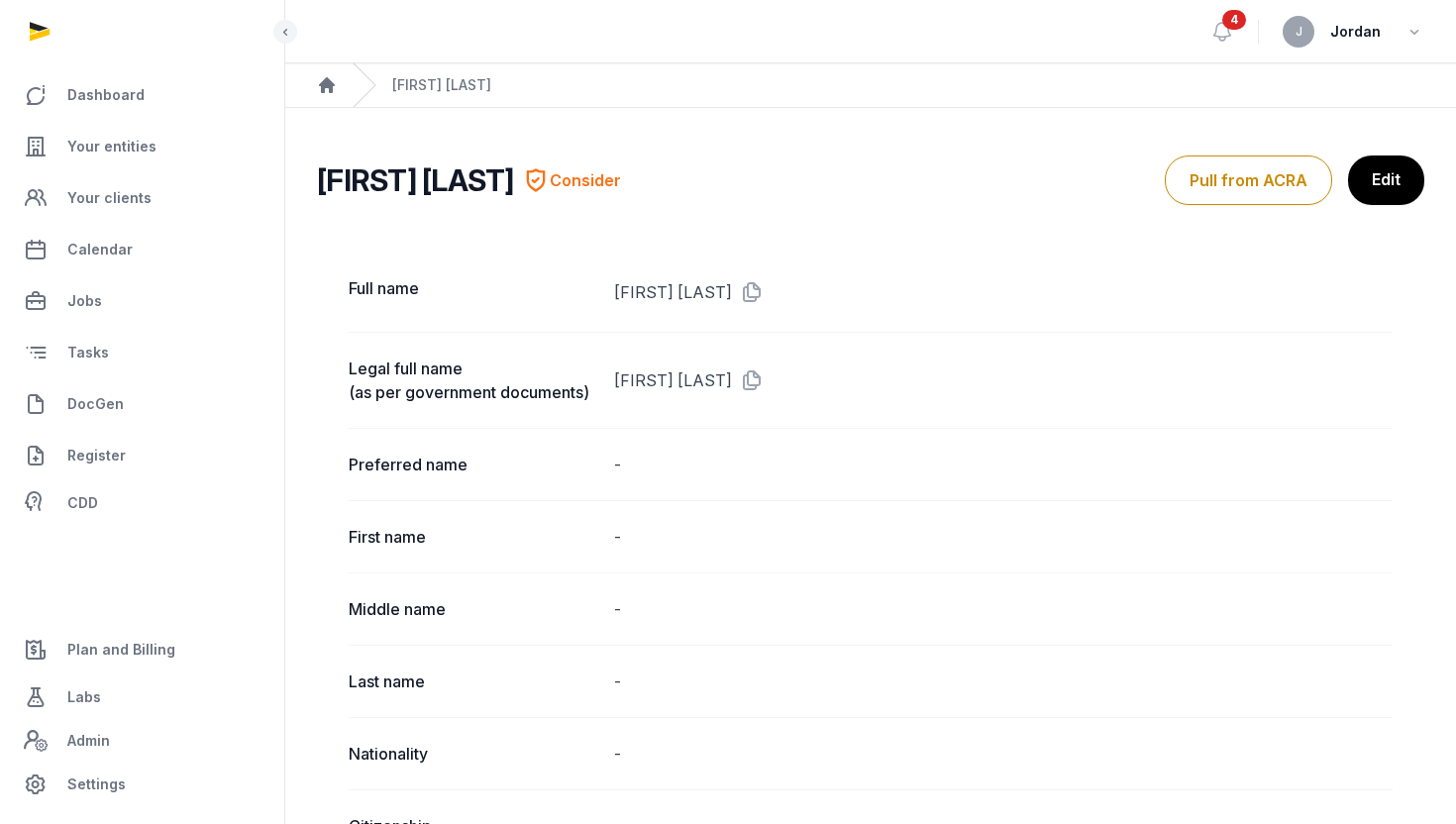 click on "[FIRST] [LAST] [LAST]" at bounding box center (415, 180) 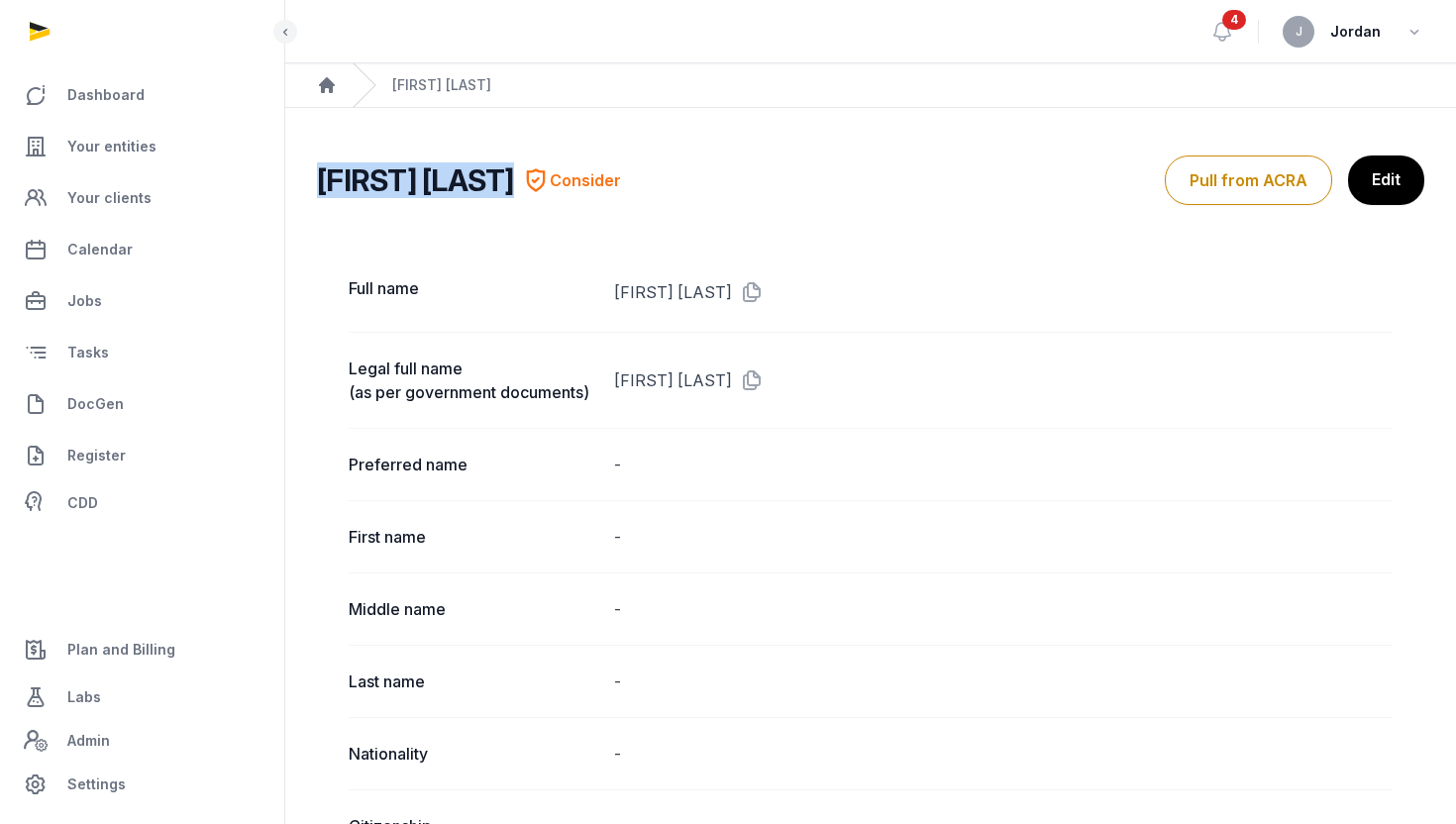 click on "[FIRST] [LAST] [LAST]" at bounding box center [415, 180] 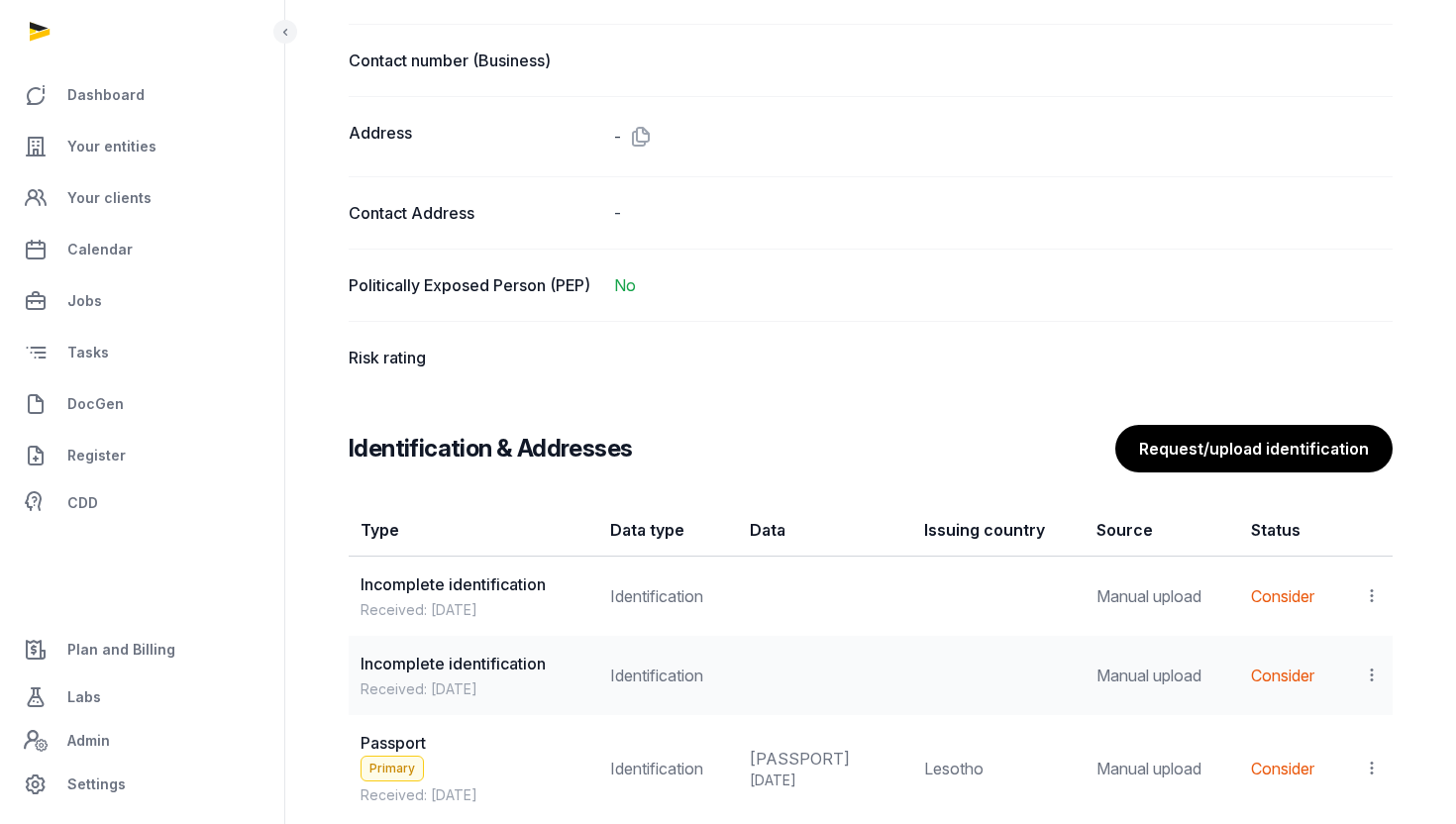 scroll, scrollTop: 1329, scrollLeft: 0, axis: vertical 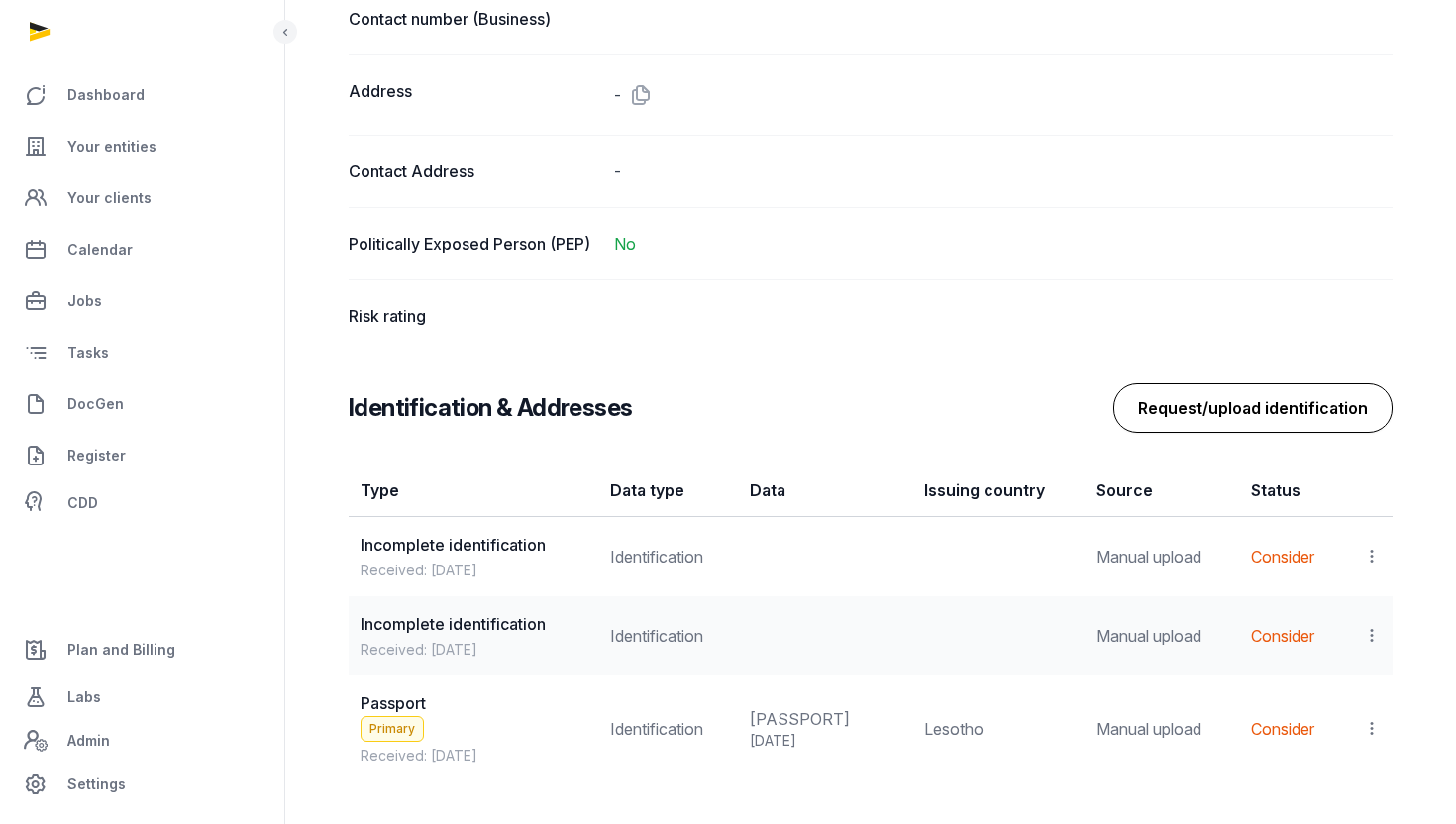 click on "Request/upload identification" at bounding box center [1253, 408] 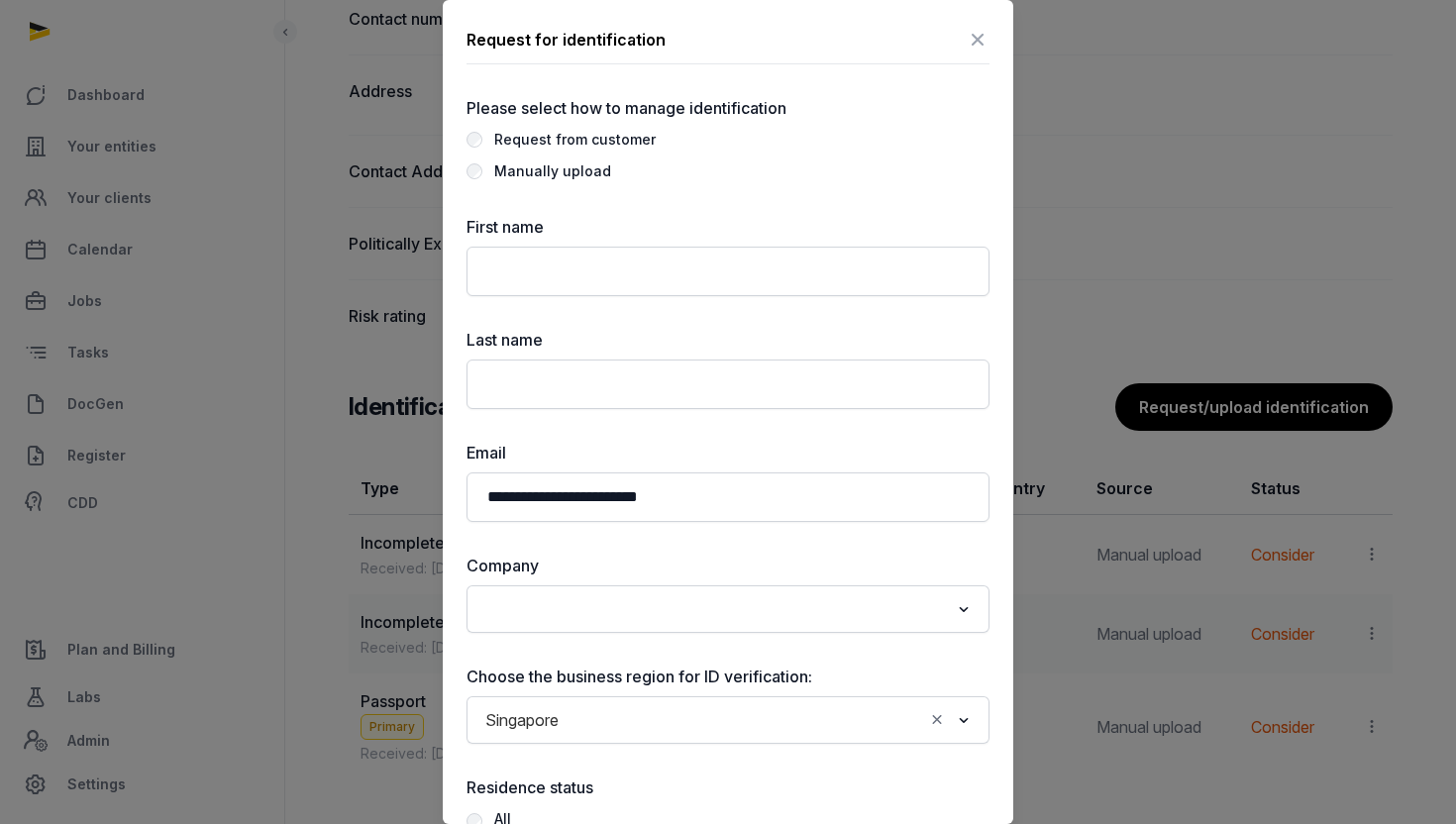 click on "Manually upload" at bounding box center [553, 171] 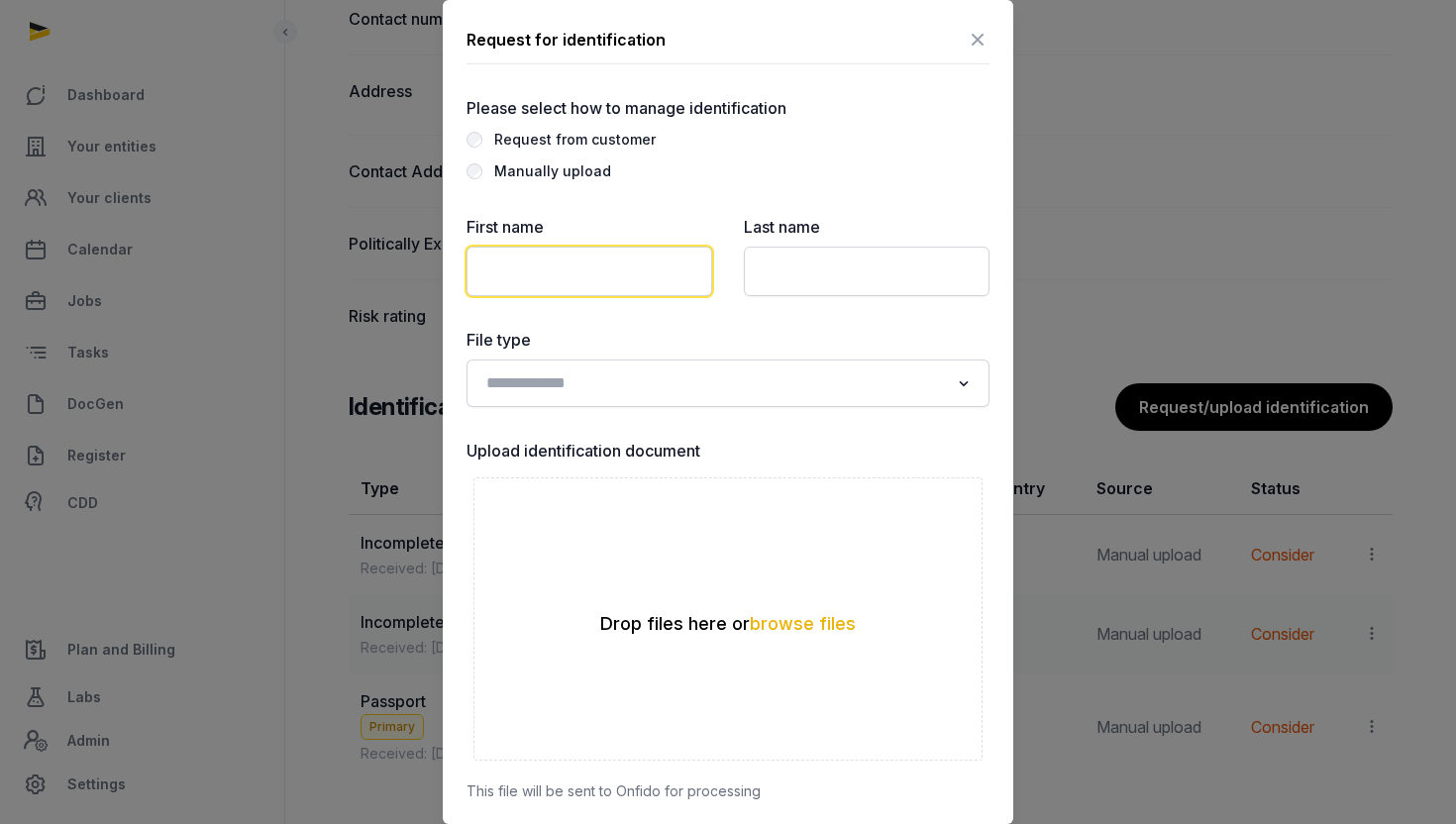 click 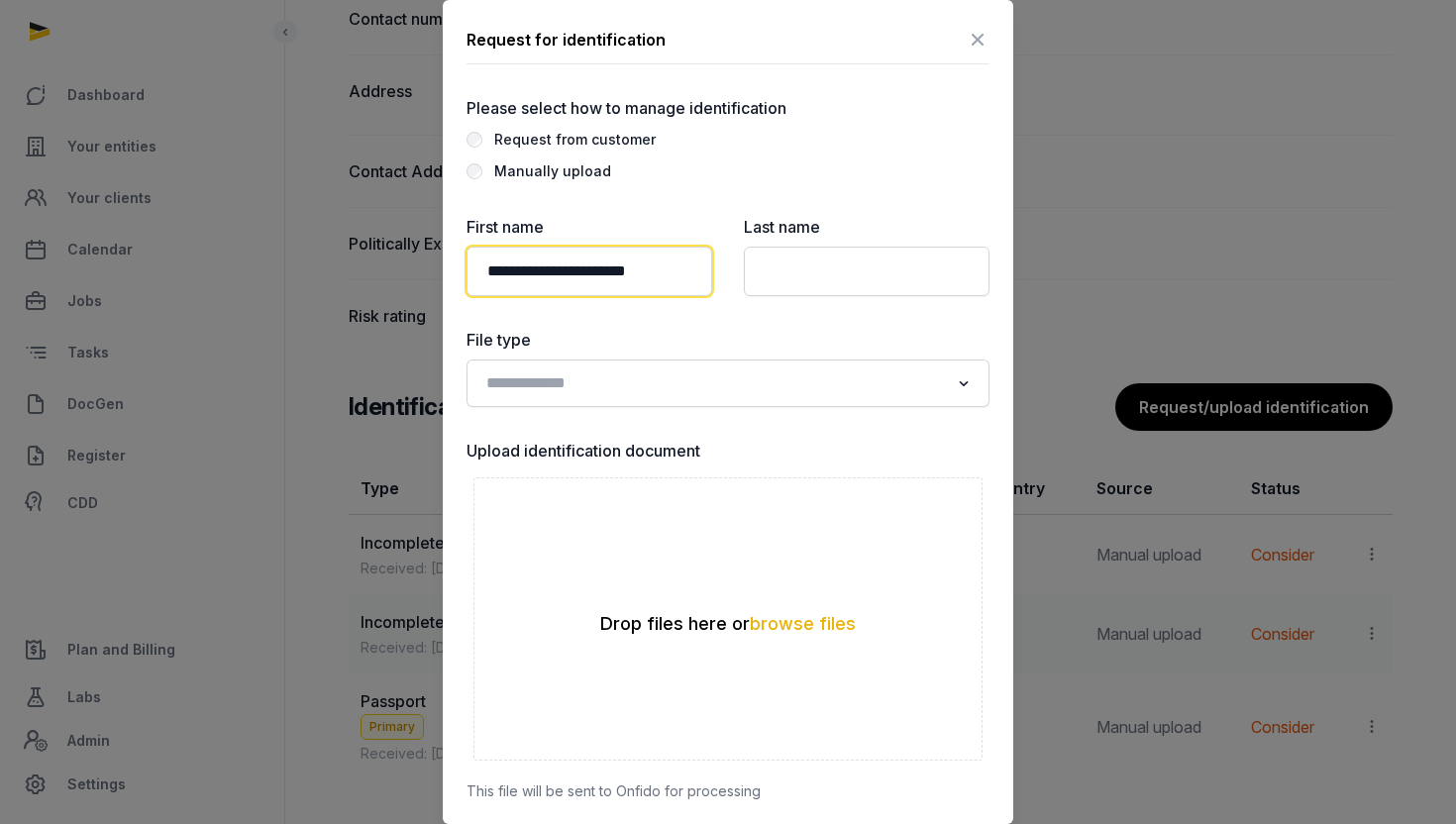 click on "**********" 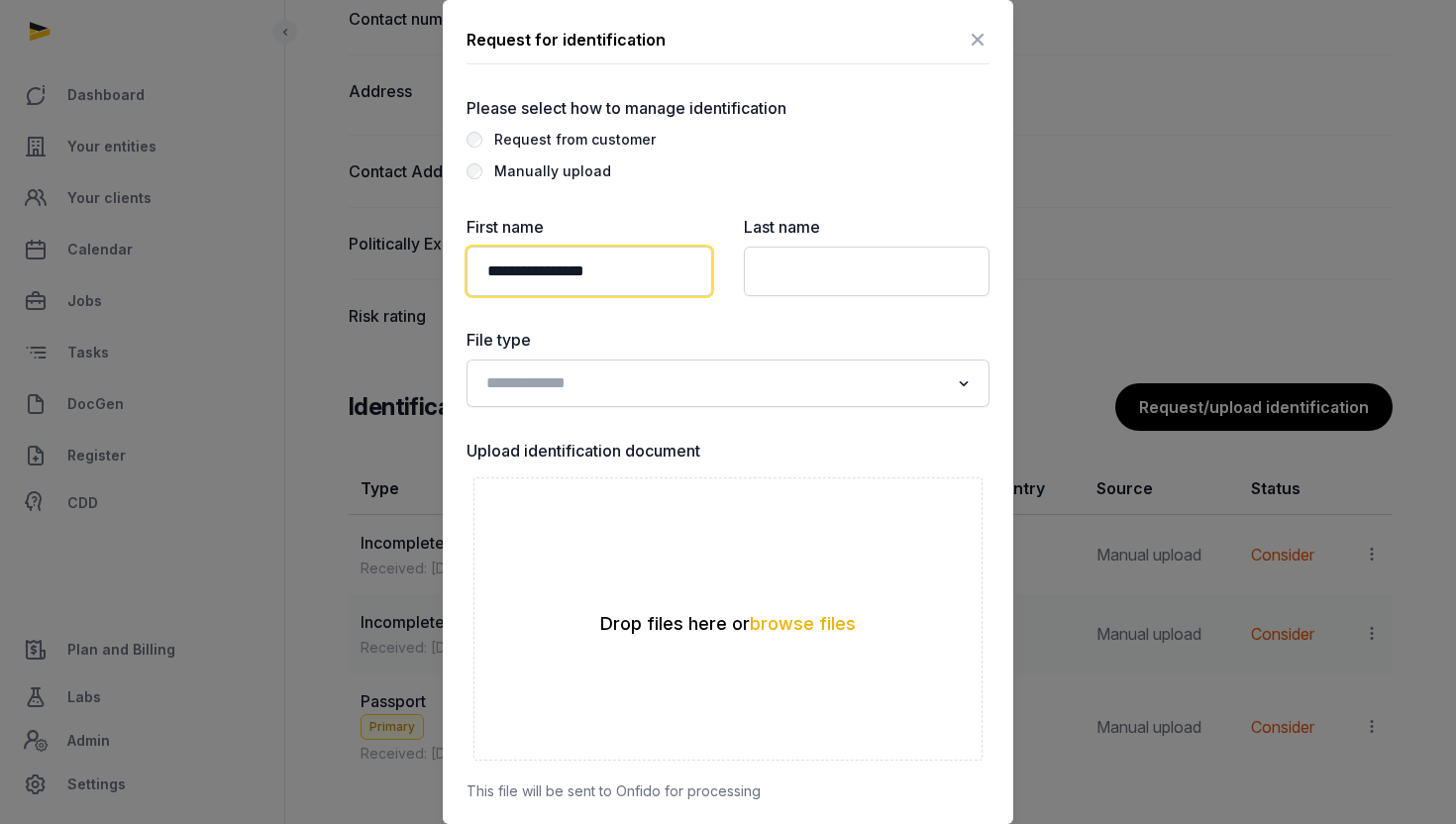 type on "**********" 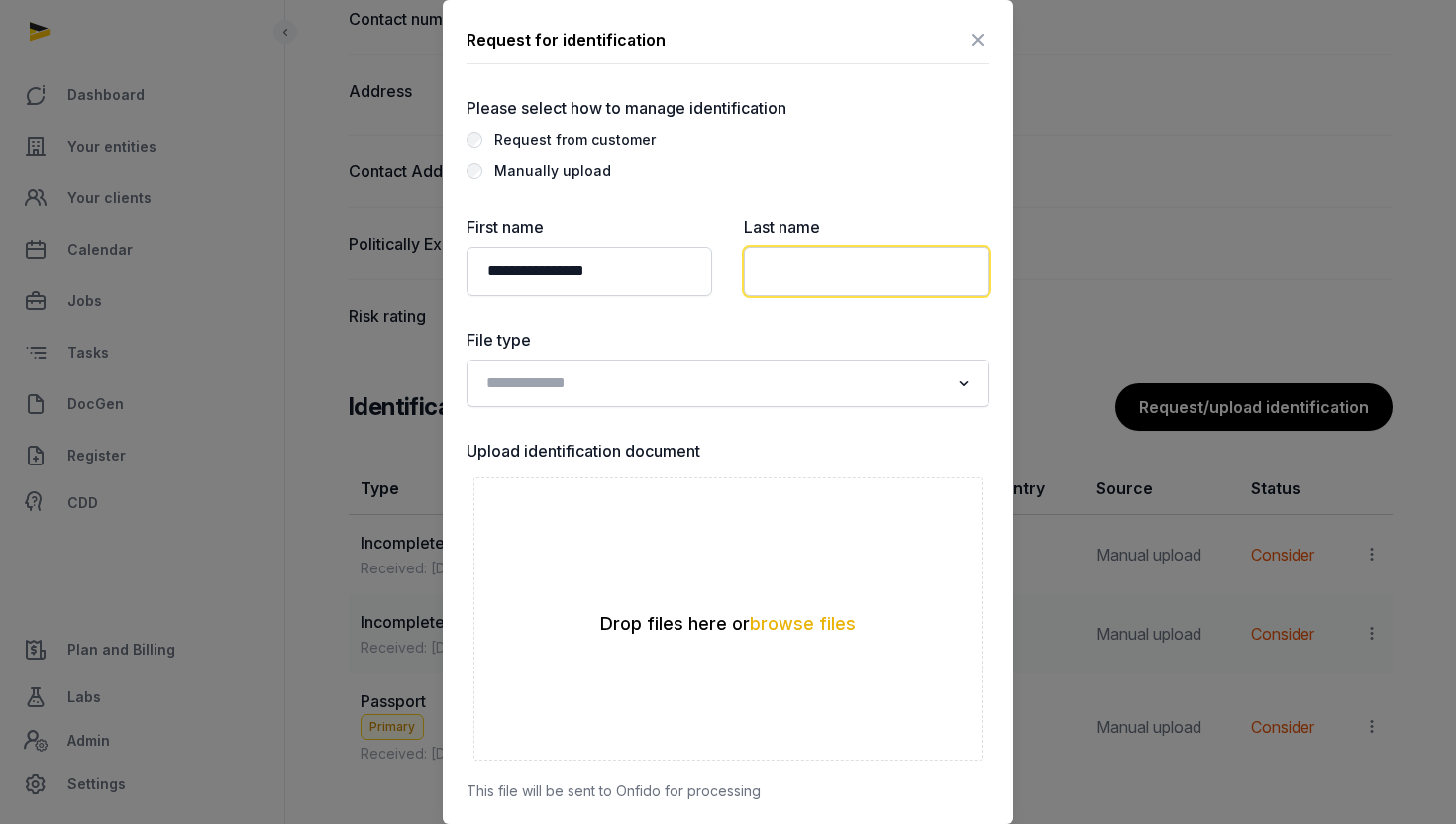 click 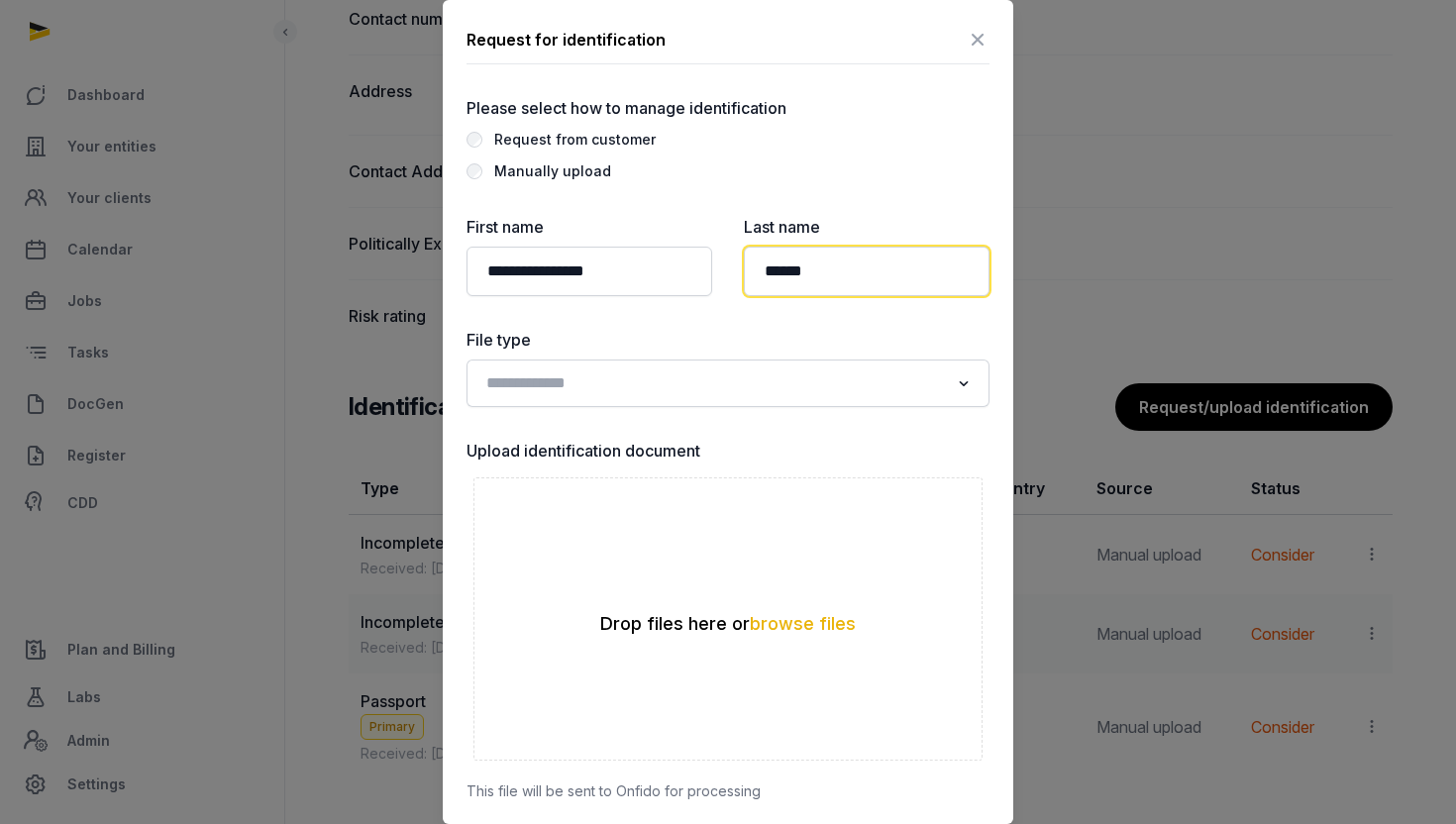 type on "******" 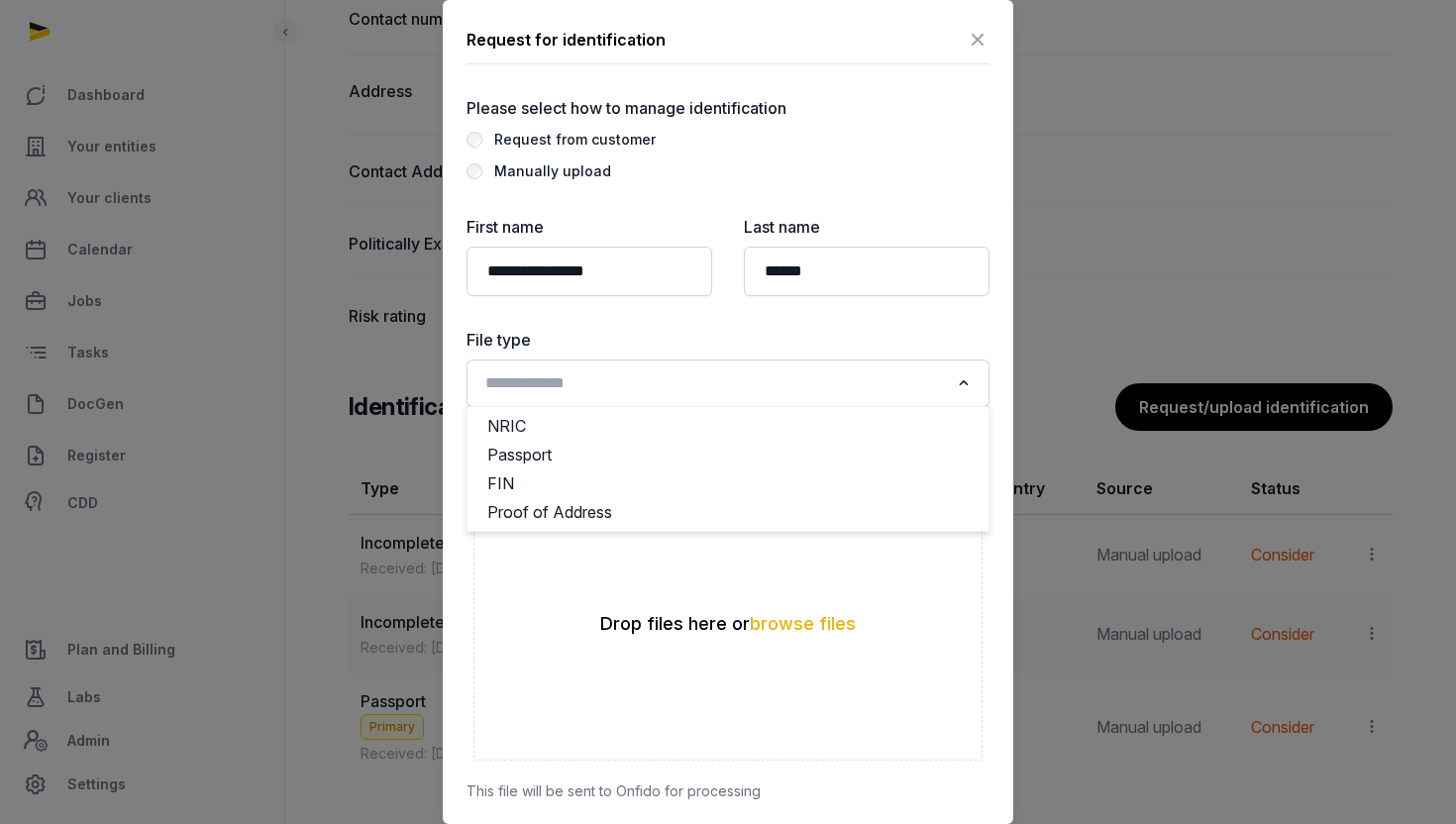 click 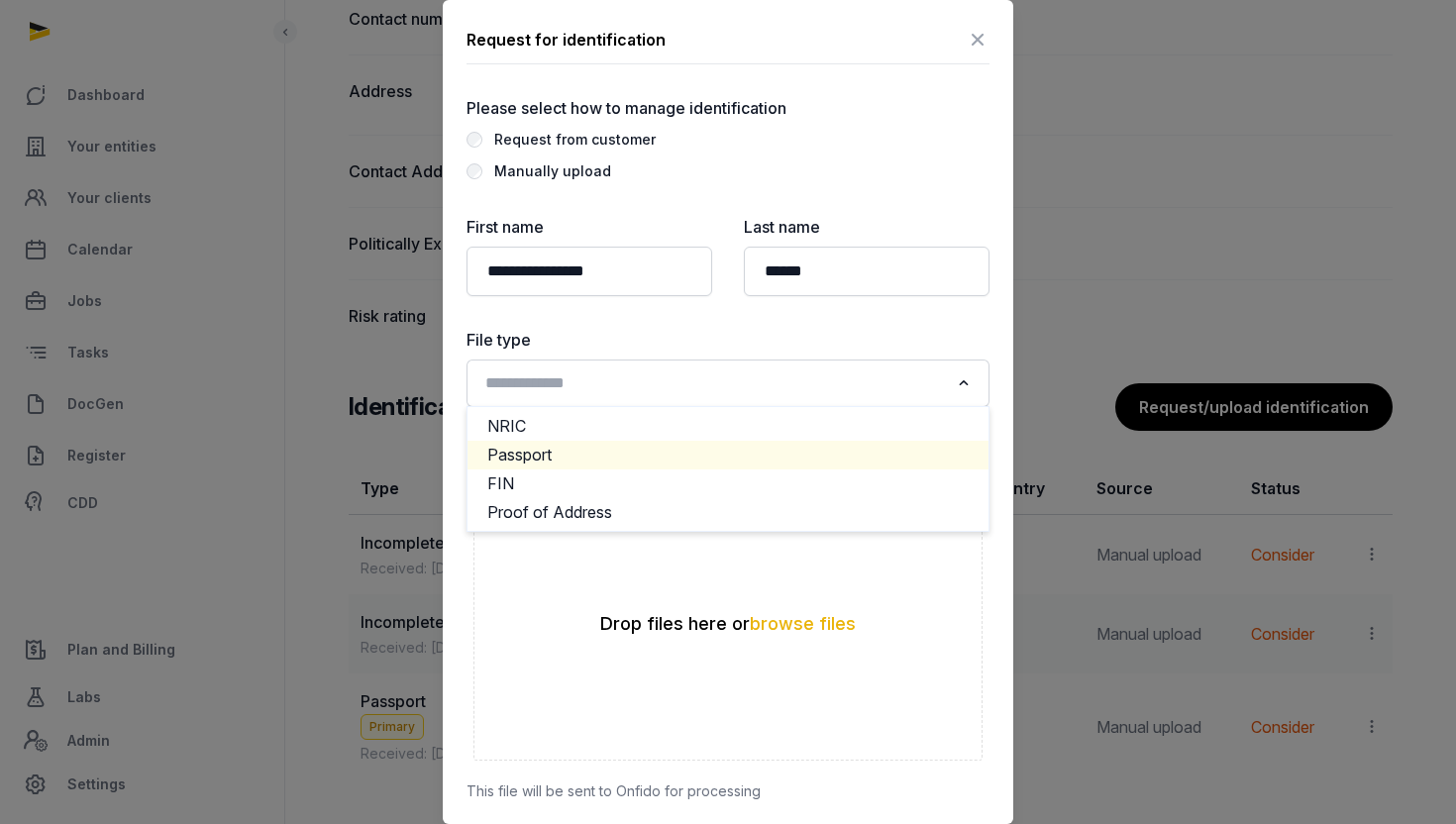 click on "Passport" 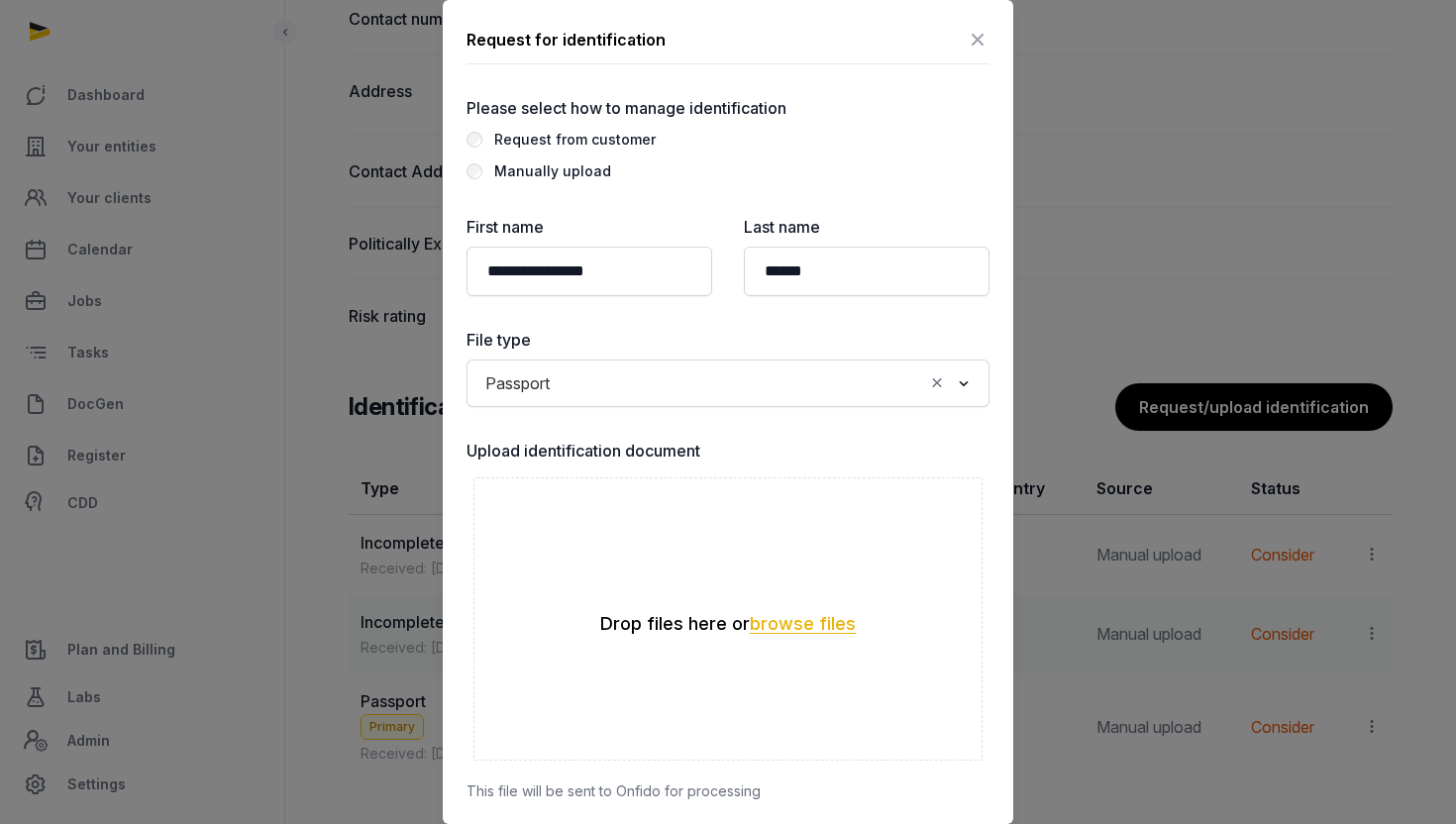 click on "browse files" at bounding box center [802, 624] 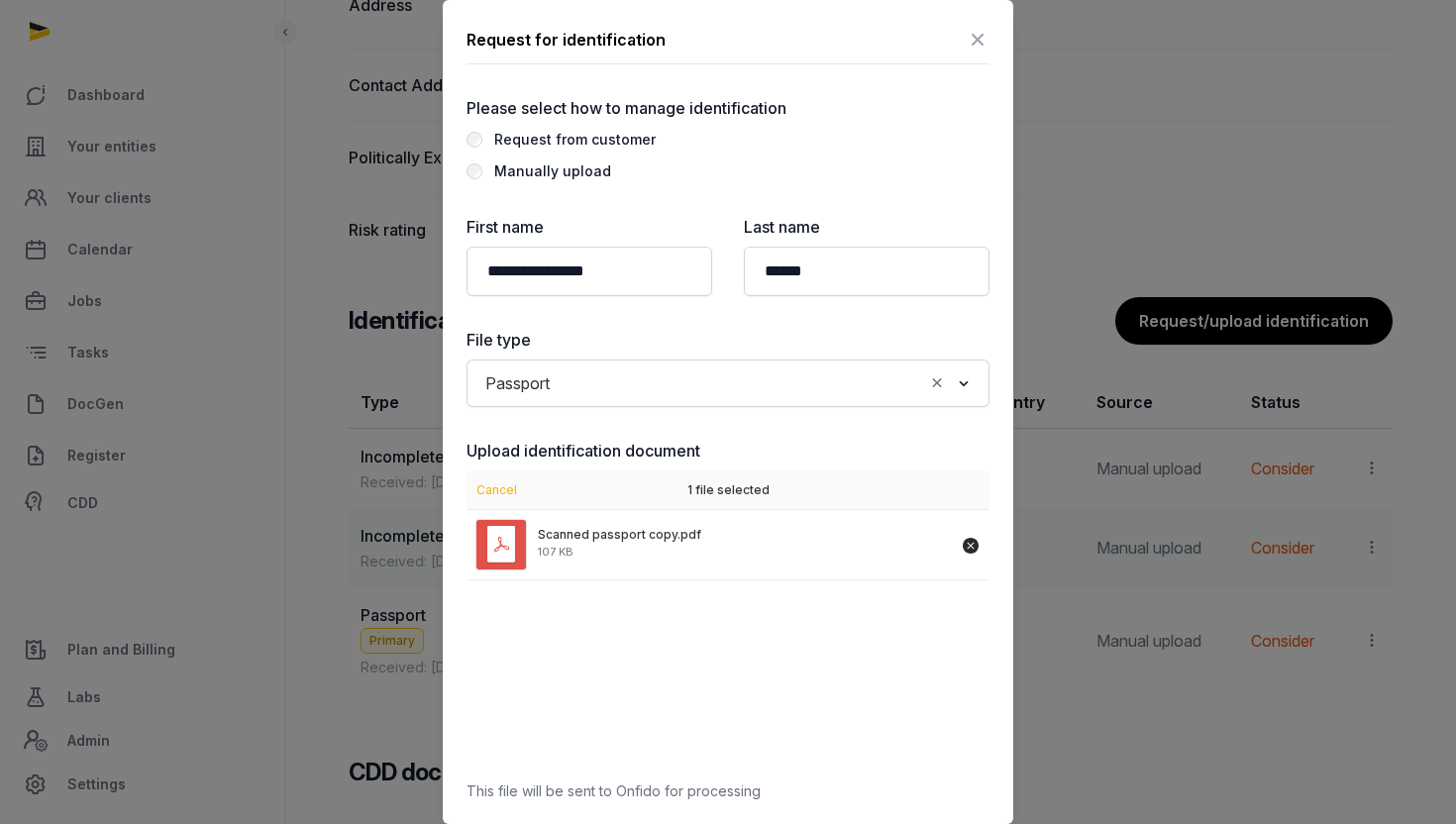 scroll, scrollTop: 1577, scrollLeft: 0, axis: vertical 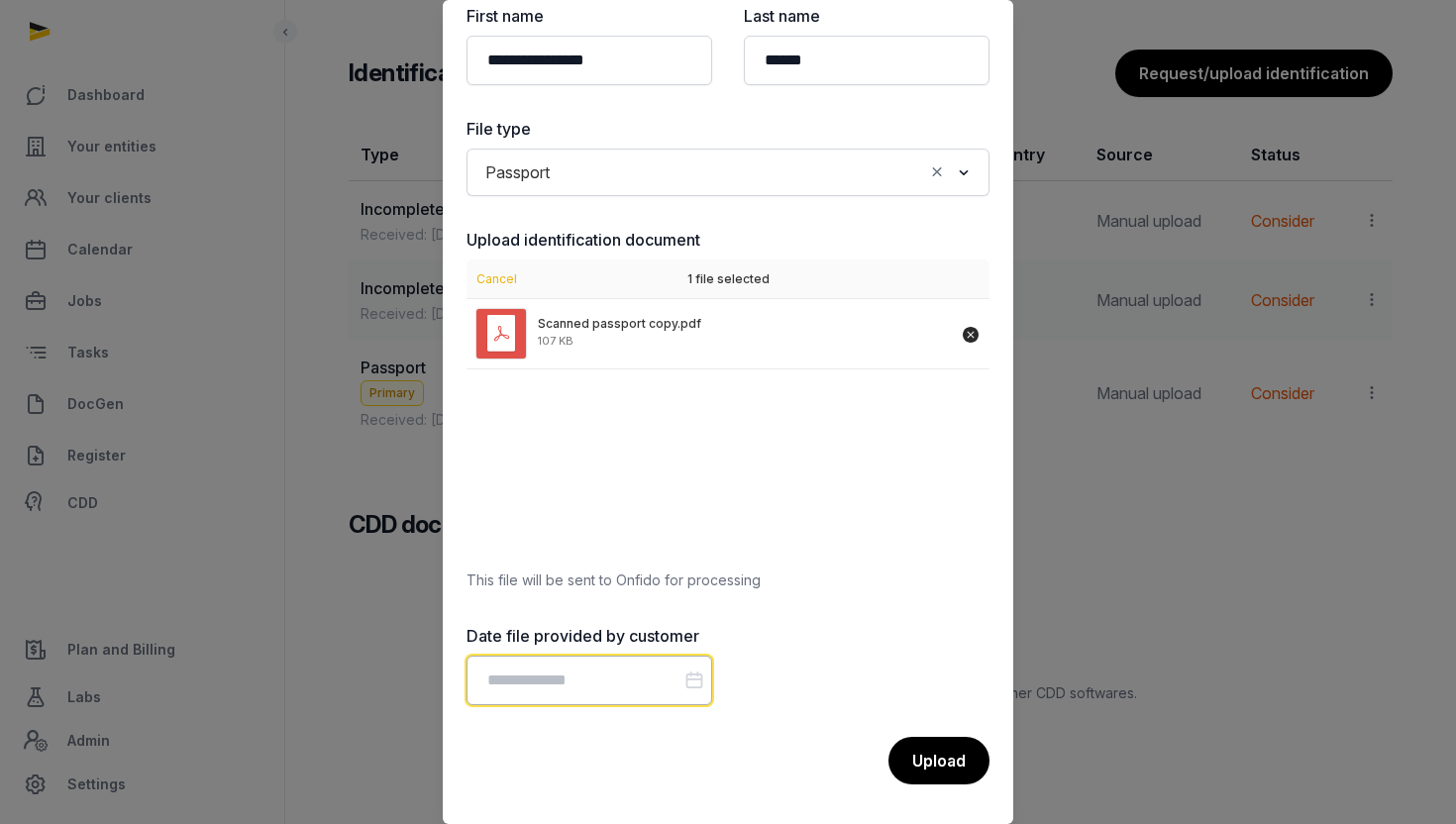 click at bounding box center (589, 680) 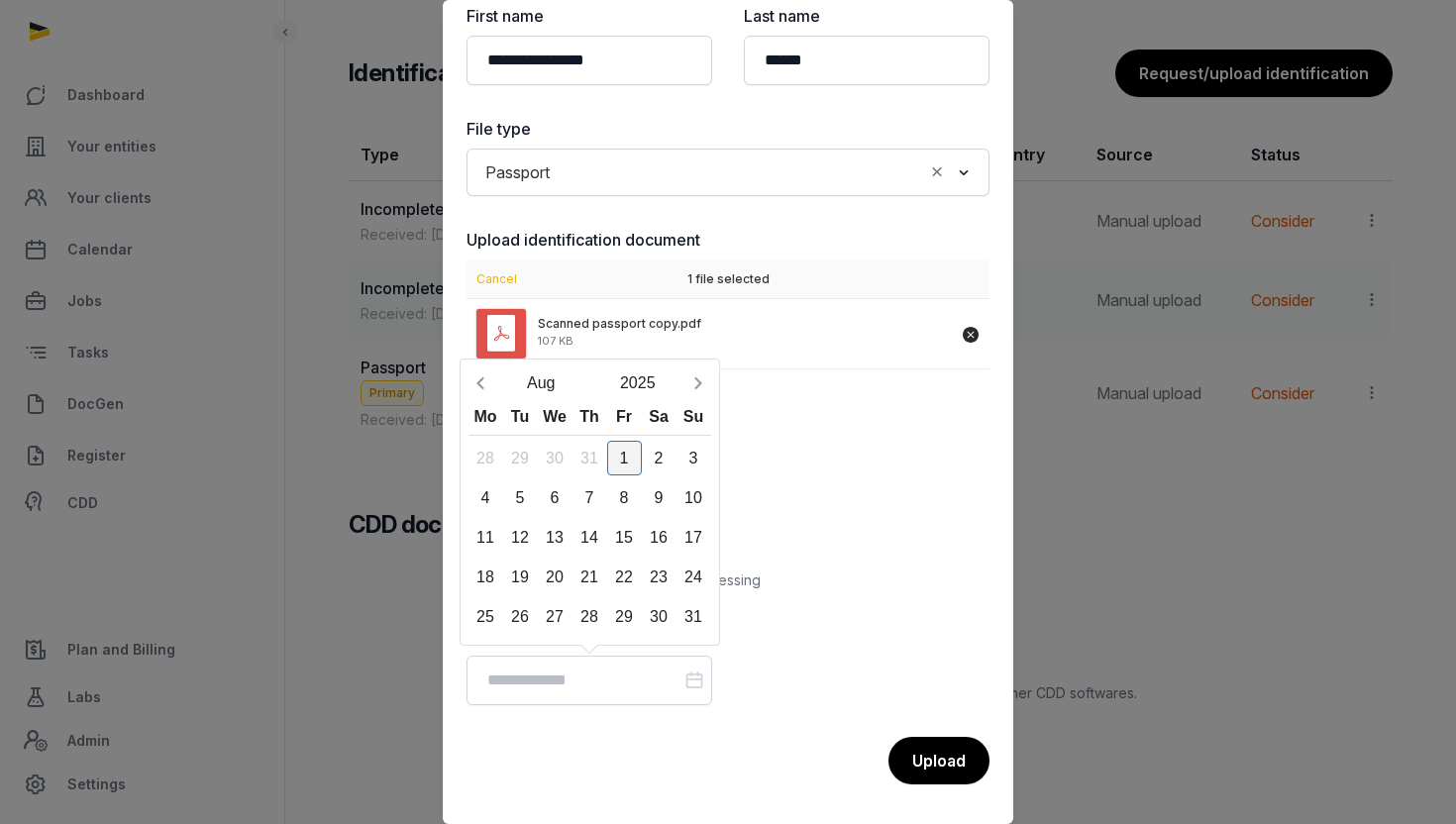 click on "1" at bounding box center [624, 458] 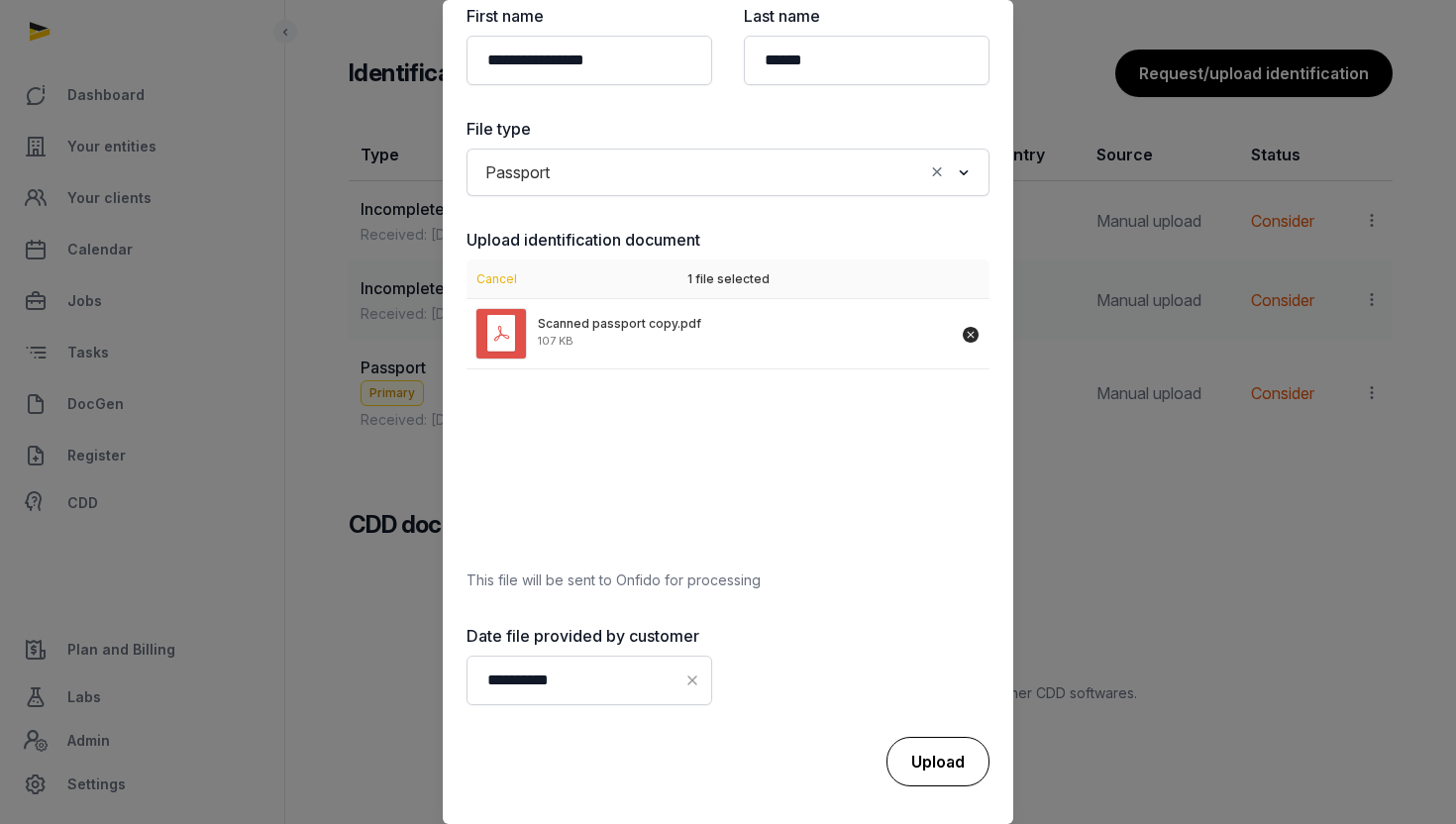 click on "Upload" at bounding box center [938, 762] 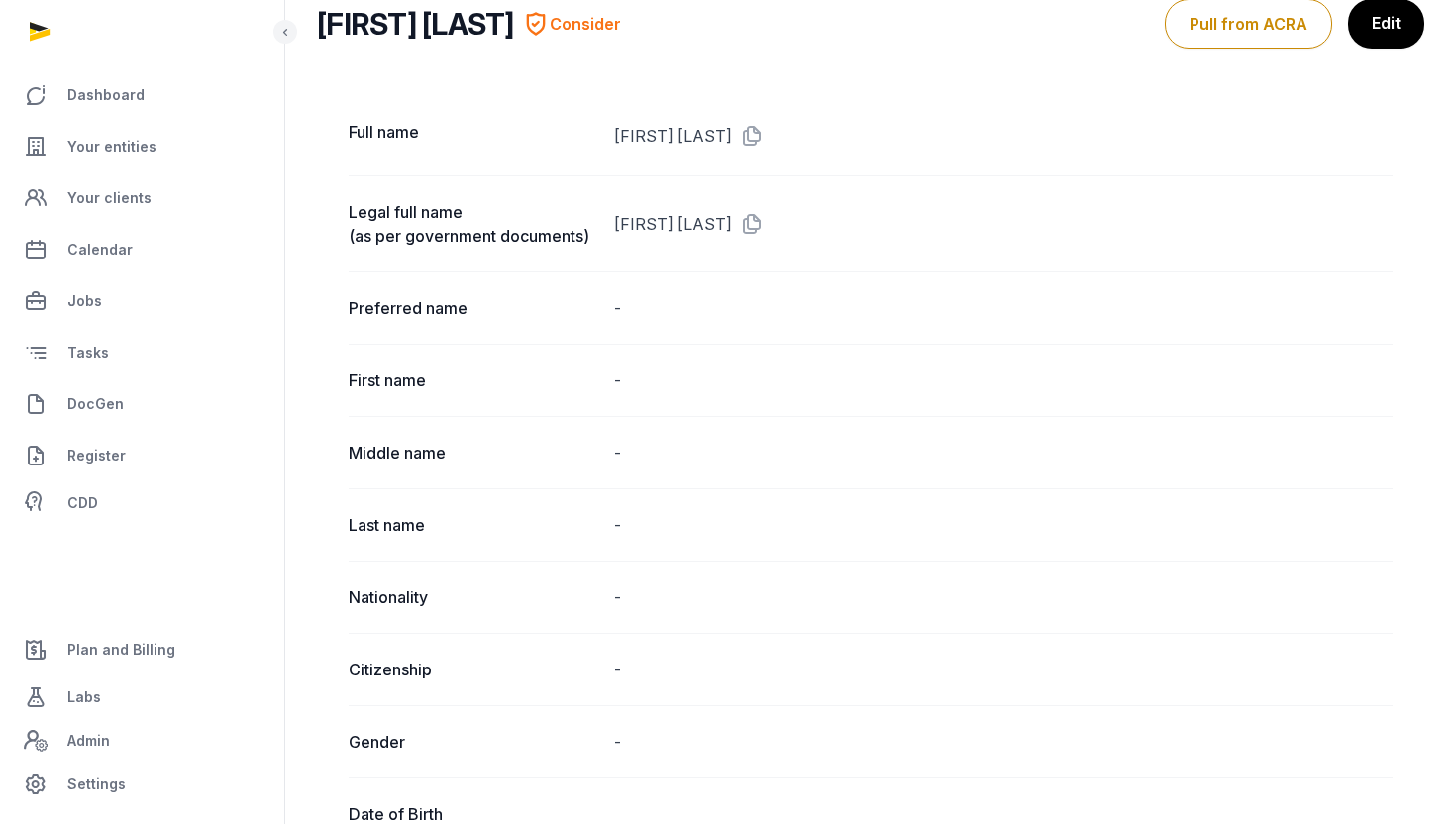 scroll, scrollTop: 0, scrollLeft: 0, axis: both 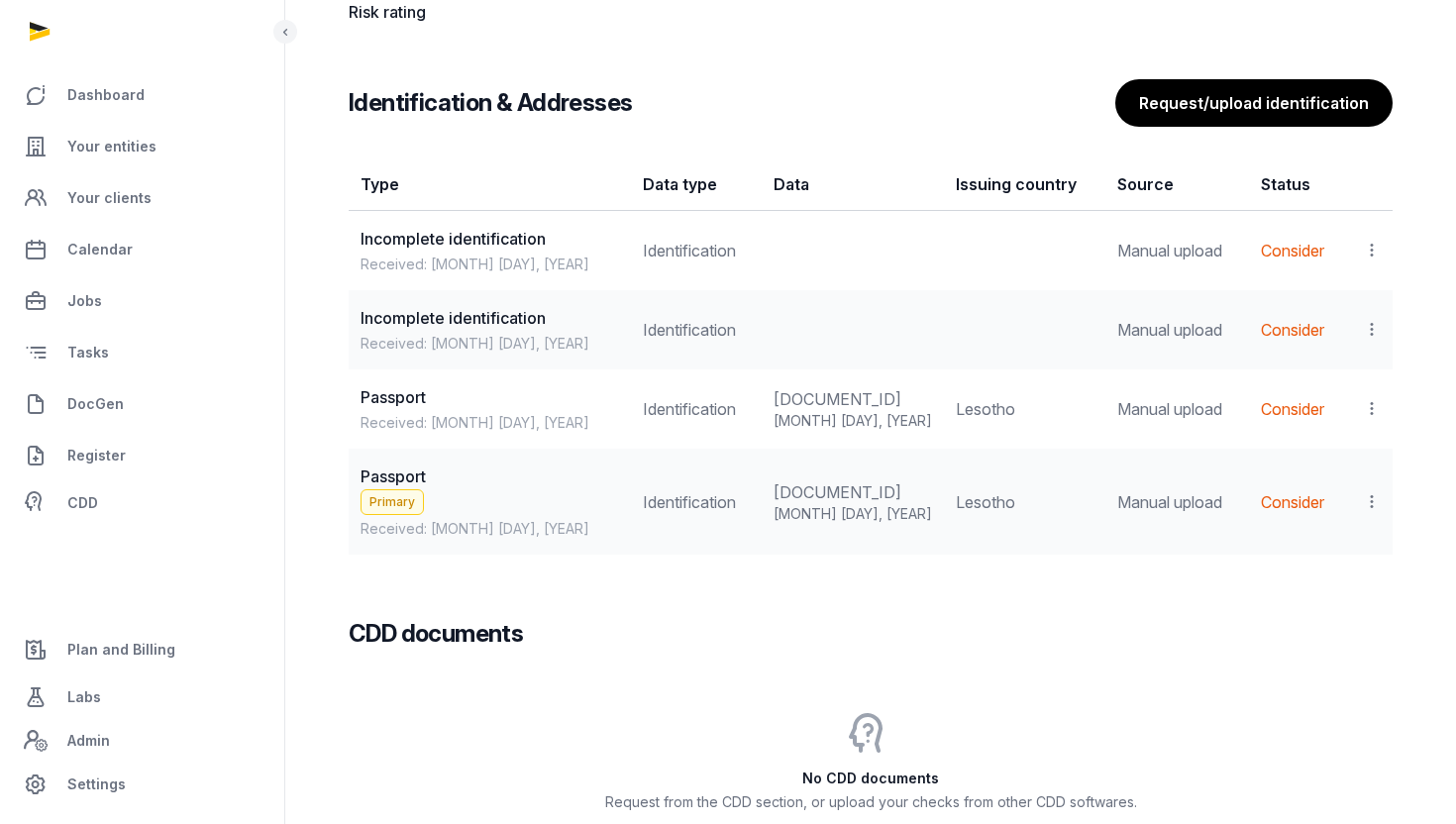 click 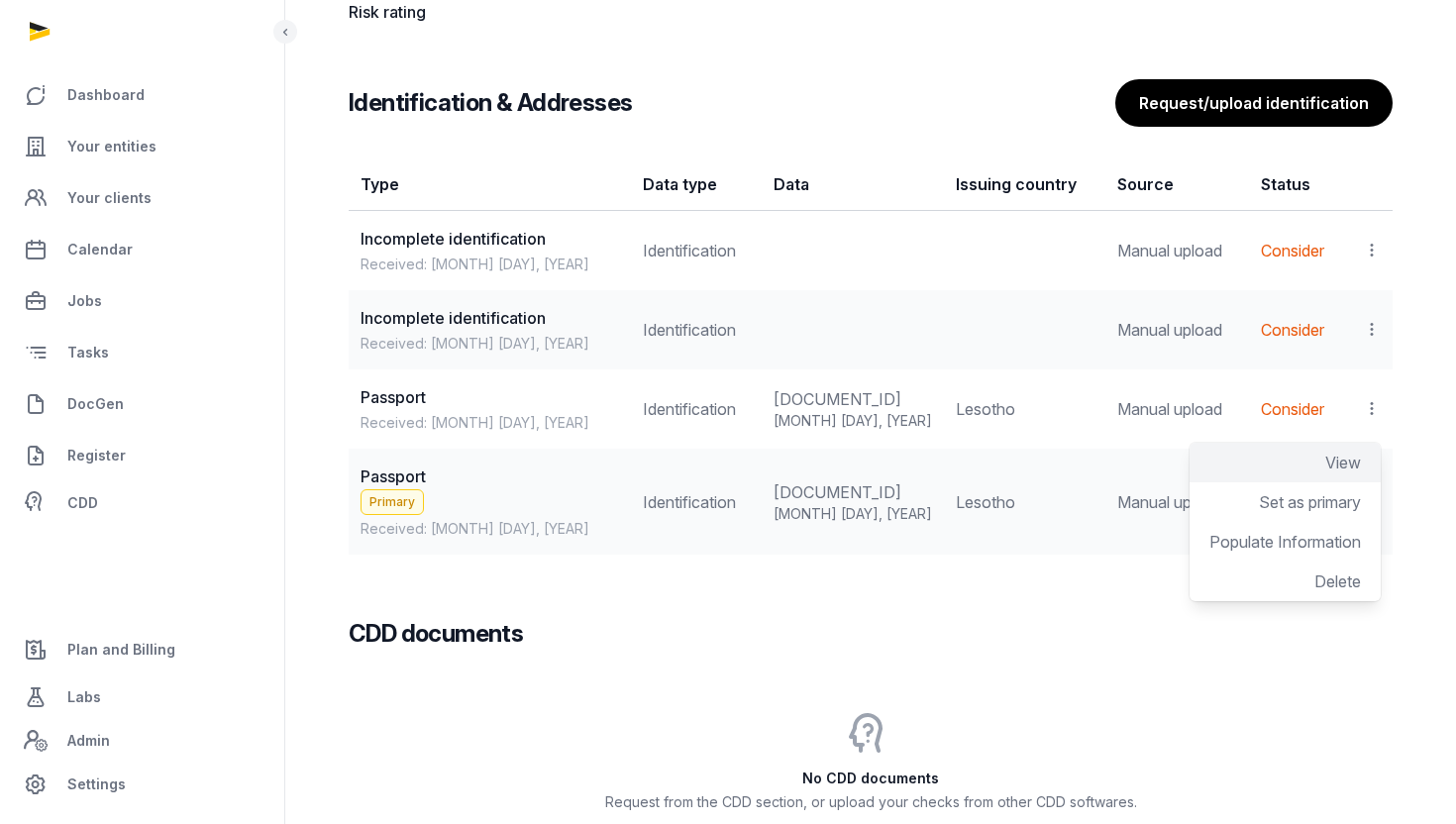 click on "View" 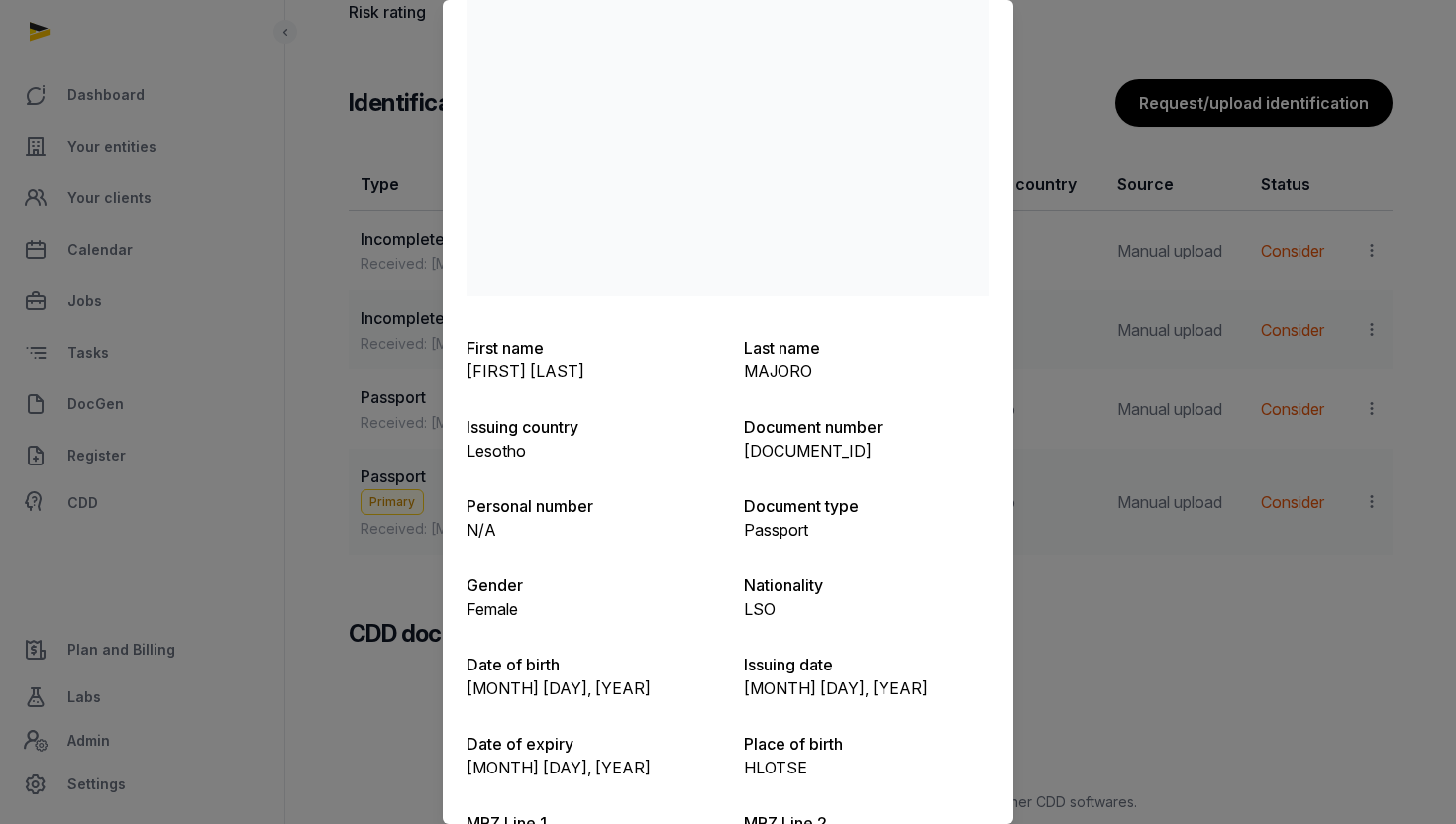 scroll, scrollTop: 294, scrollLeft: 0, axis: vertical 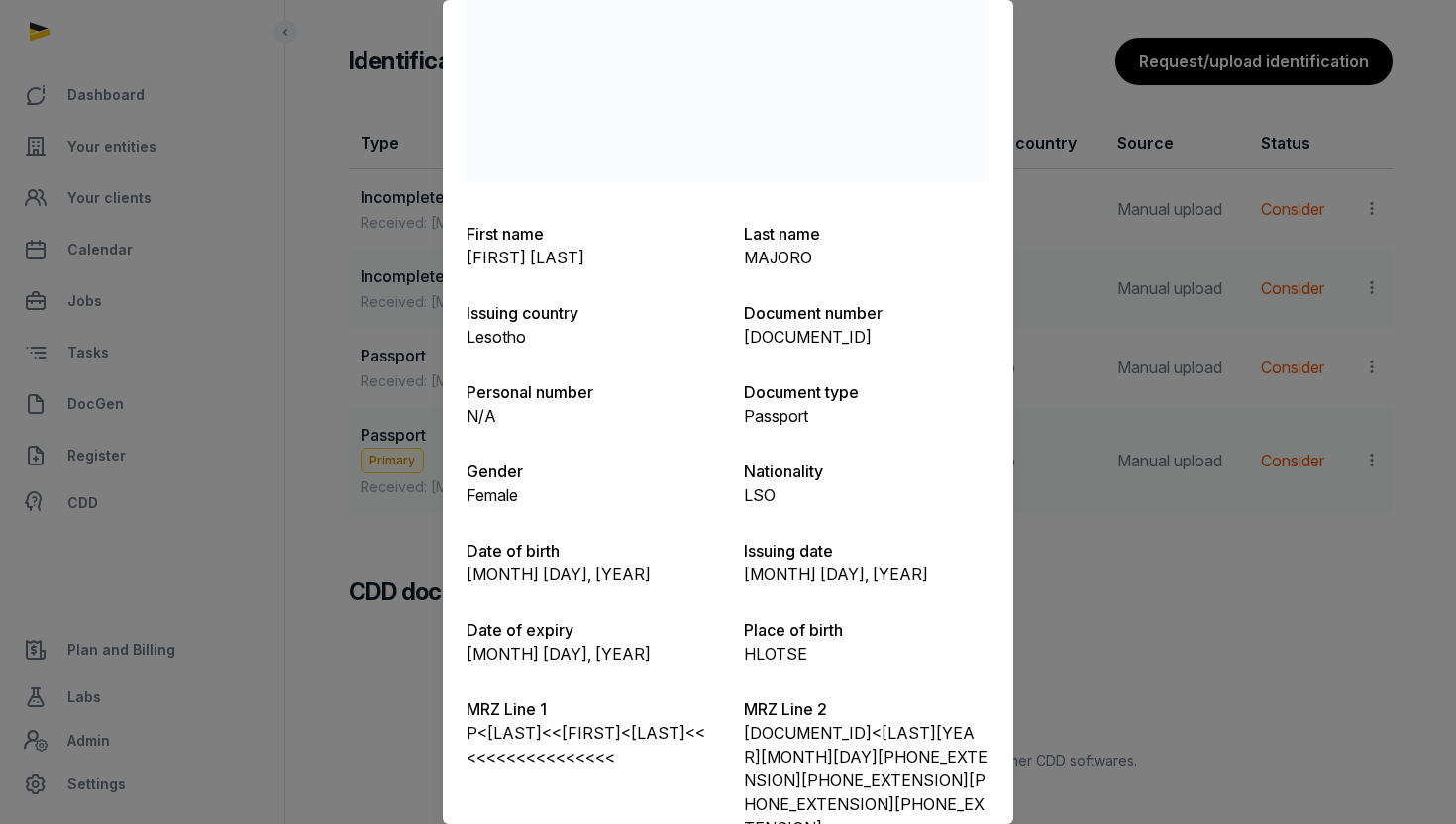 click at bounding box center (728, 412) 